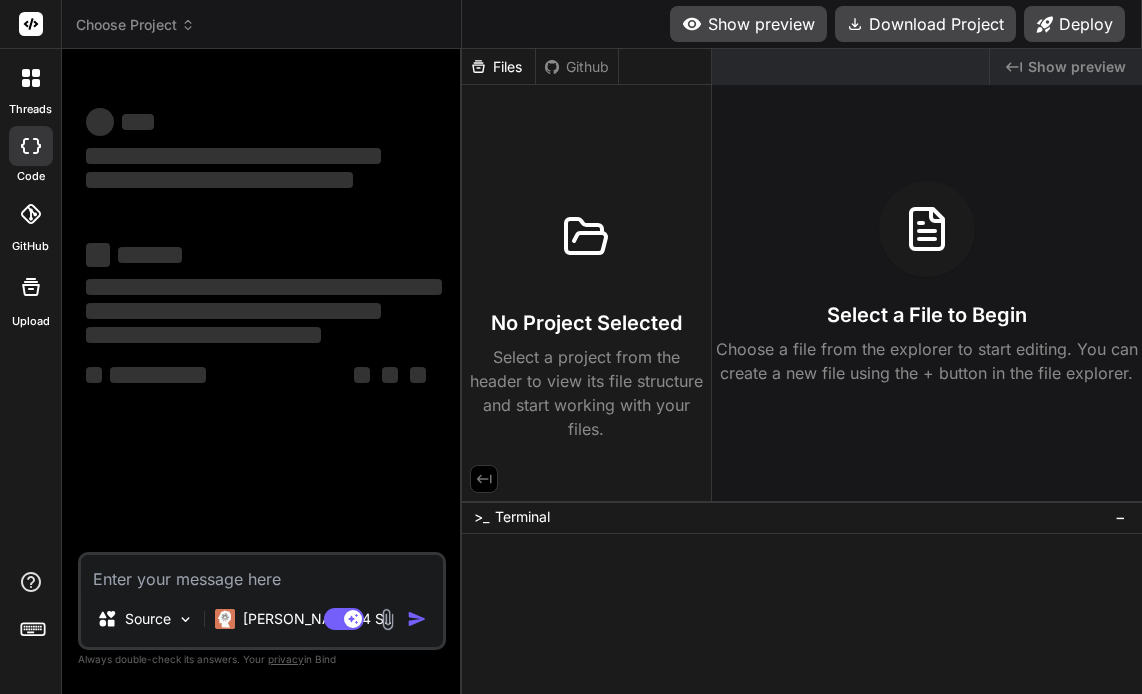 scroll, scrollTop: 0, scrollLeft: 0, axis: both 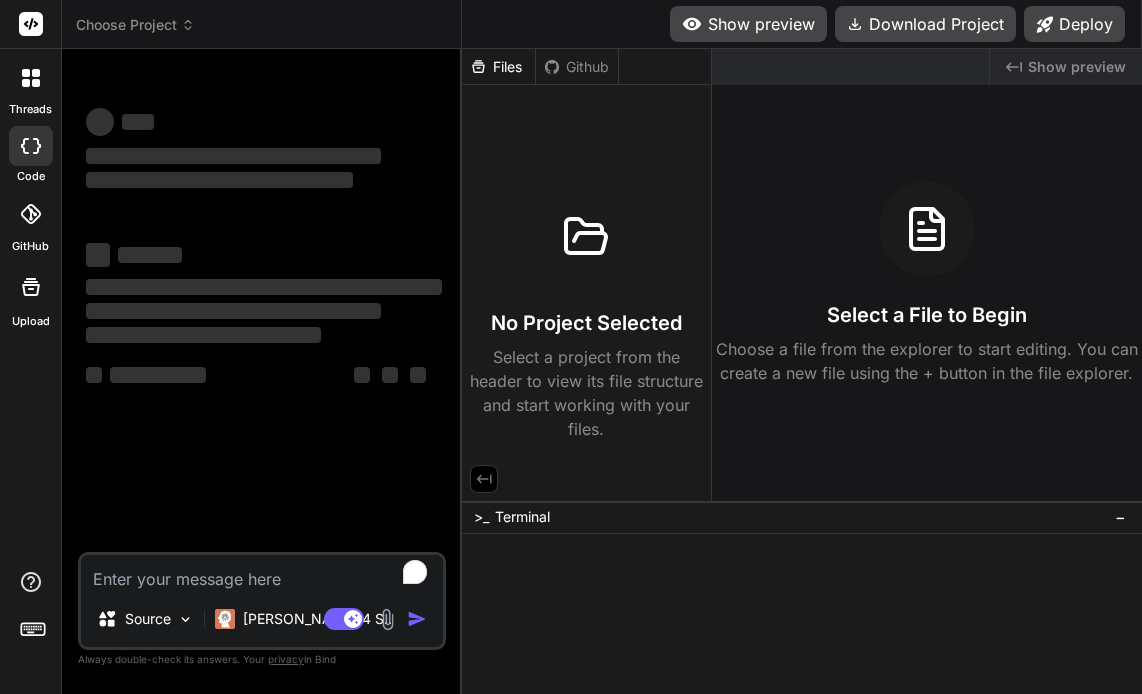 type on "x" 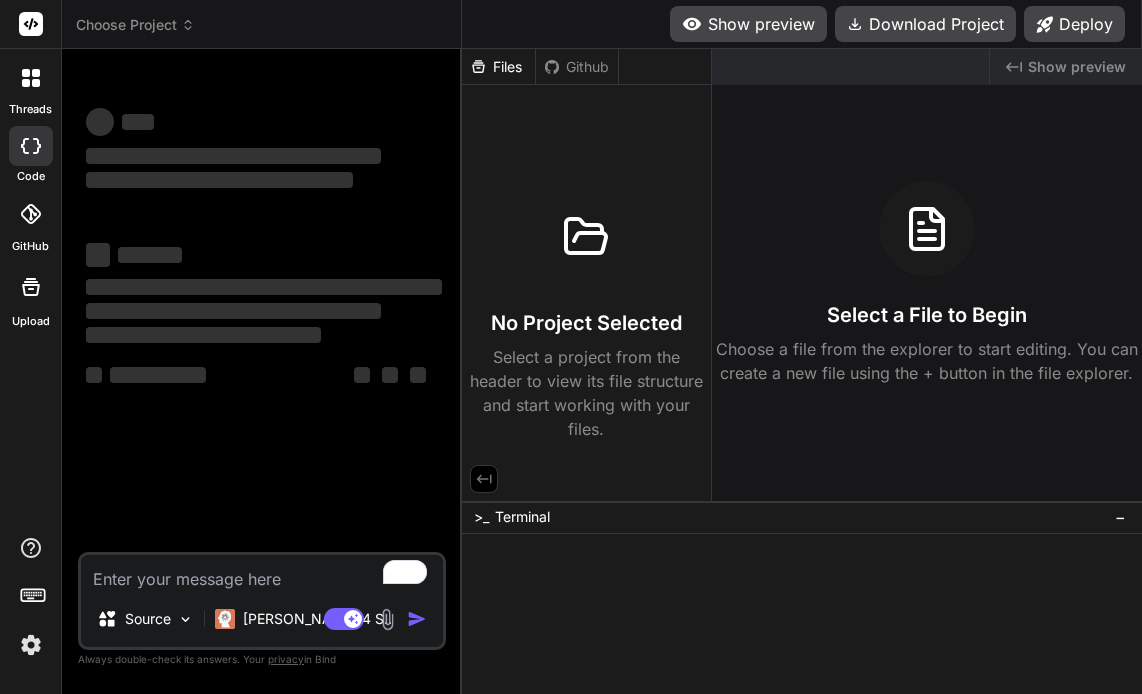 type on "i" 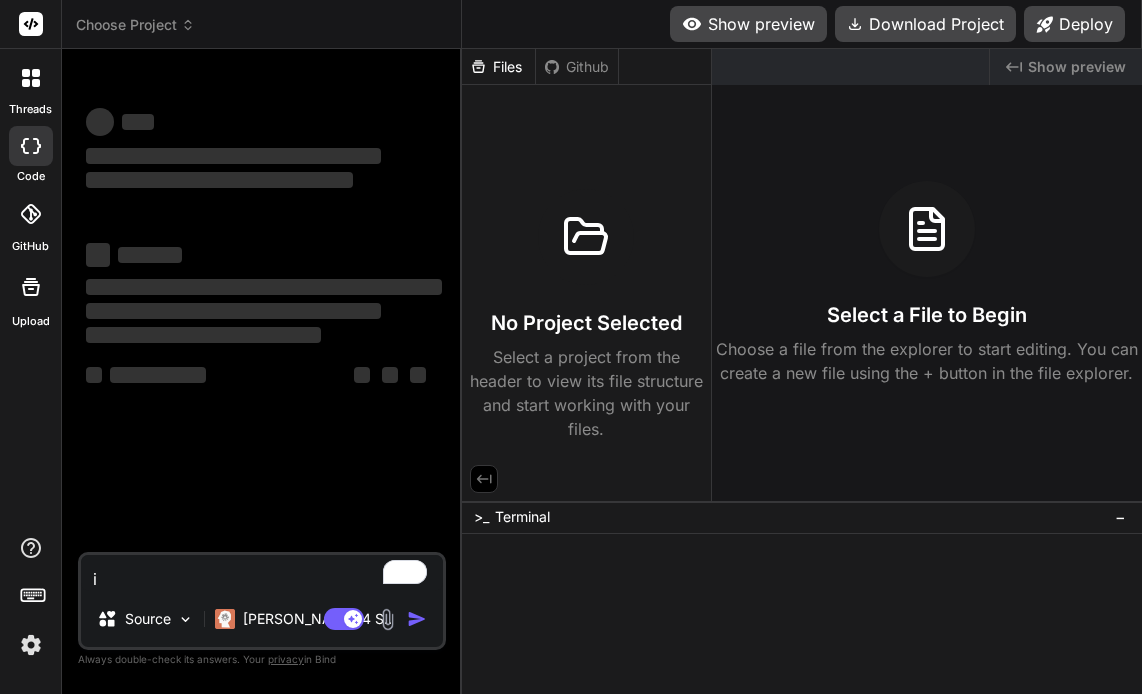 type on "i" 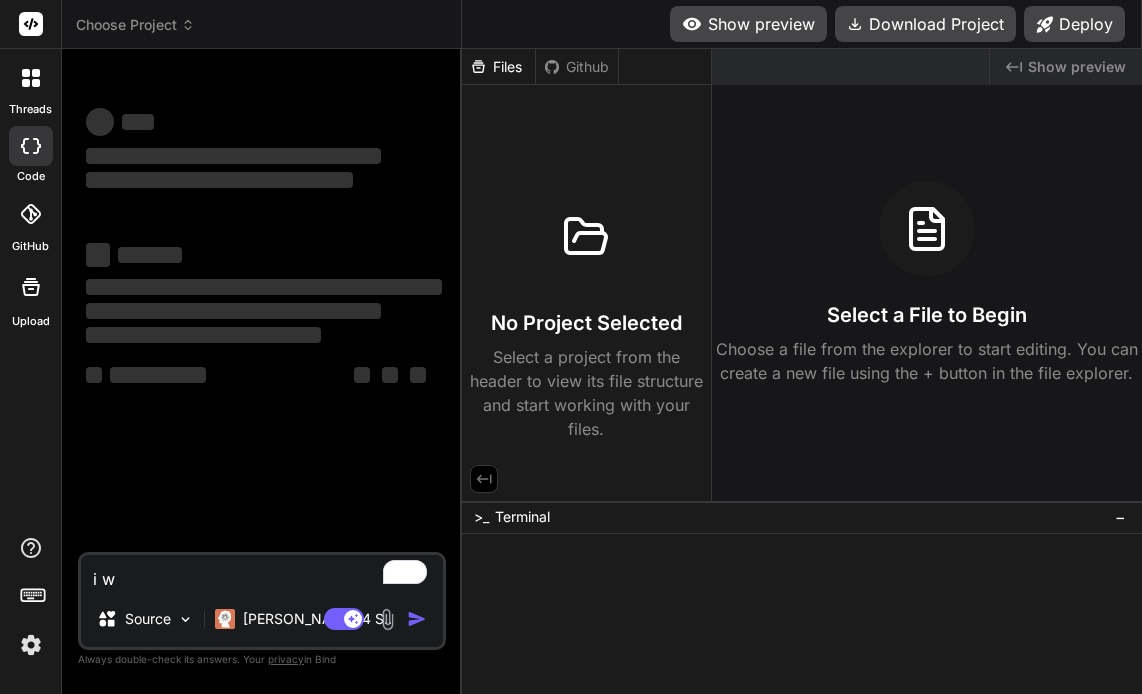 type on "i wi" 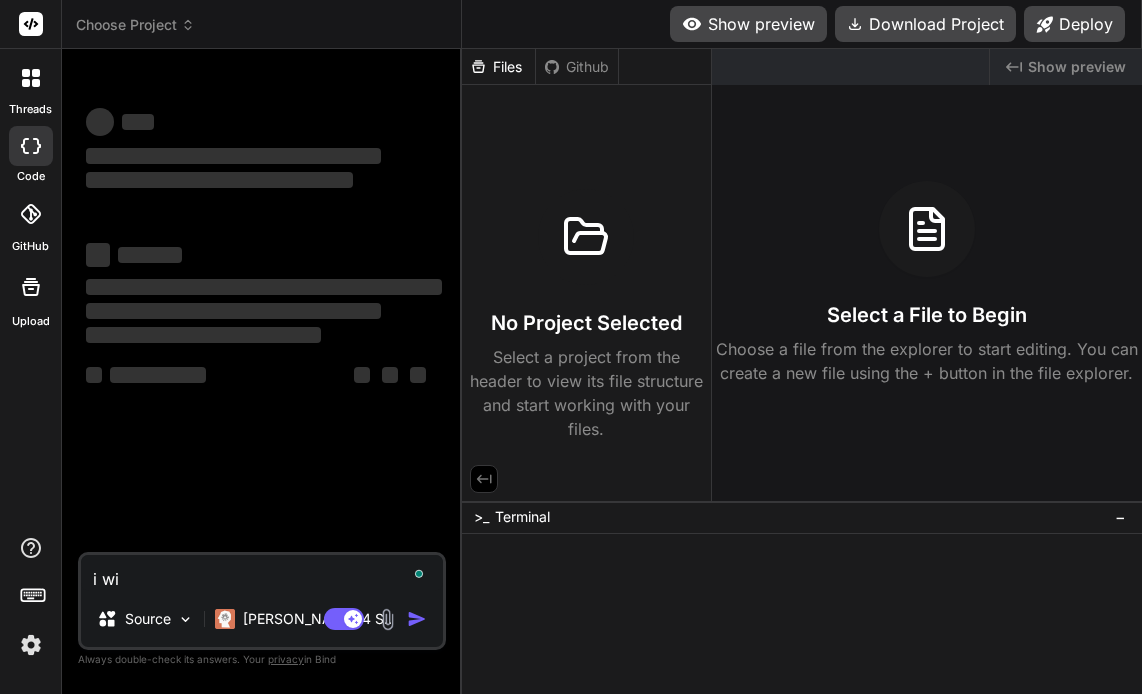 type on "i wis" 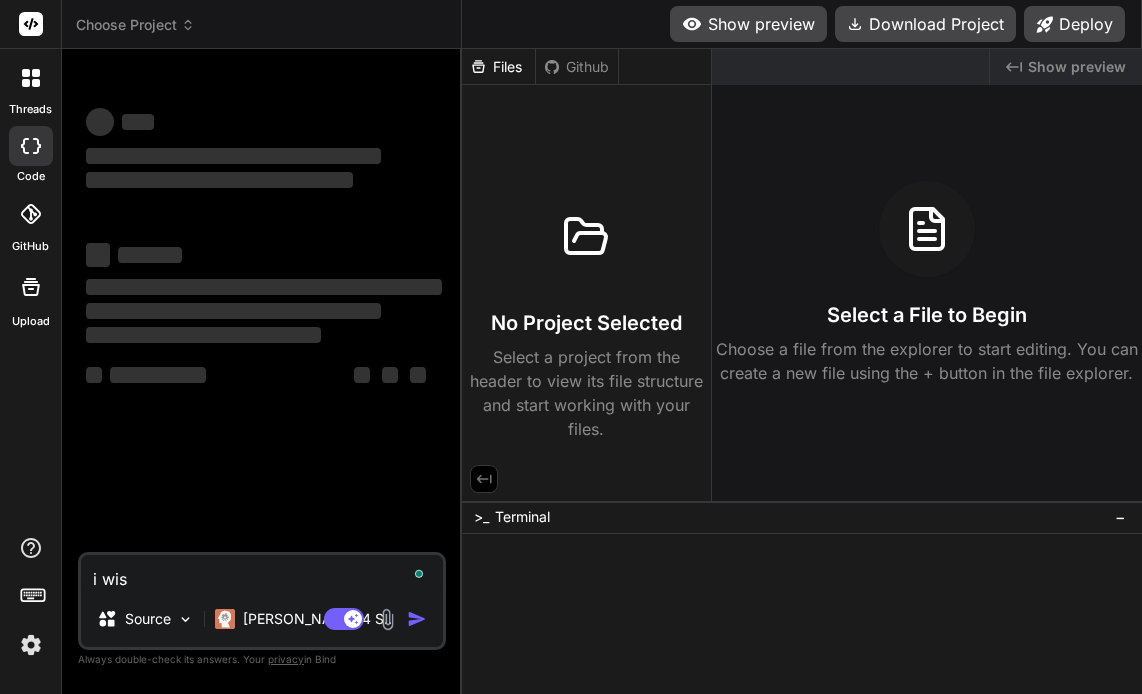type on "i wish" 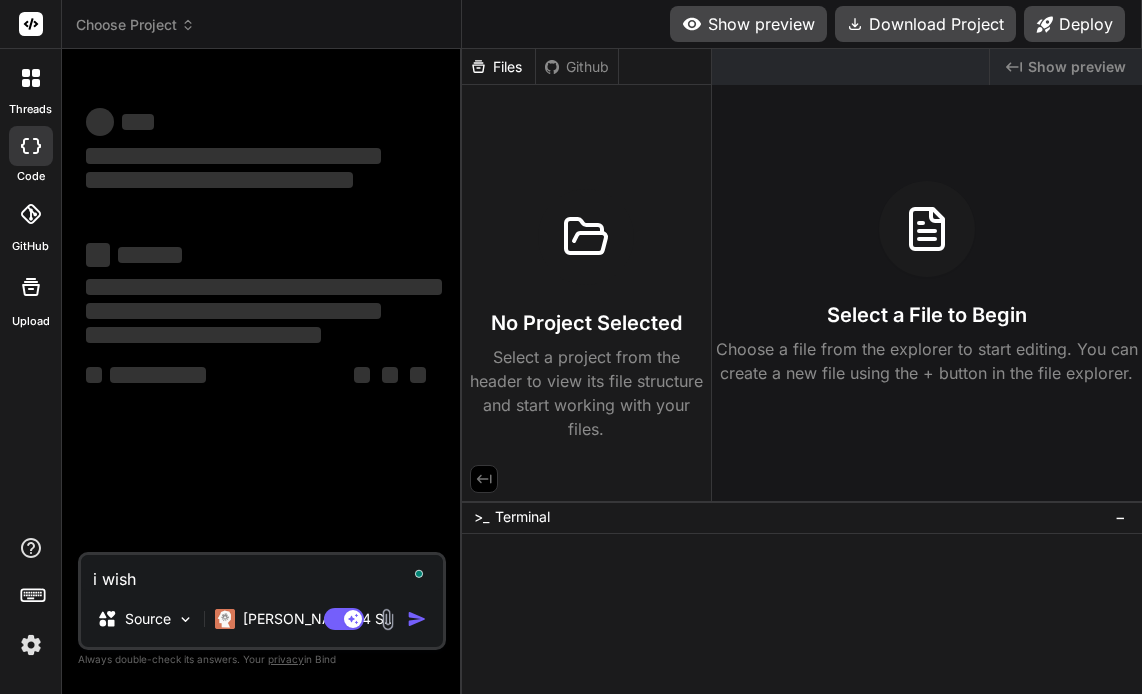 type on "x" 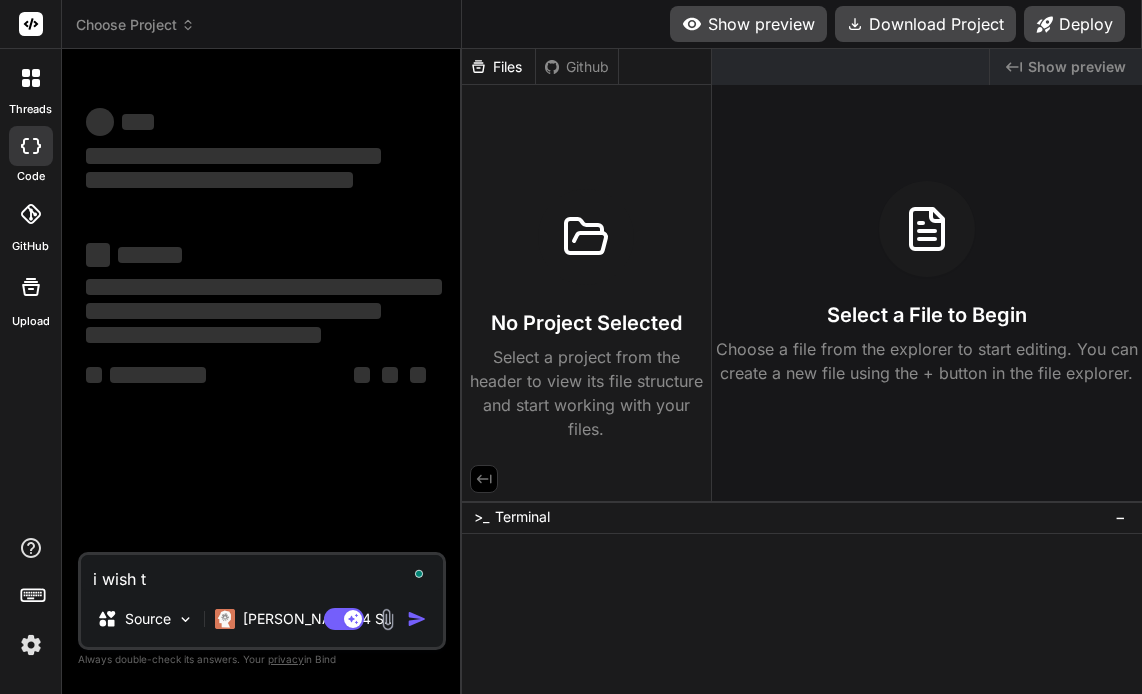 type on "x" 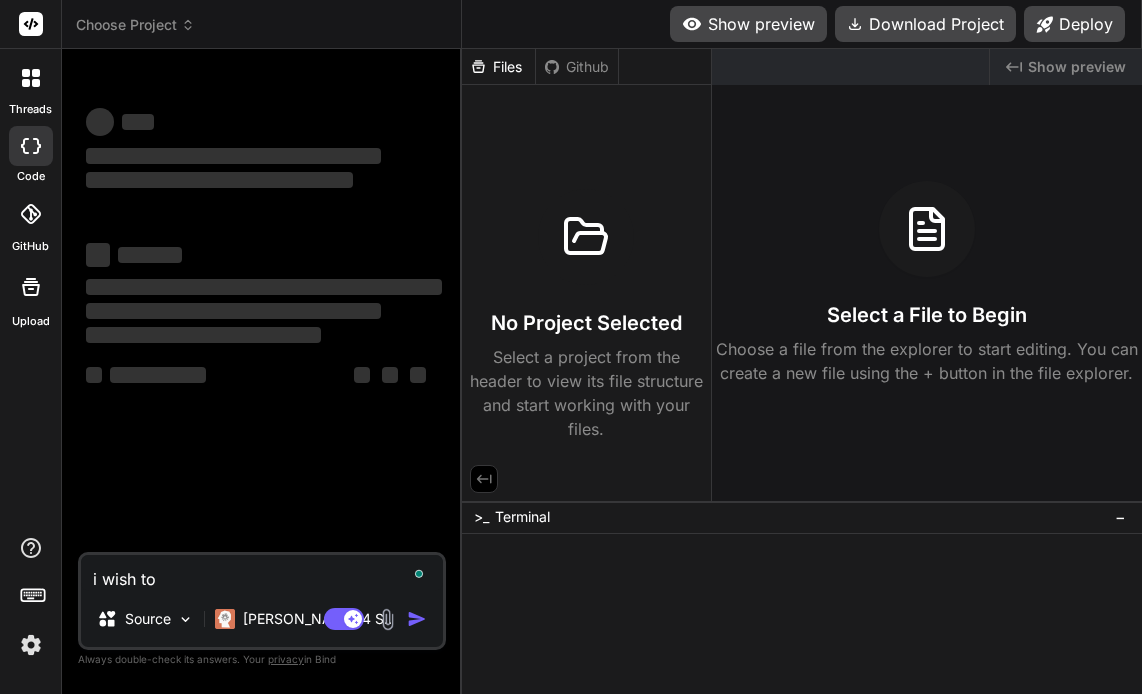 type on "i wish to" 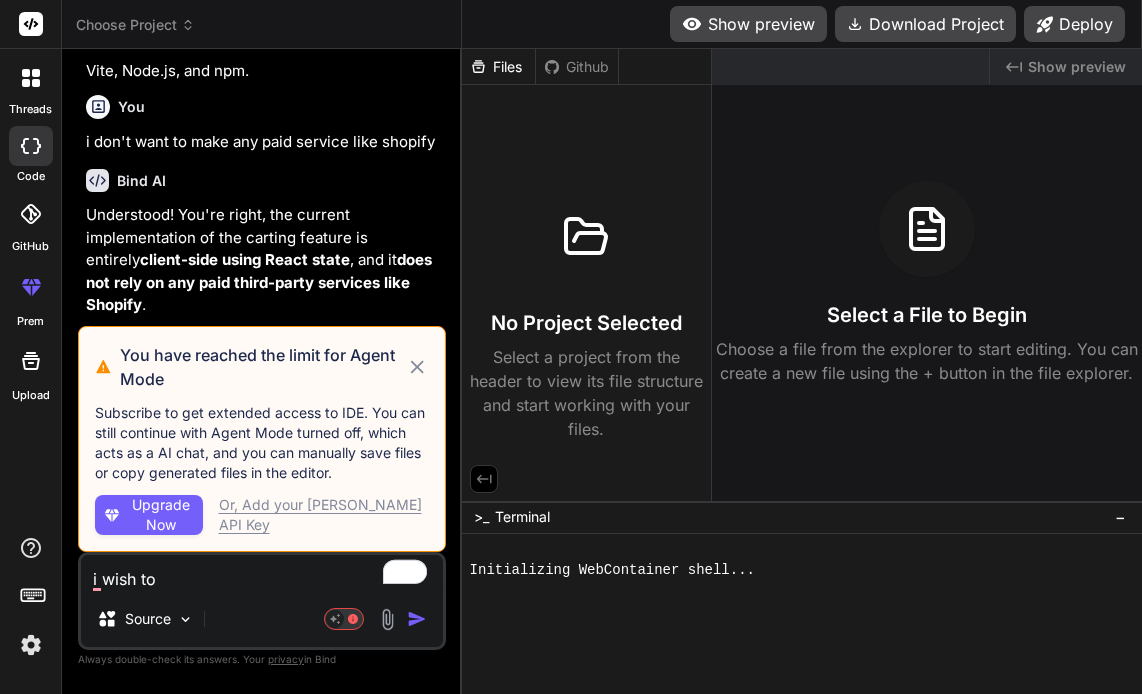 scroll, scrollTop: 3421, scrollLeft: 0, axis: vertical 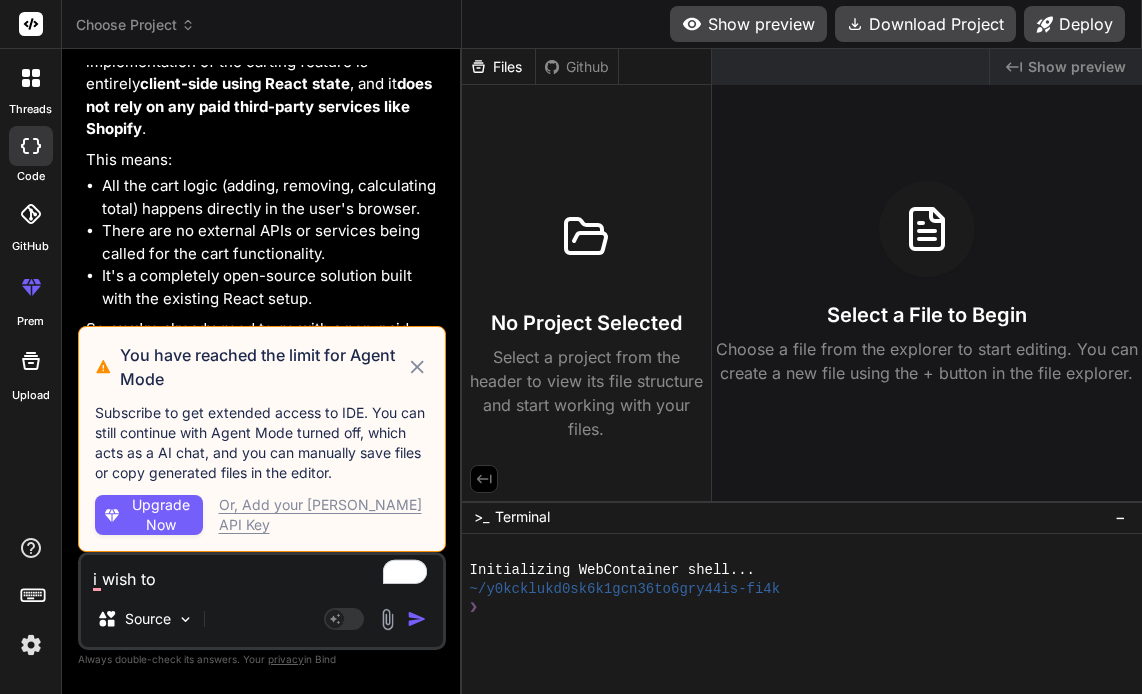 type on "x" 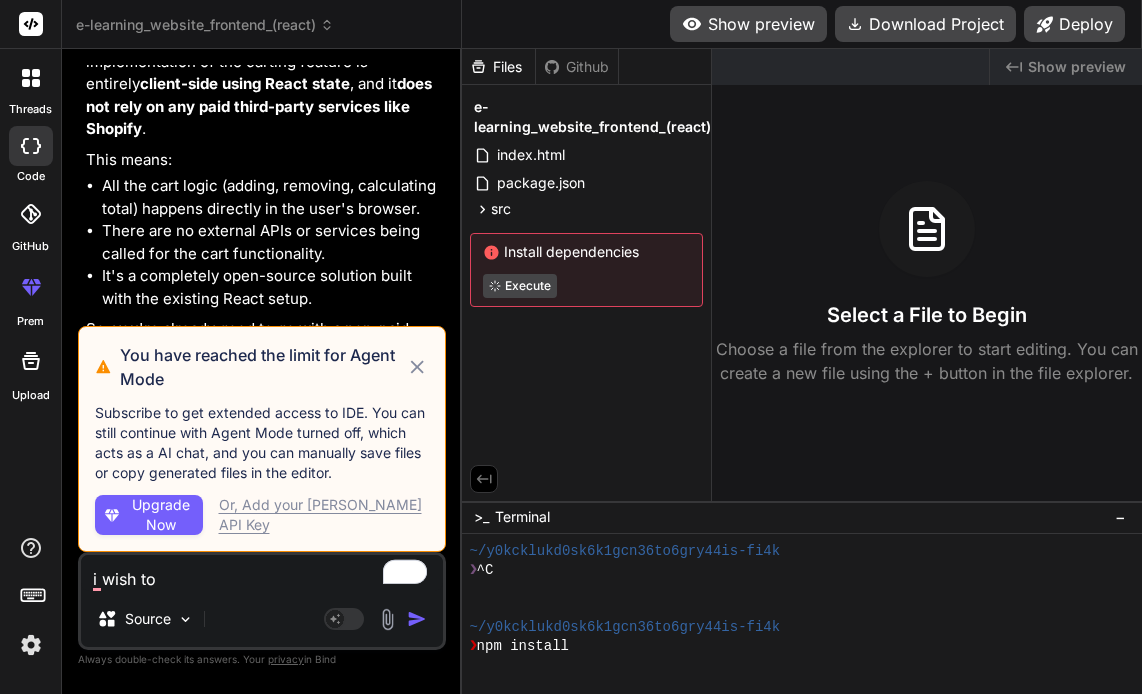scroll, scrollTop: 38, scrollLeft: 0, axis: vertical 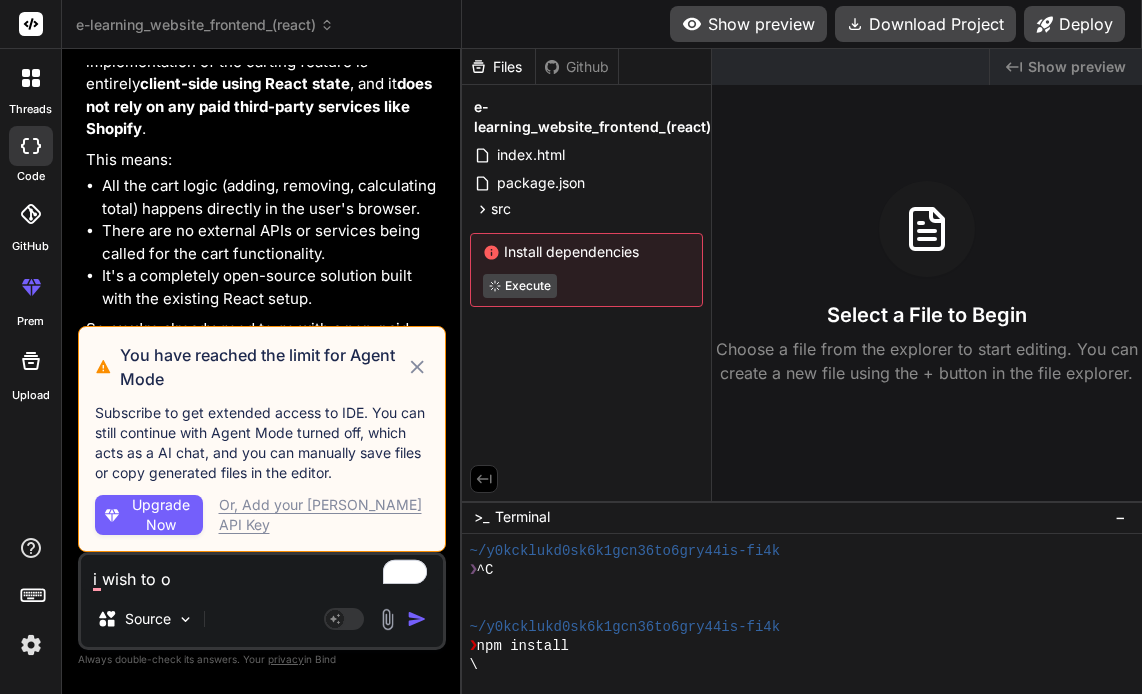 type on "i wish to op" 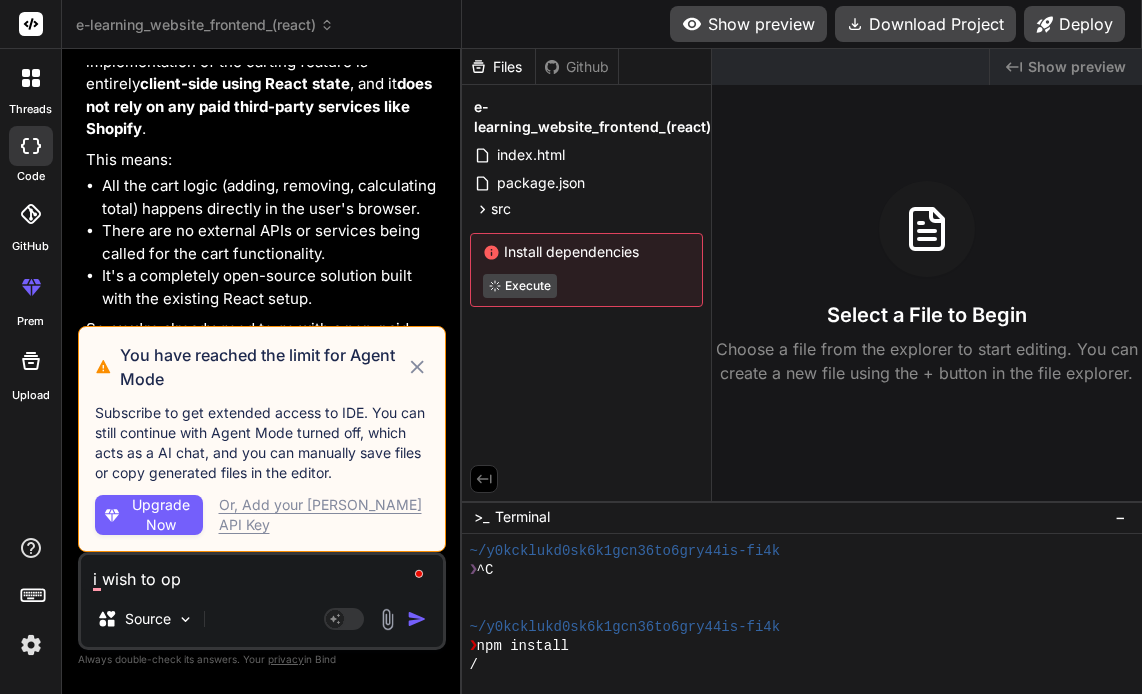 type on "i wish to ope" 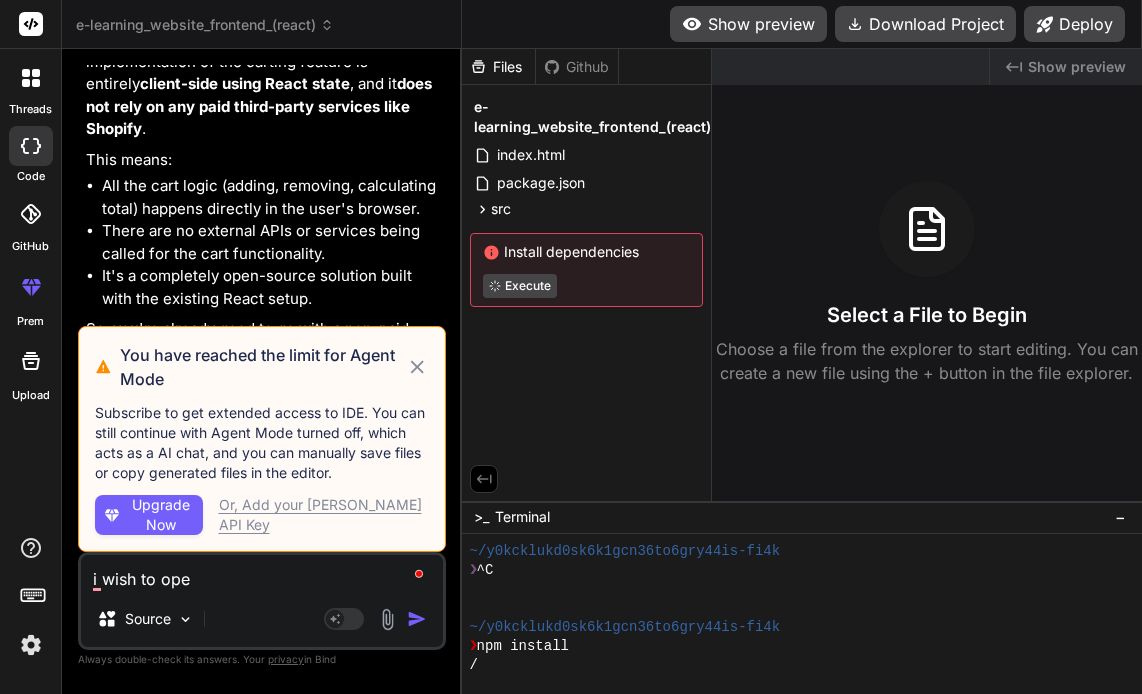 type on "i wish to open" 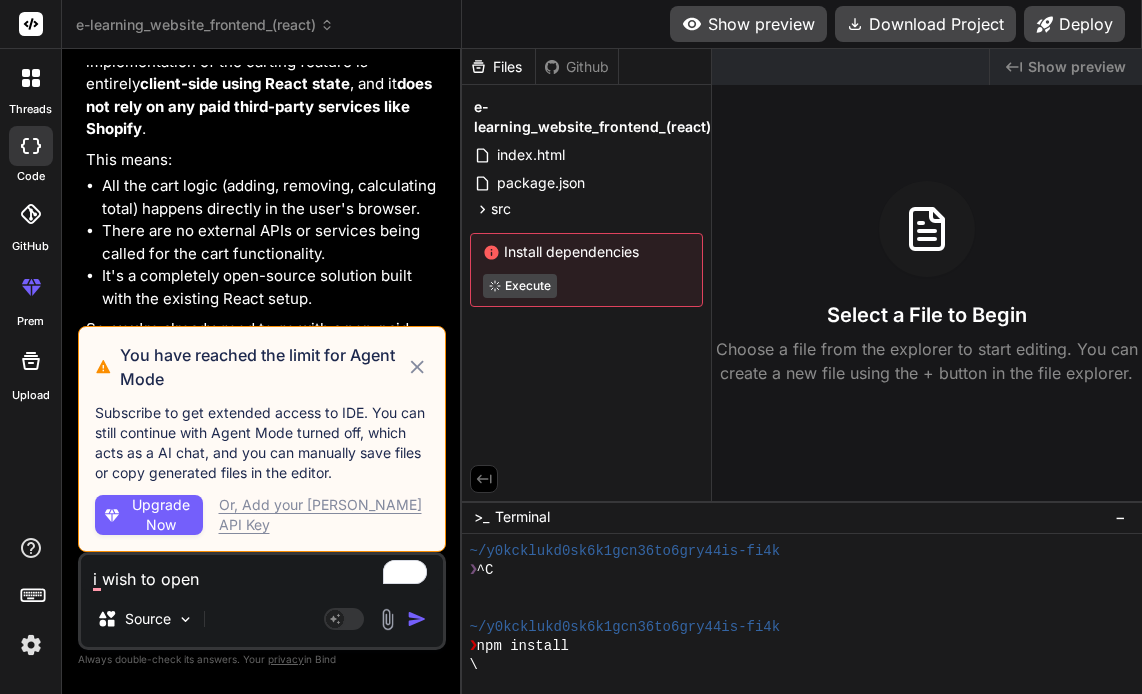 type 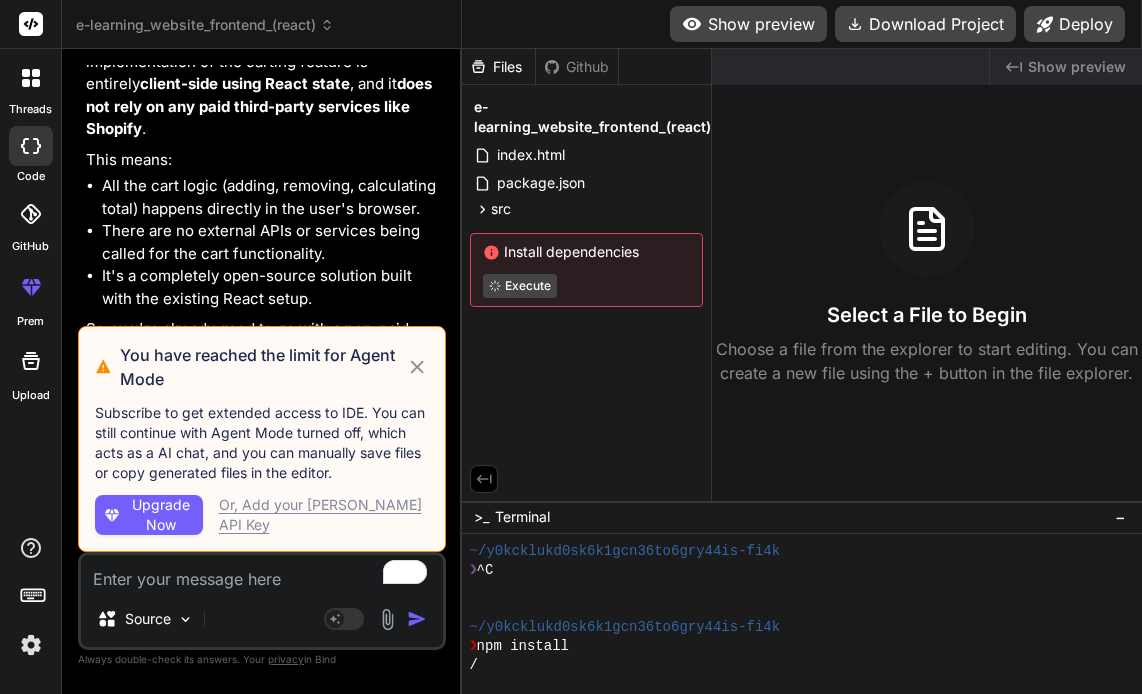 click on "You have reached the limit for Agent Mode" at bounding box center [262, 367] 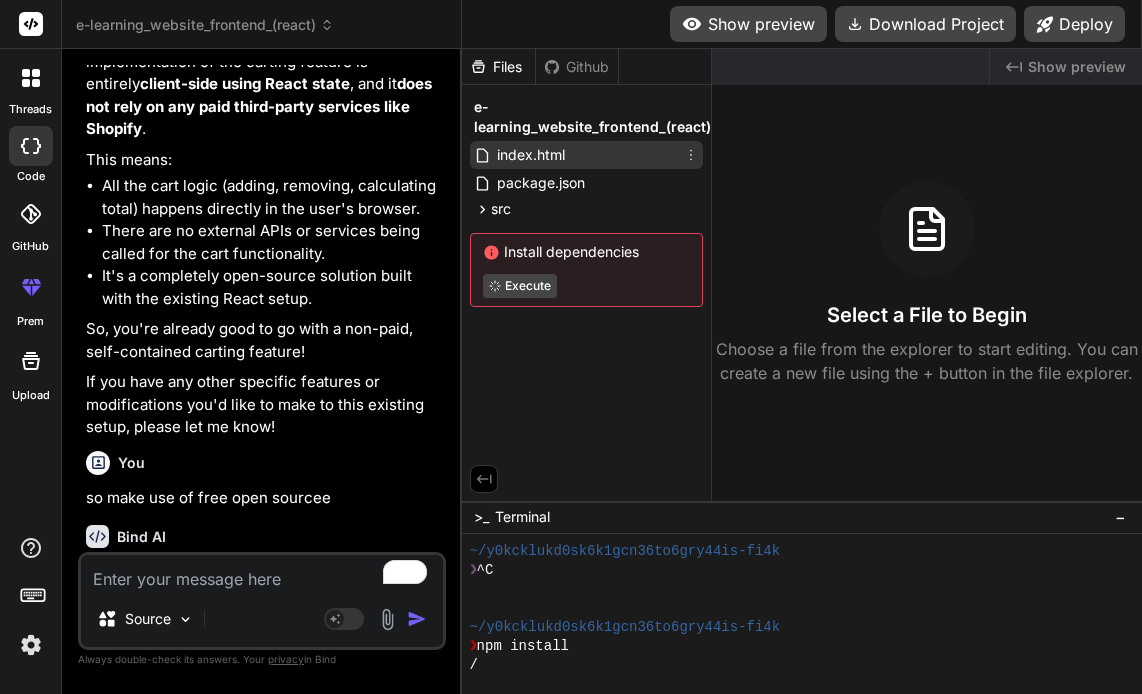 click on "index.html" at bounding box center [531, 155] 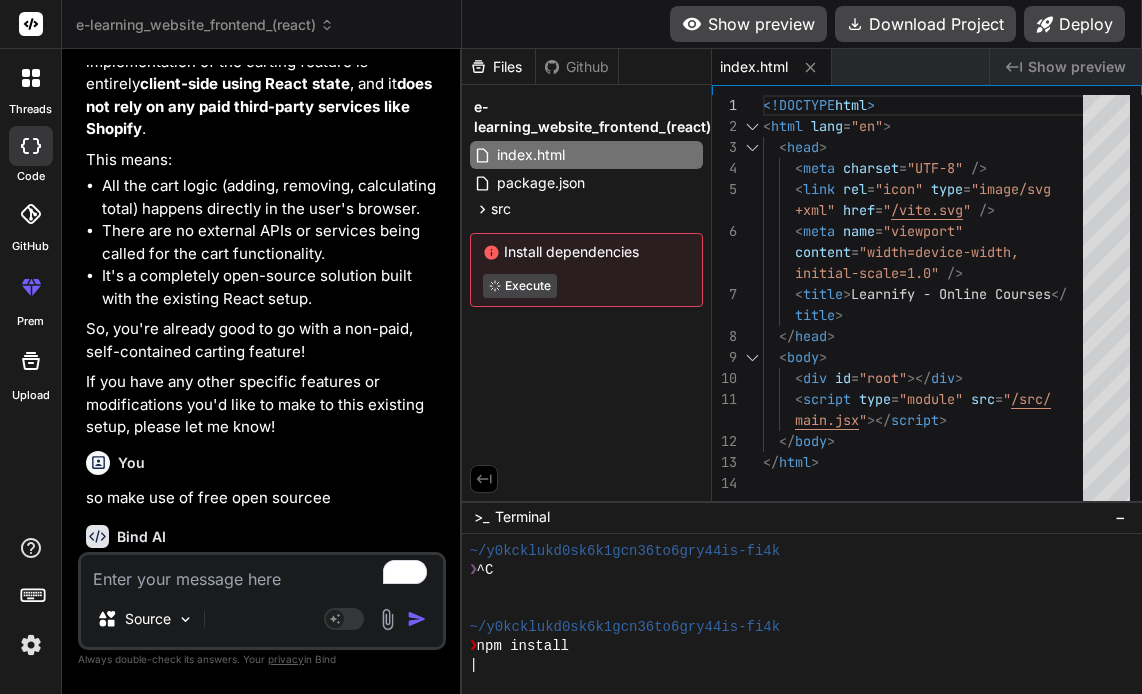 click on "Show preview" at bounding box center [748, 24] 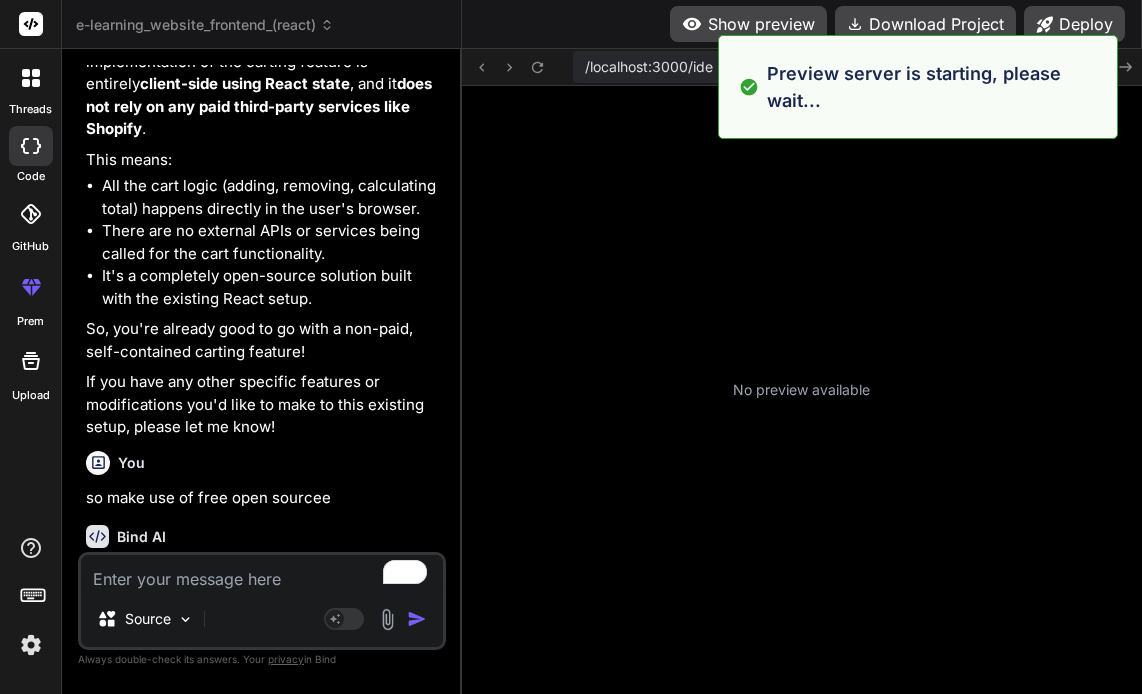 scroll, scrollTop: 437, scrollLeft: 0, axis: vertical 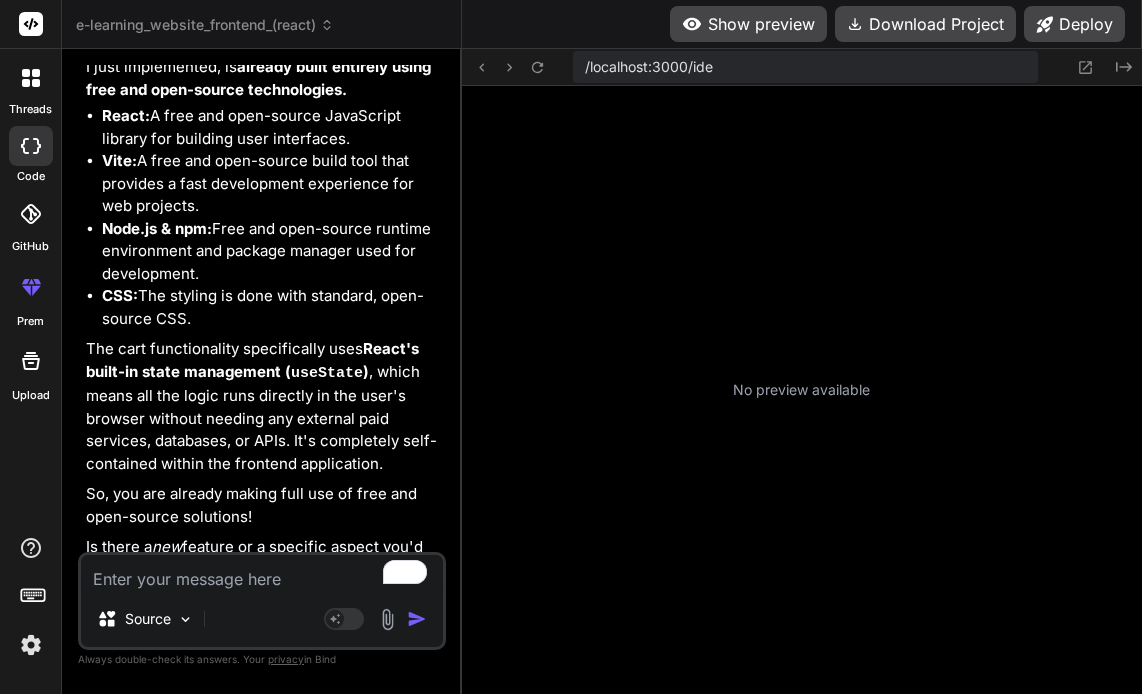 click at bounding box center (262, 573) 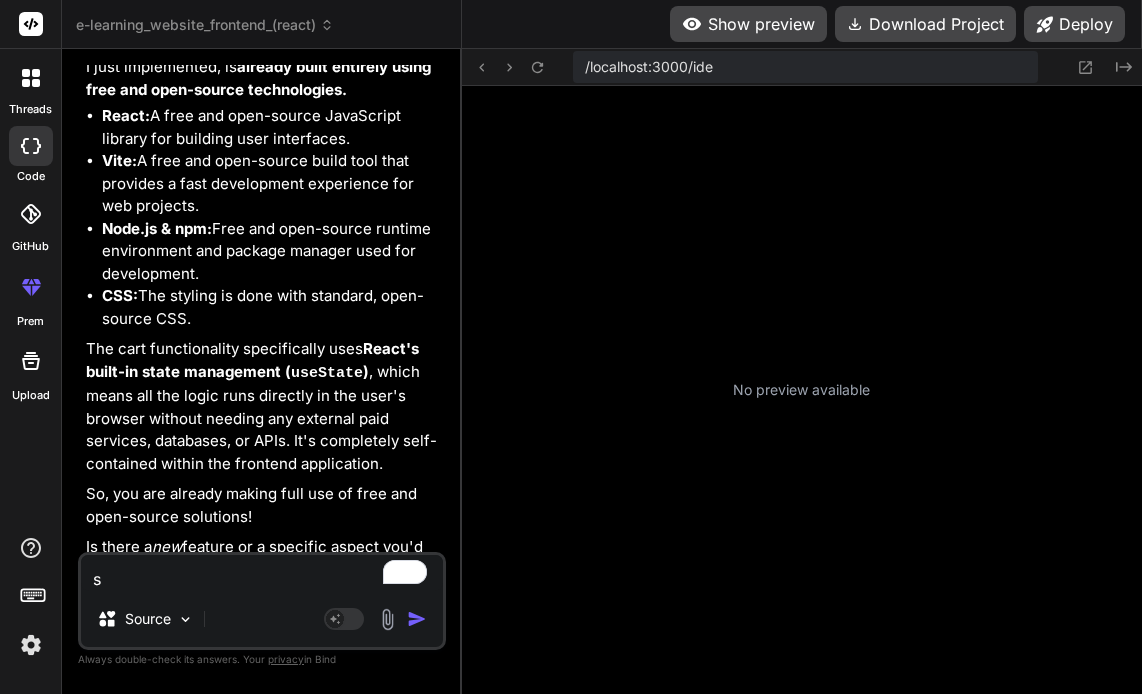 type on "so" 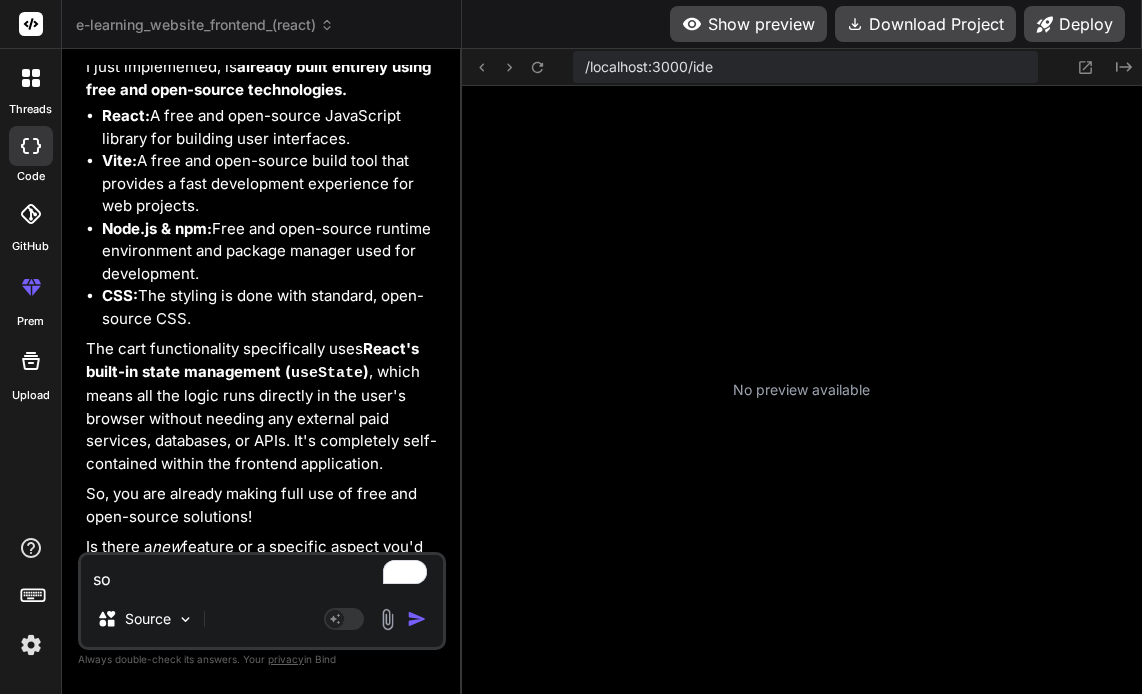 type on "sos" 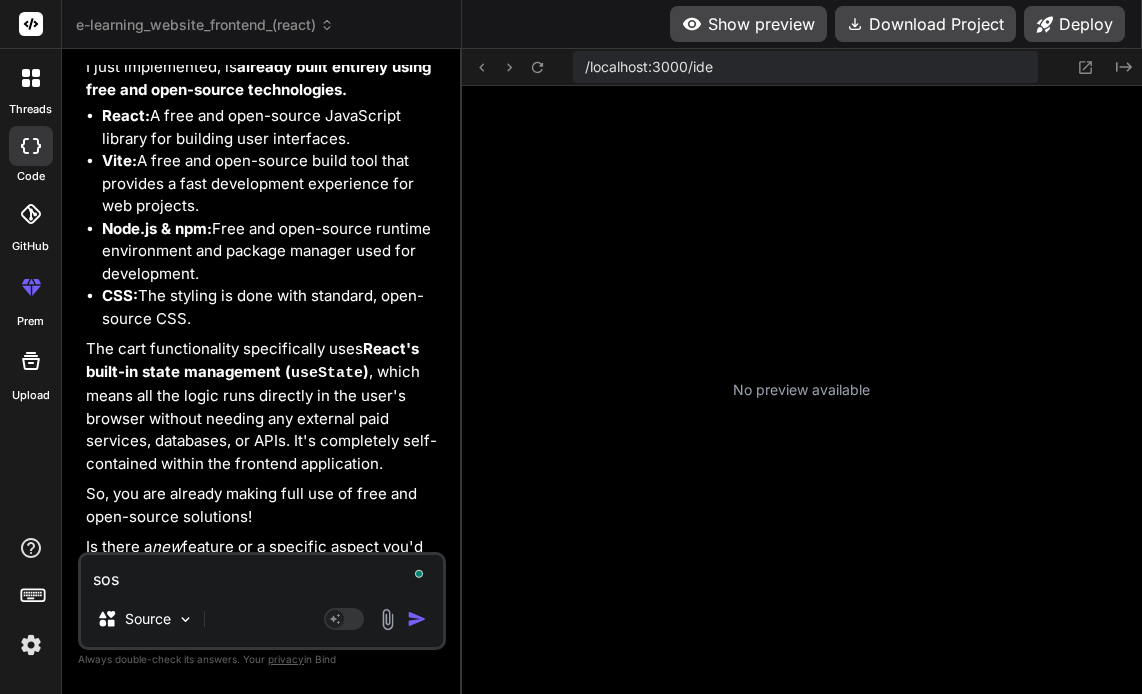 type on "sosk" 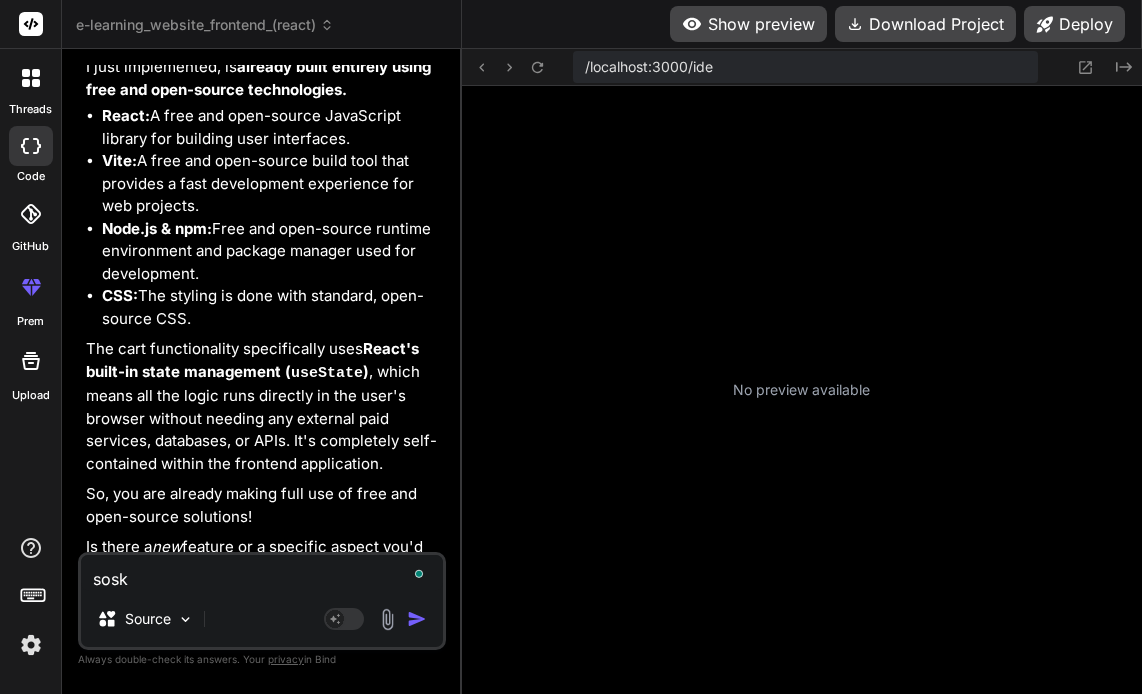 type on "sosk" 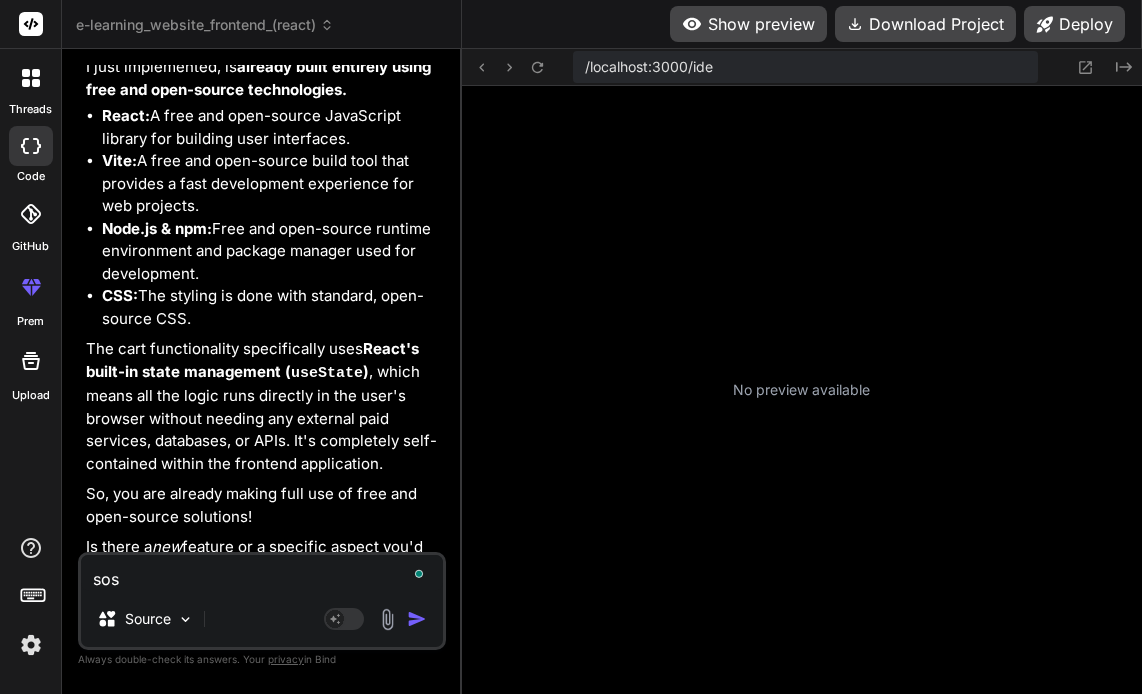 type on "so" 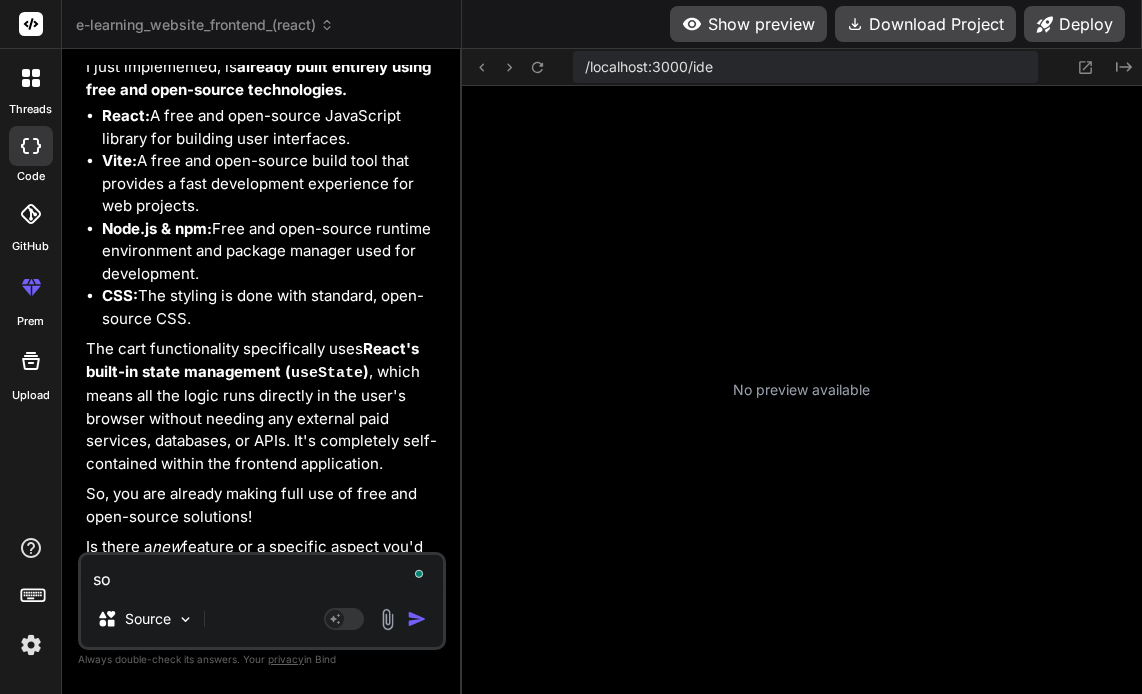 type on "so," 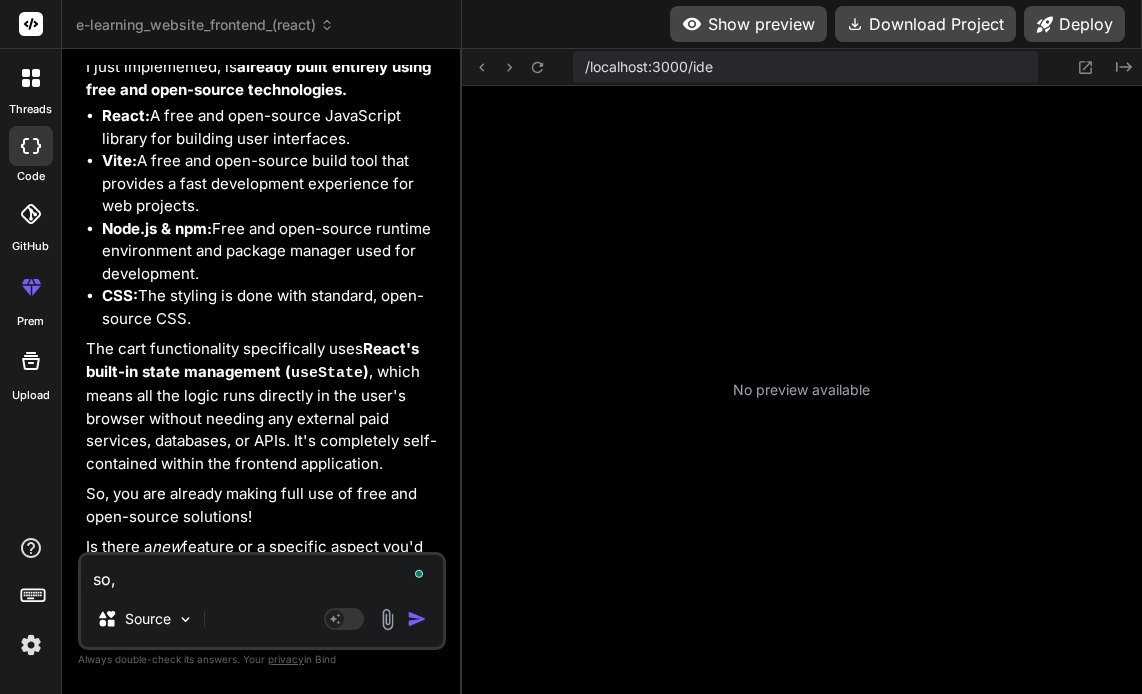 type on "so," 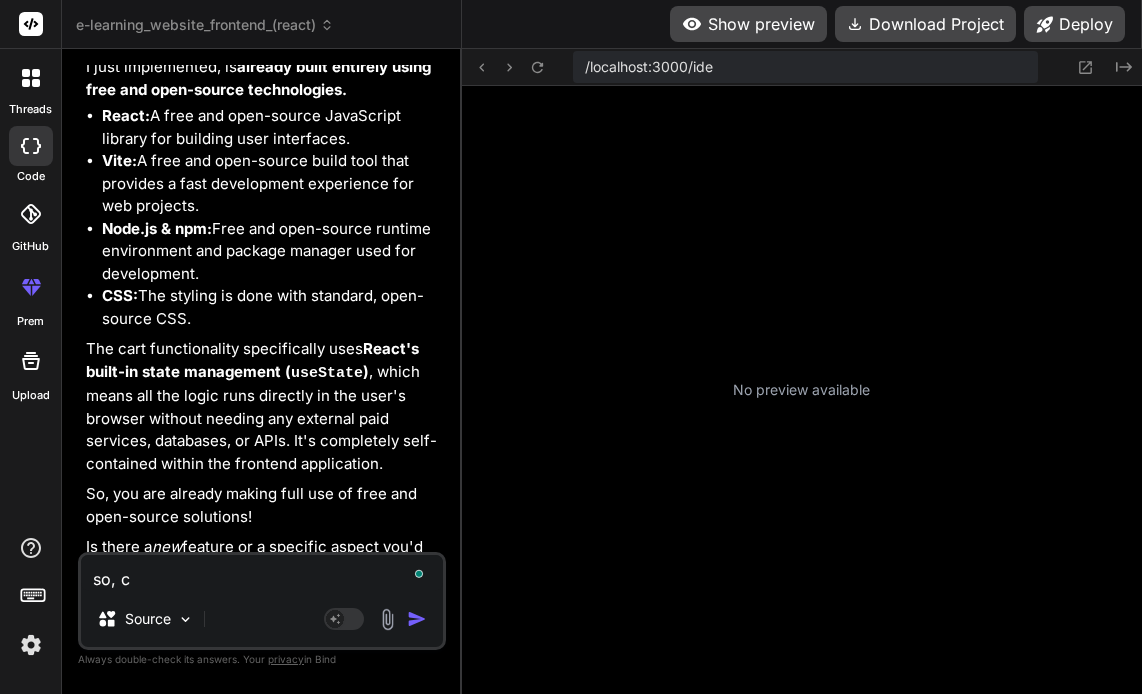 type on "so, ca" 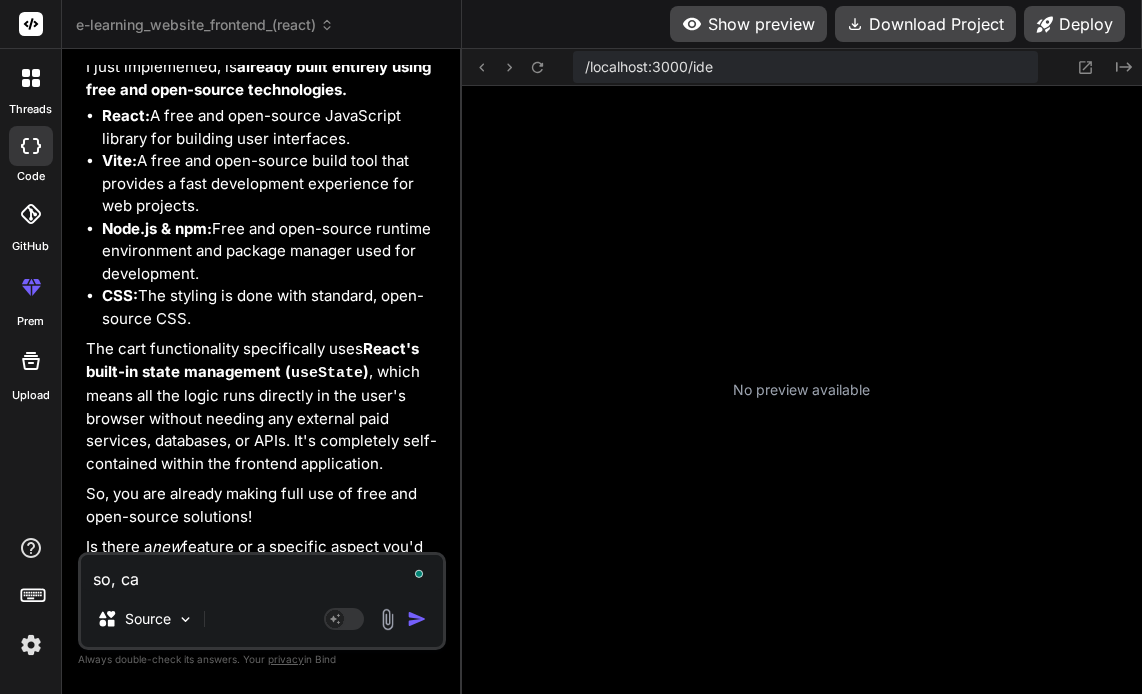 type on "so, can" 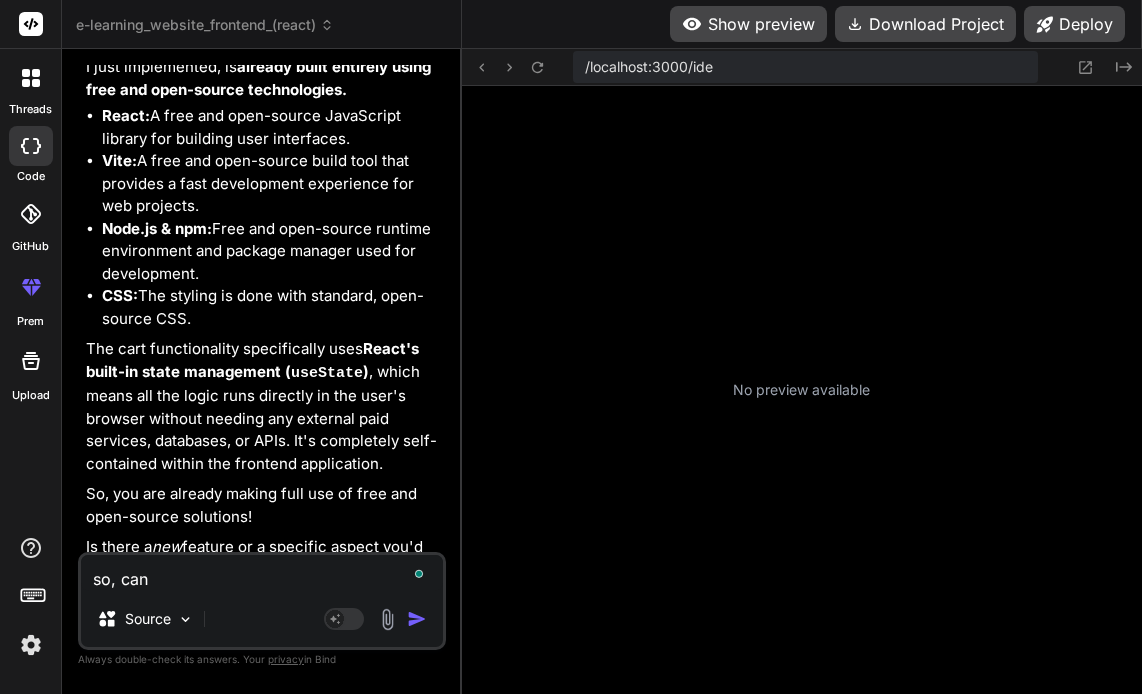 type on "so, can" 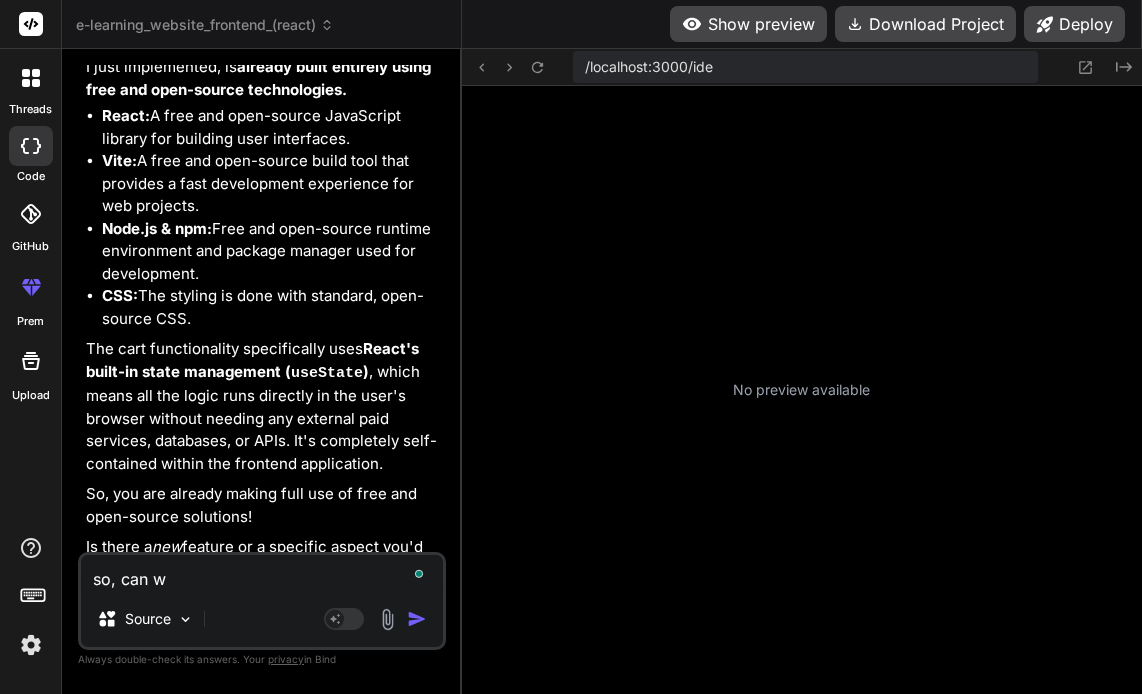 type on "so, can we" 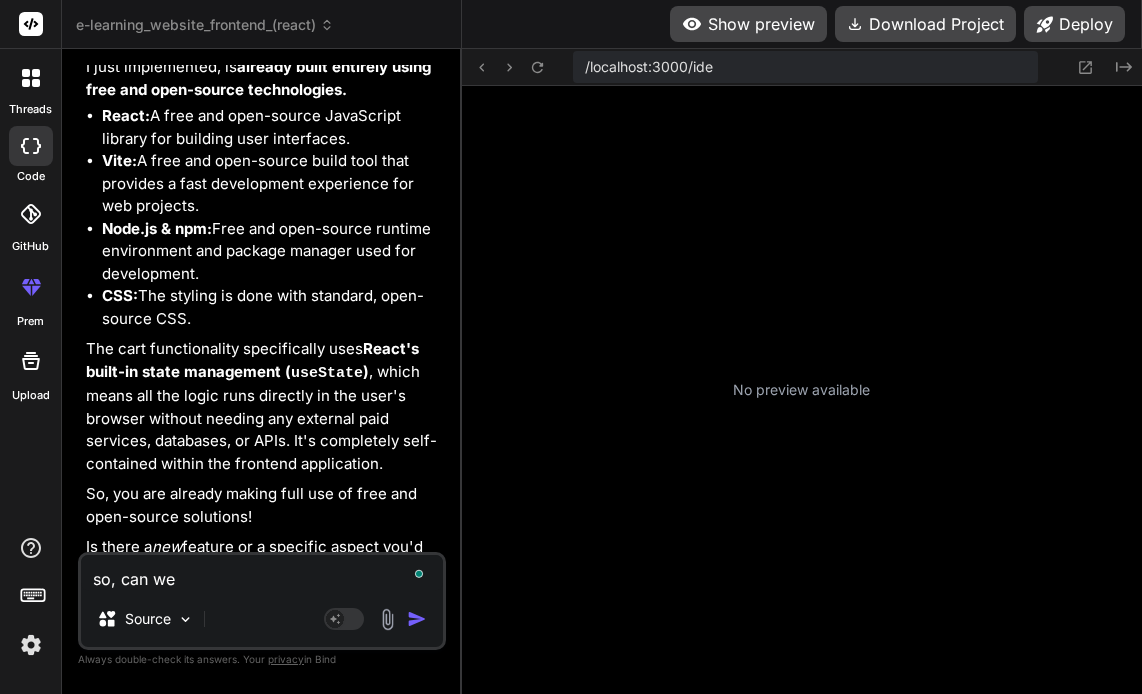 type on "so, can we" 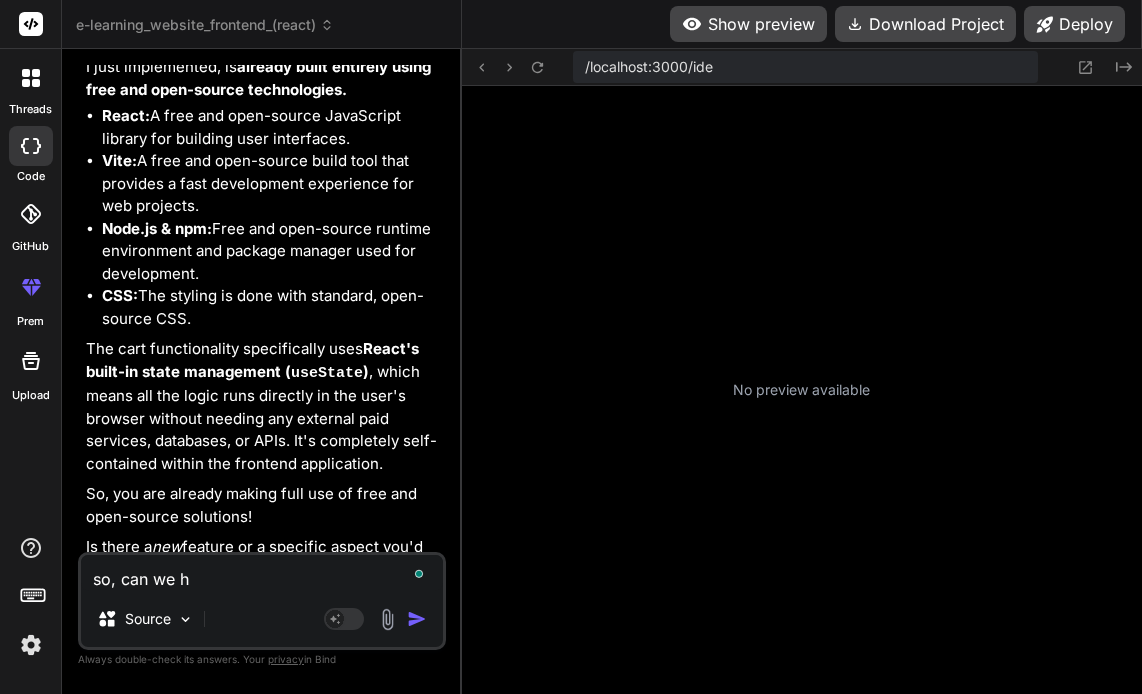 type on "so, can we ha" 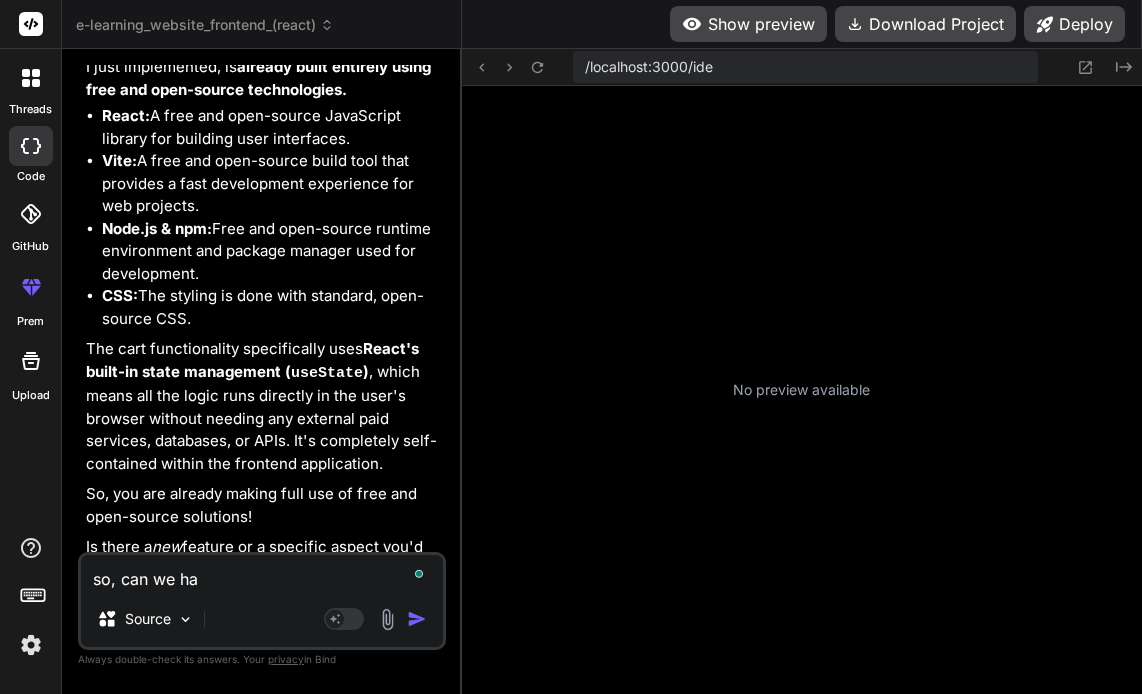type on "x" 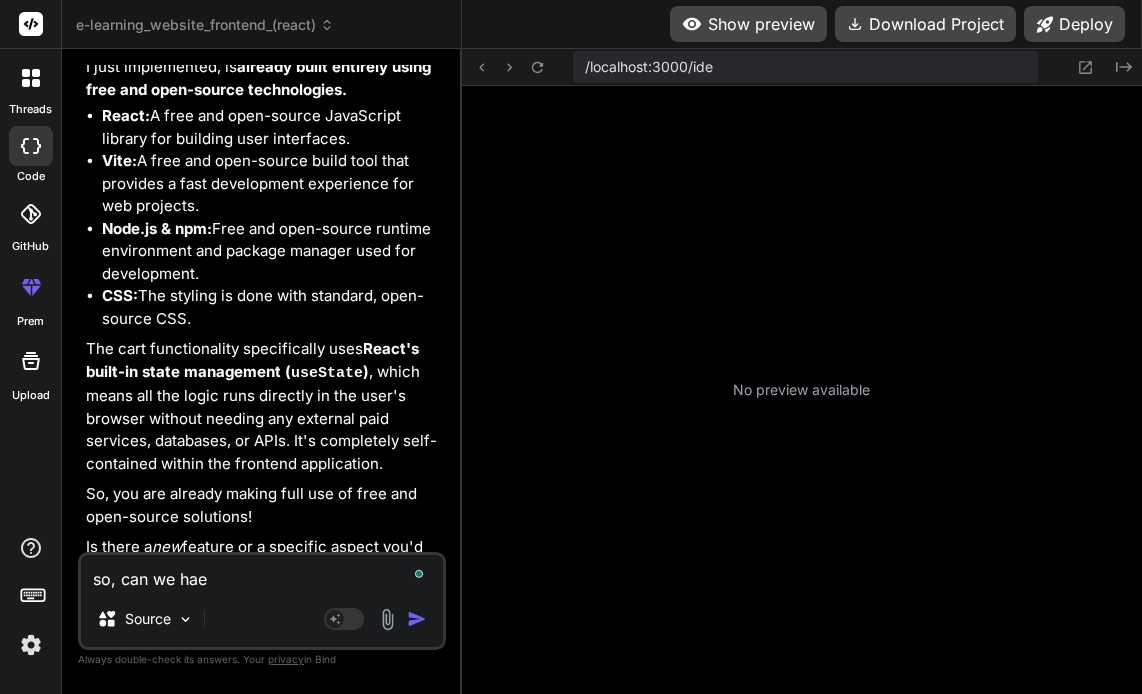 type on "x" 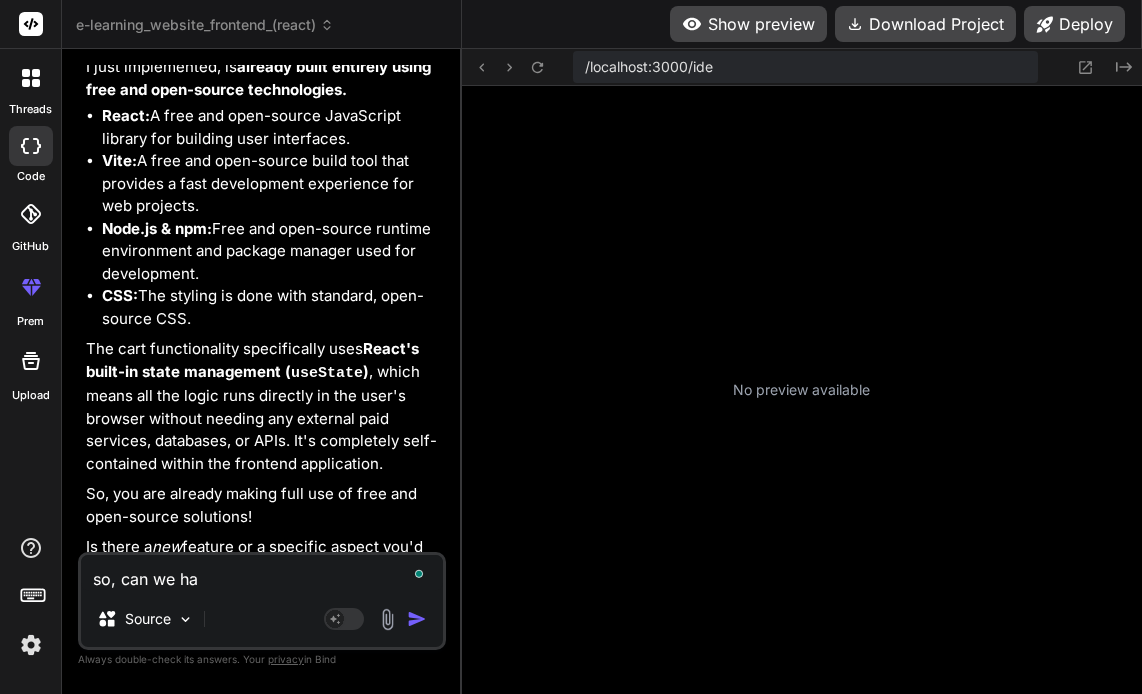 type on "so, can we hav" 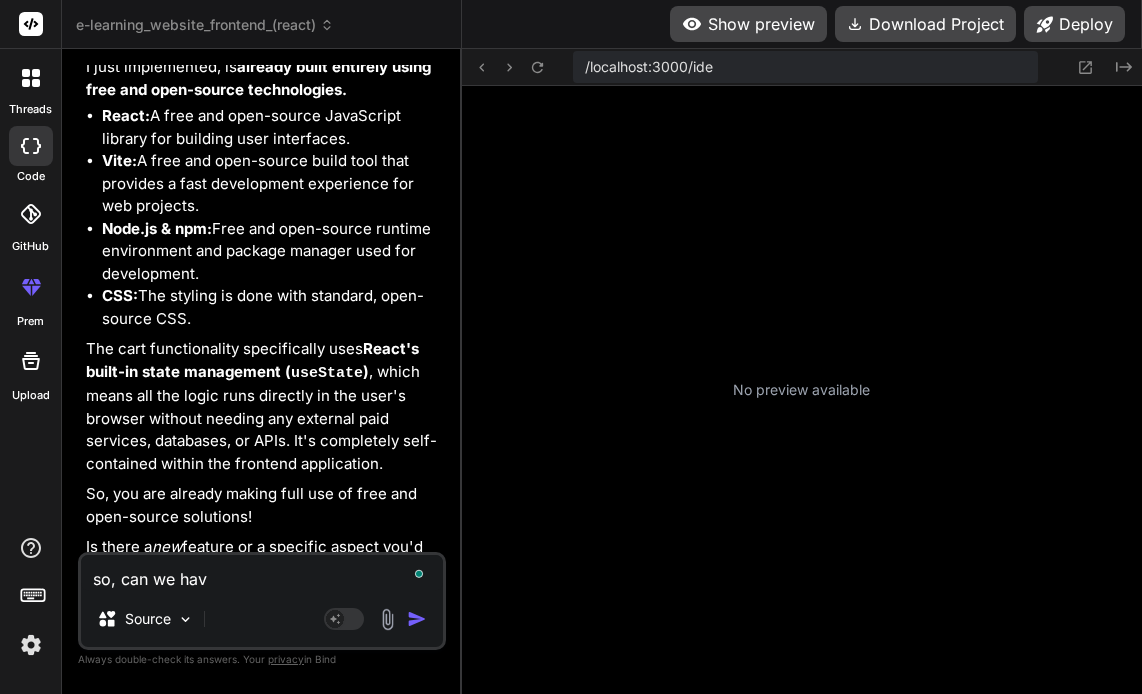 type on "so, can we have" 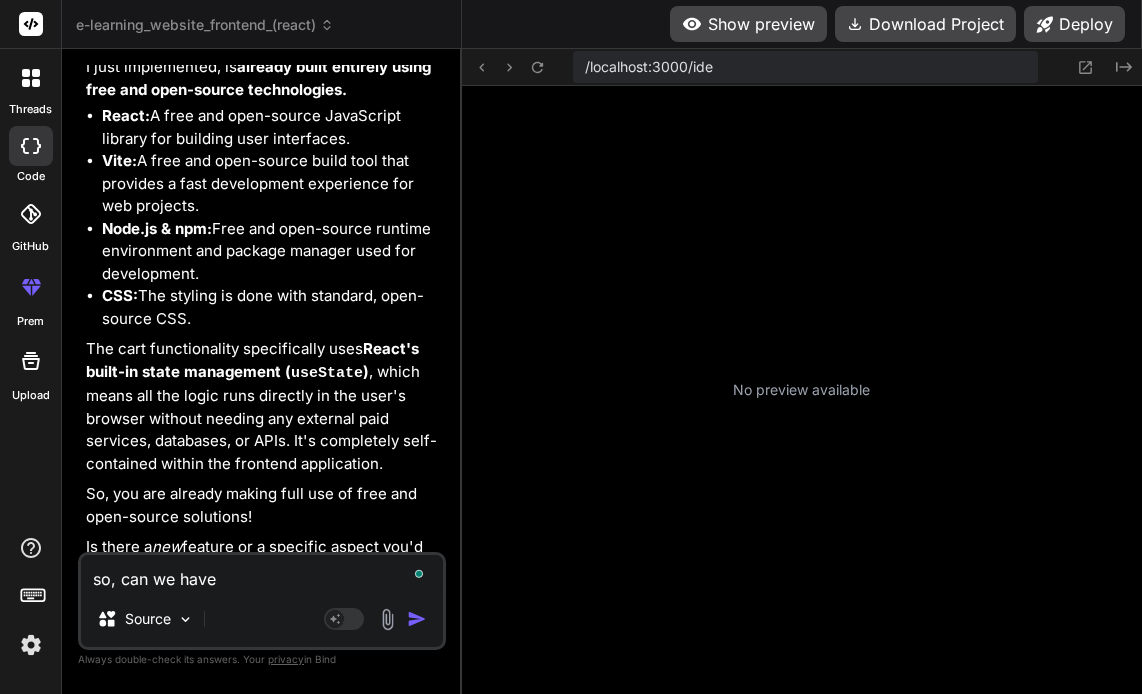 type on "so, can we have" 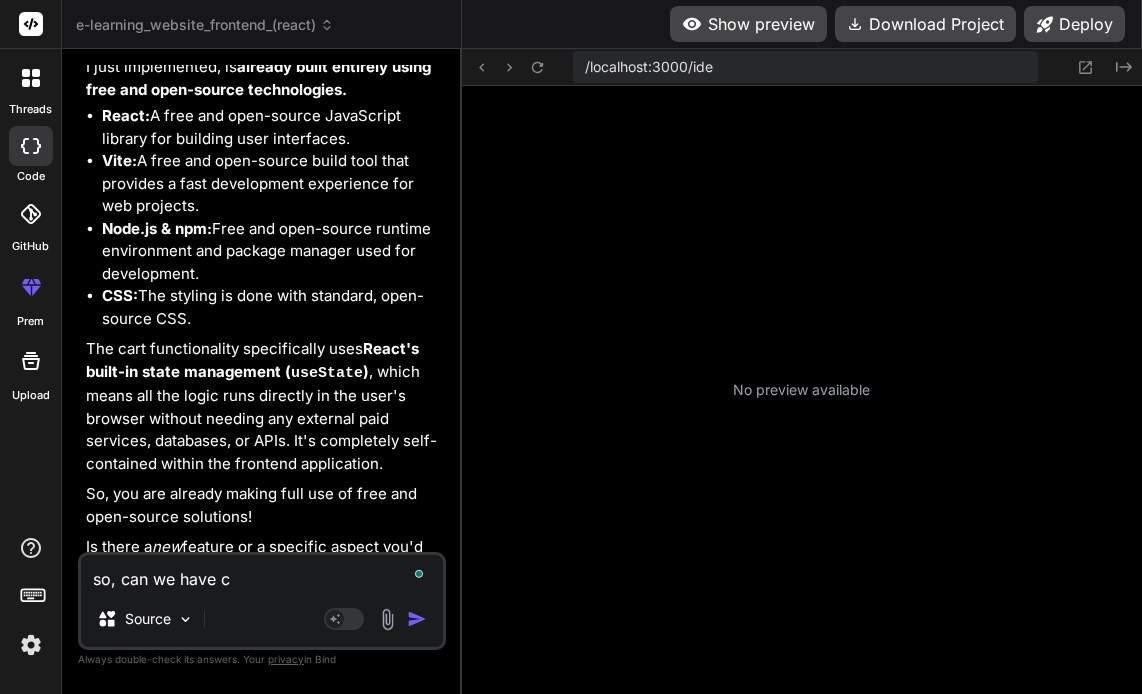 type on "so, can we have ca" 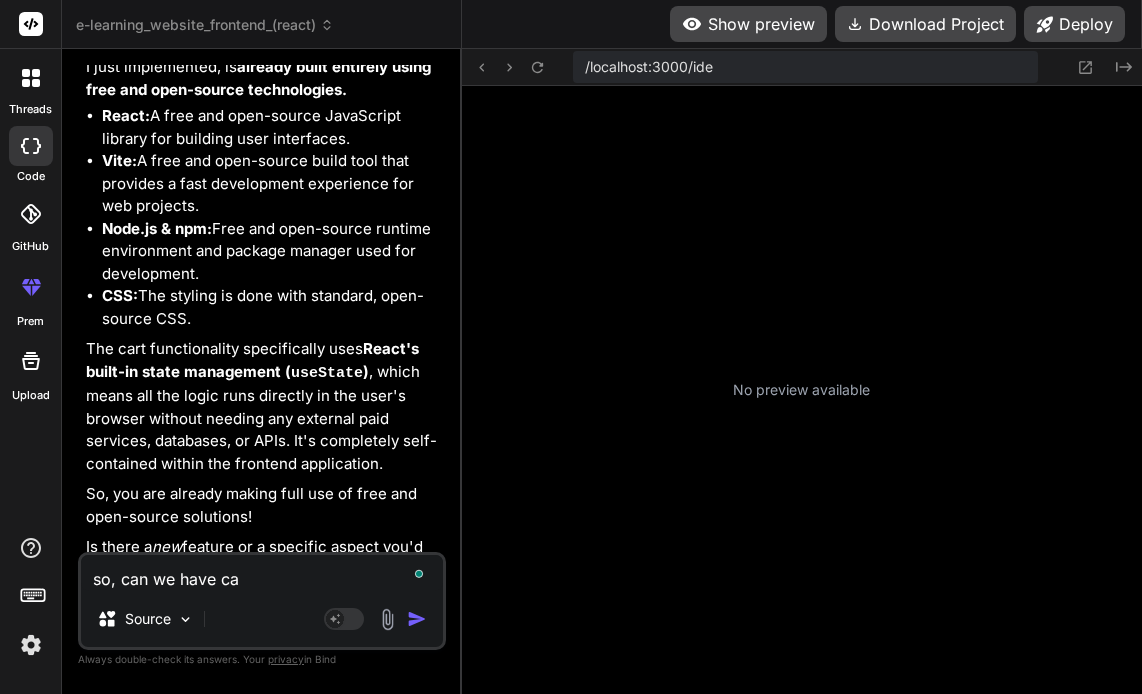 type on "so, can we have car" 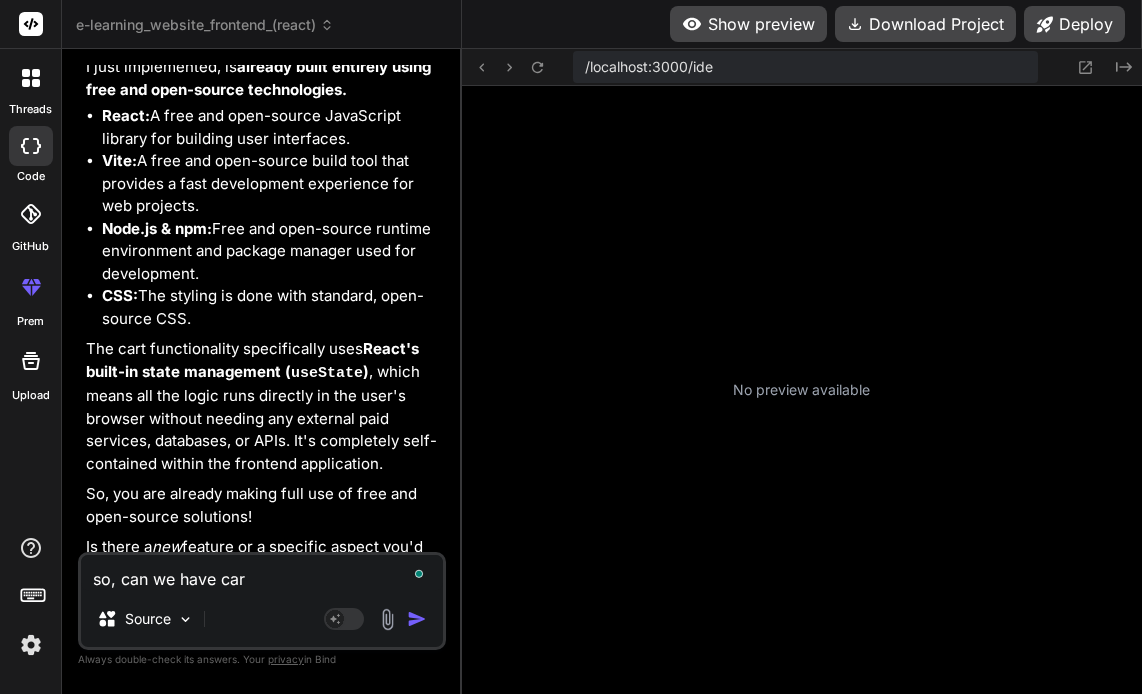 type on "so, can we have cart" 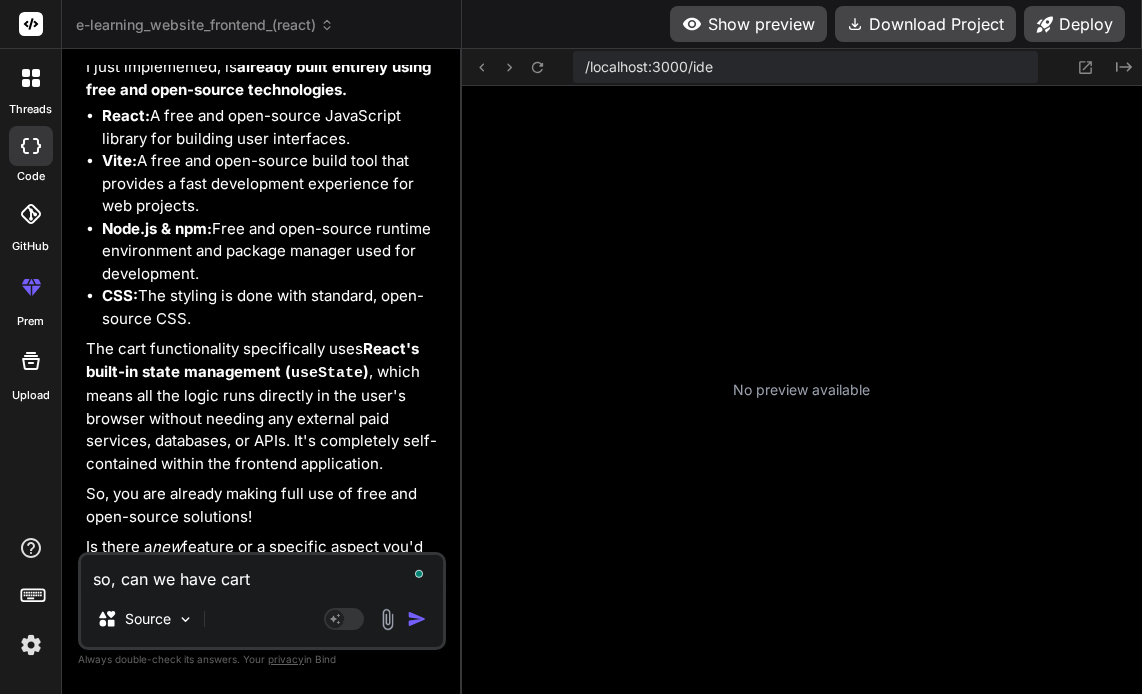 type on "so, can we have carti" 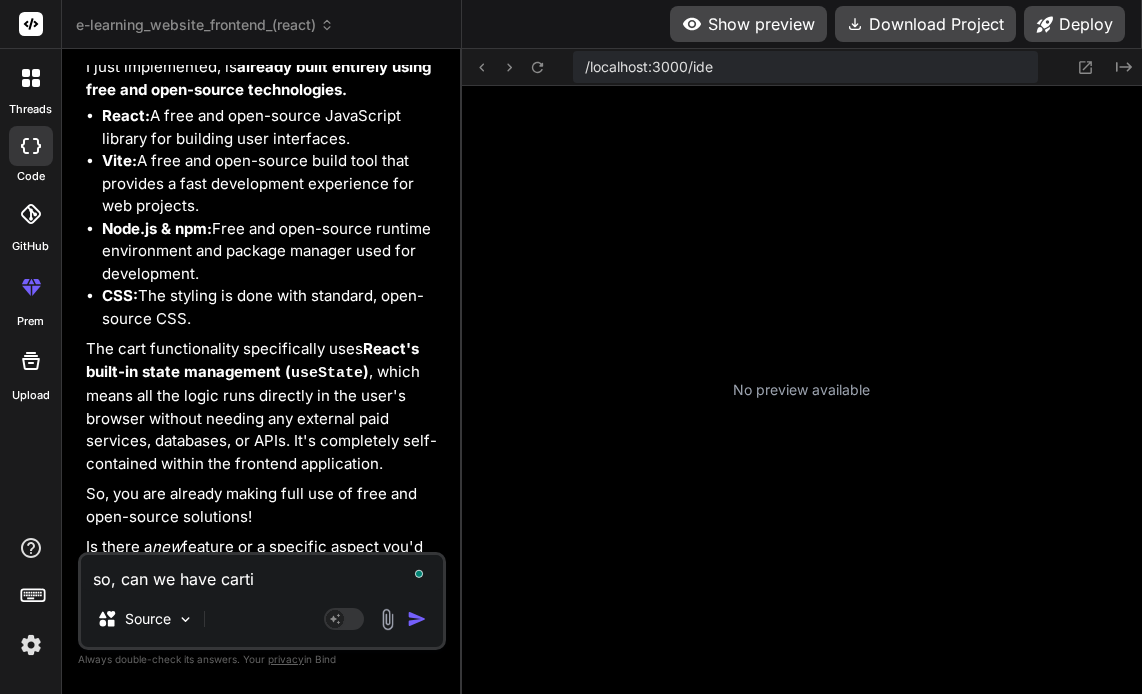 type on "so, can we have cartin" 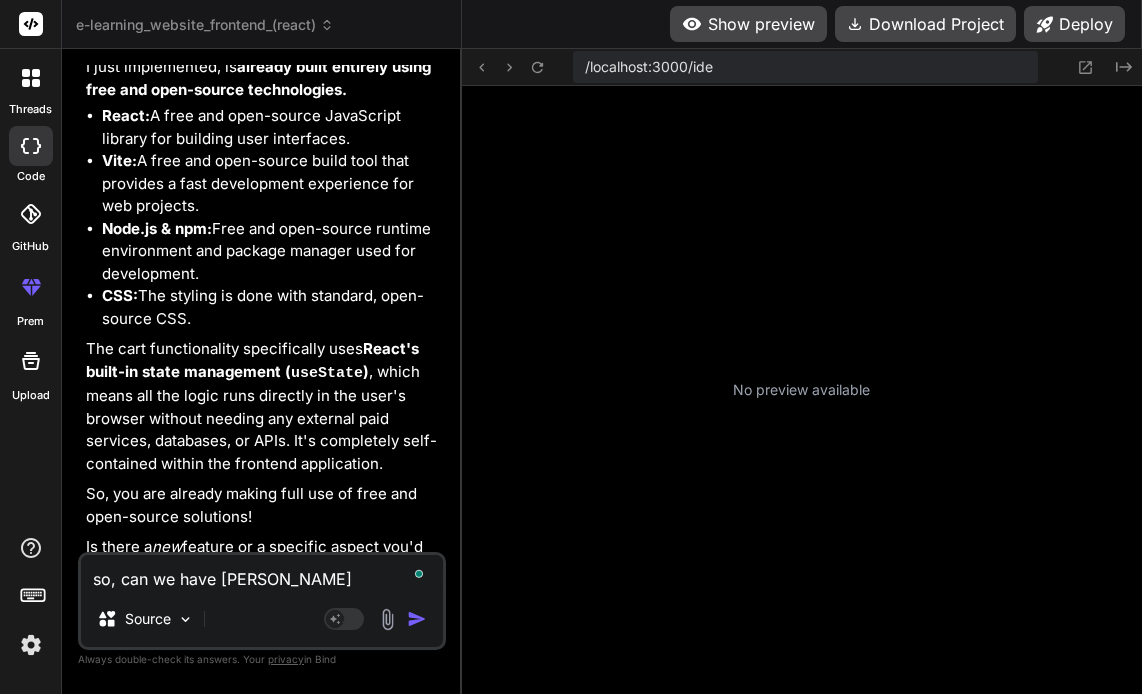 type on "so, can we have carting" 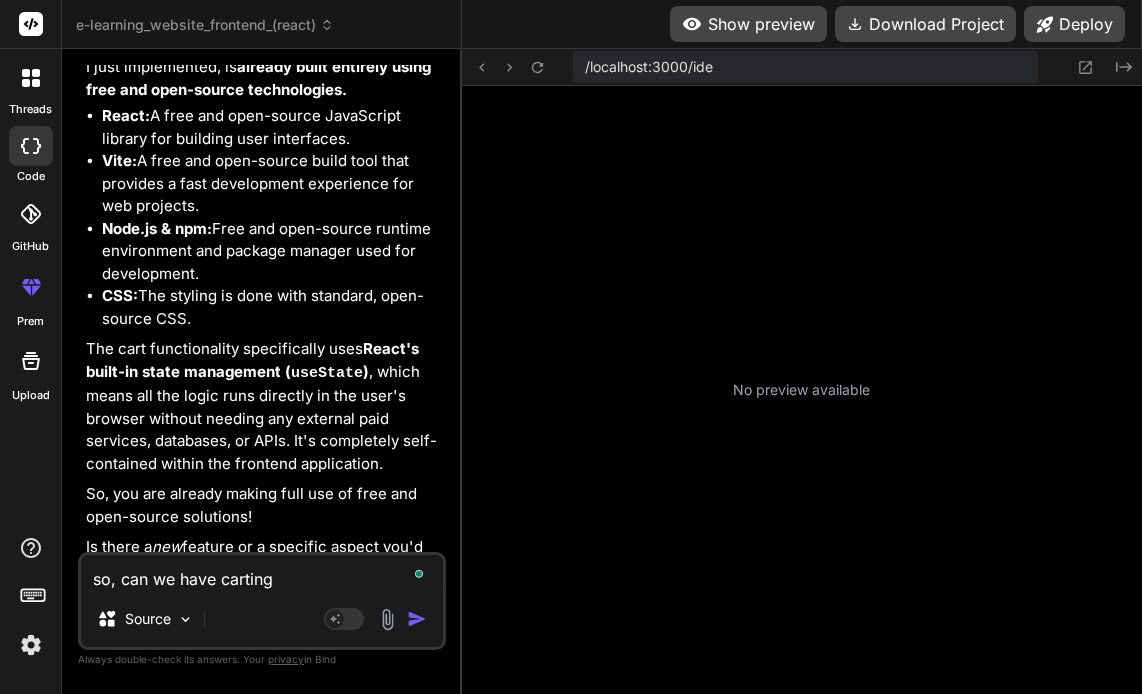type on "so, can we have cartingg" 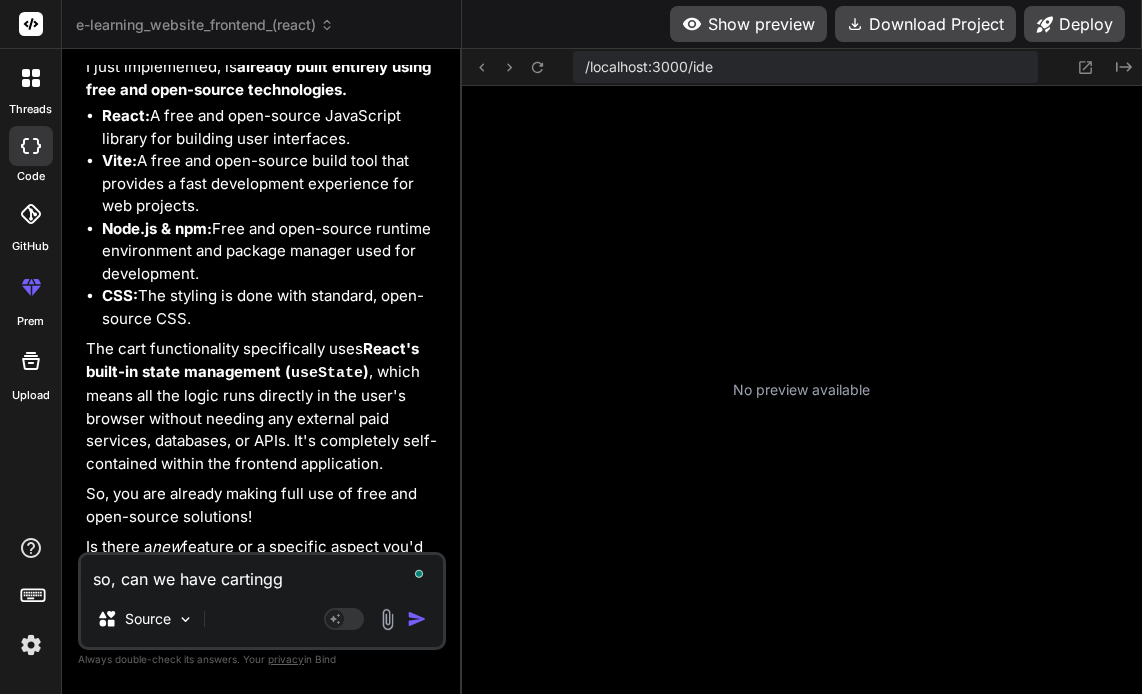 type on "so, can we have cartinggg" 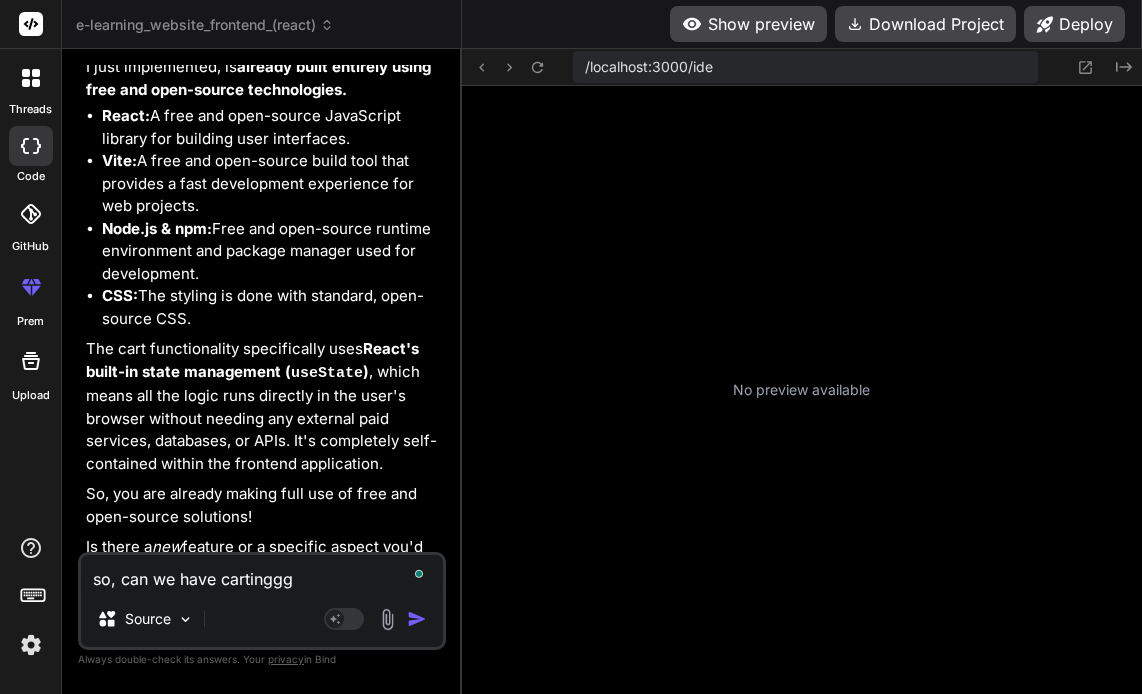 type on "so, can we have cartinggg" 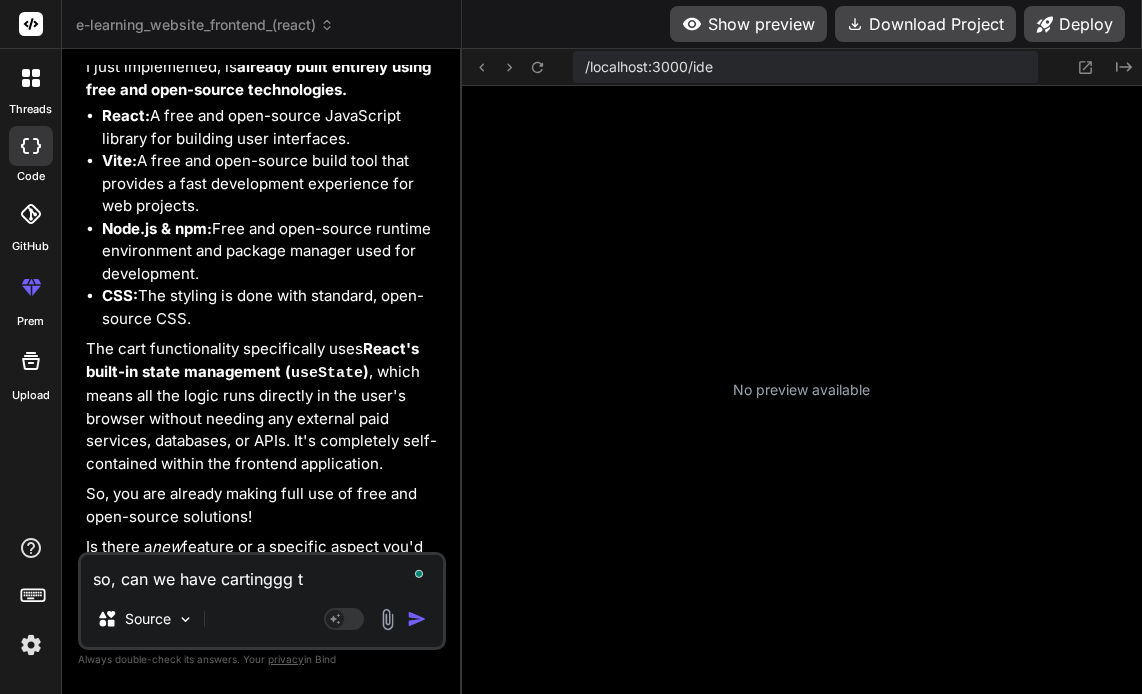 type on "so, can we have cartinggg th" 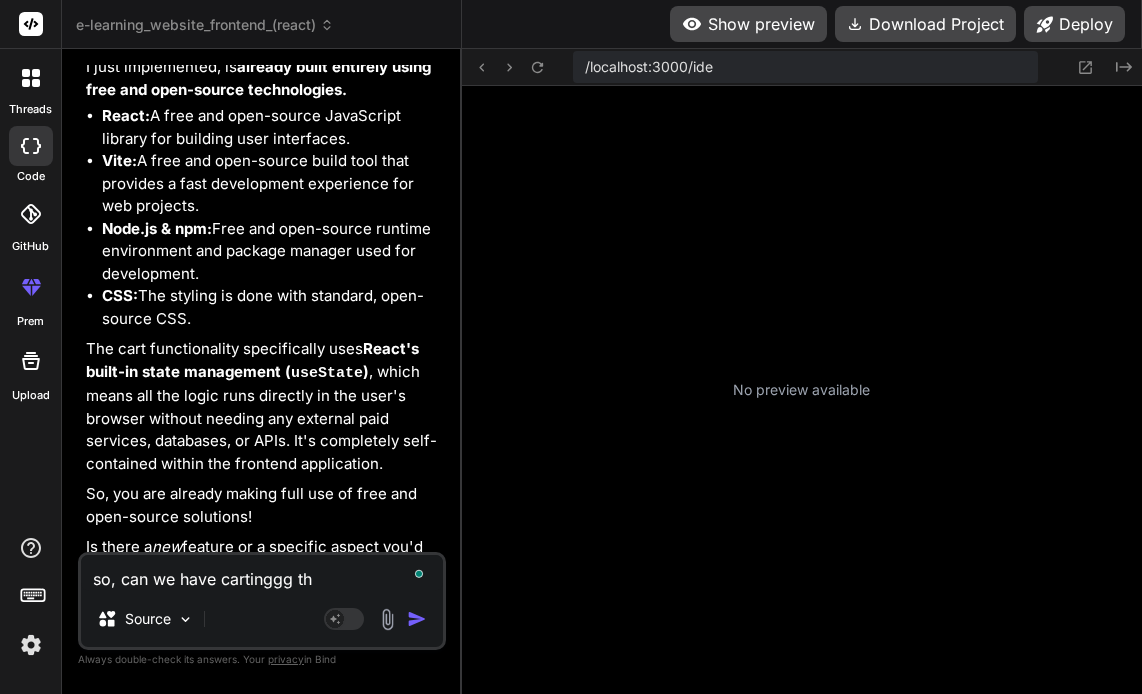 type on "so, can we have cartinggg thi" 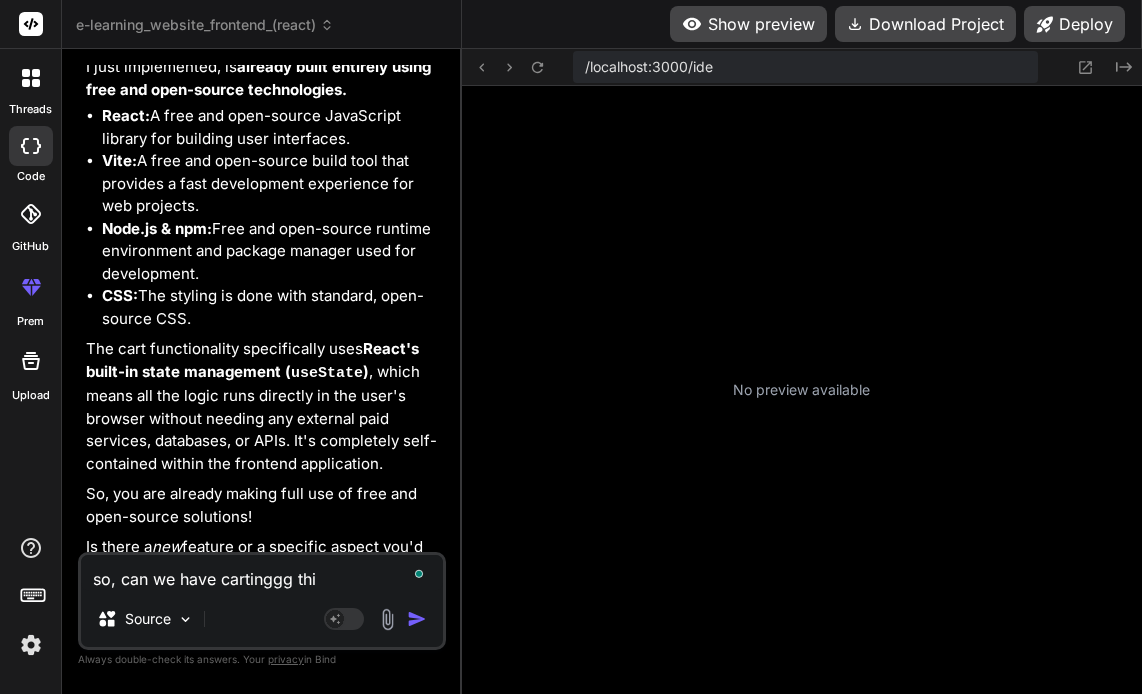 type on "so, can we have cartinggg th" 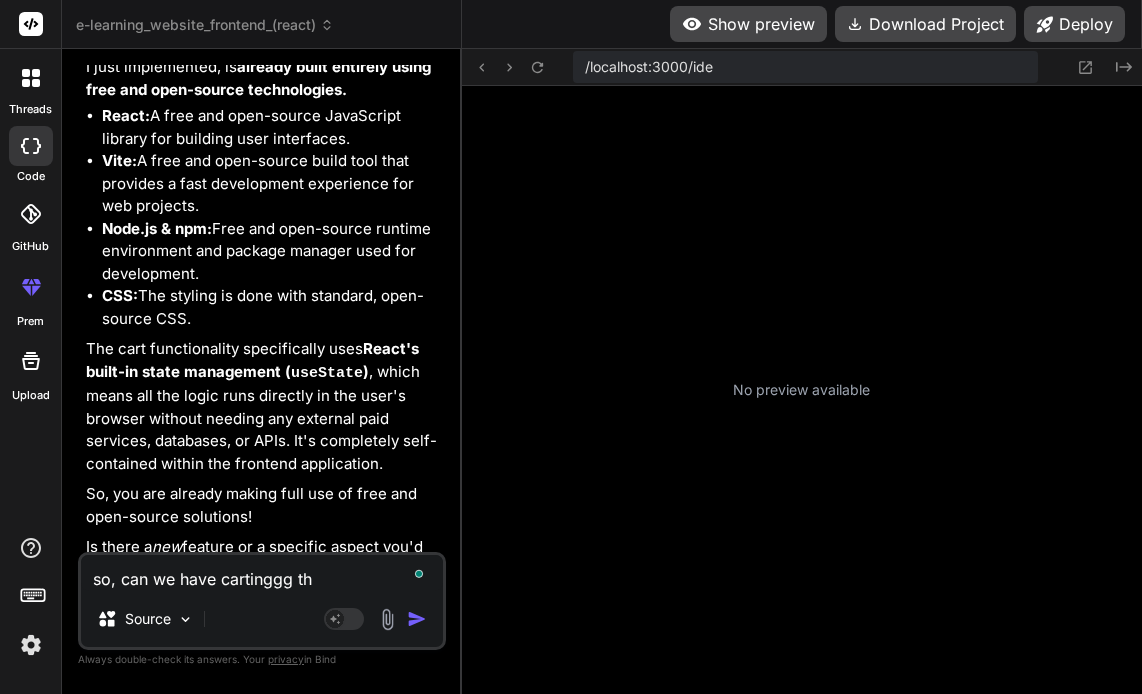 type on "so, can we have cartinggg t" 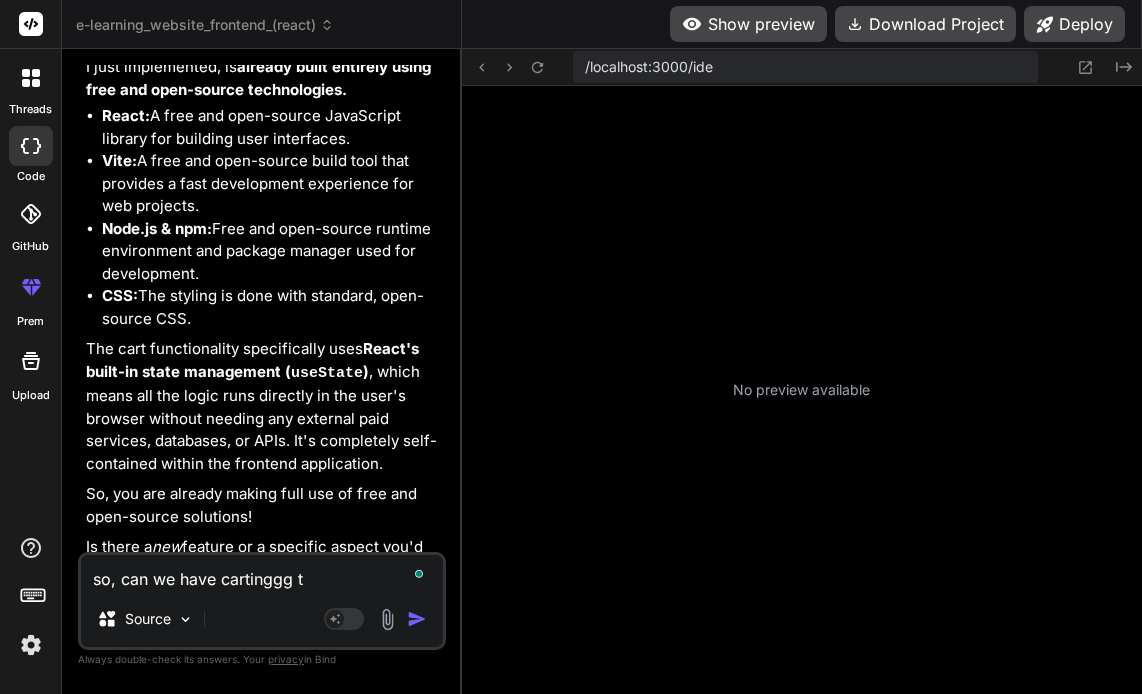 type on "so, can we have cartinggg" 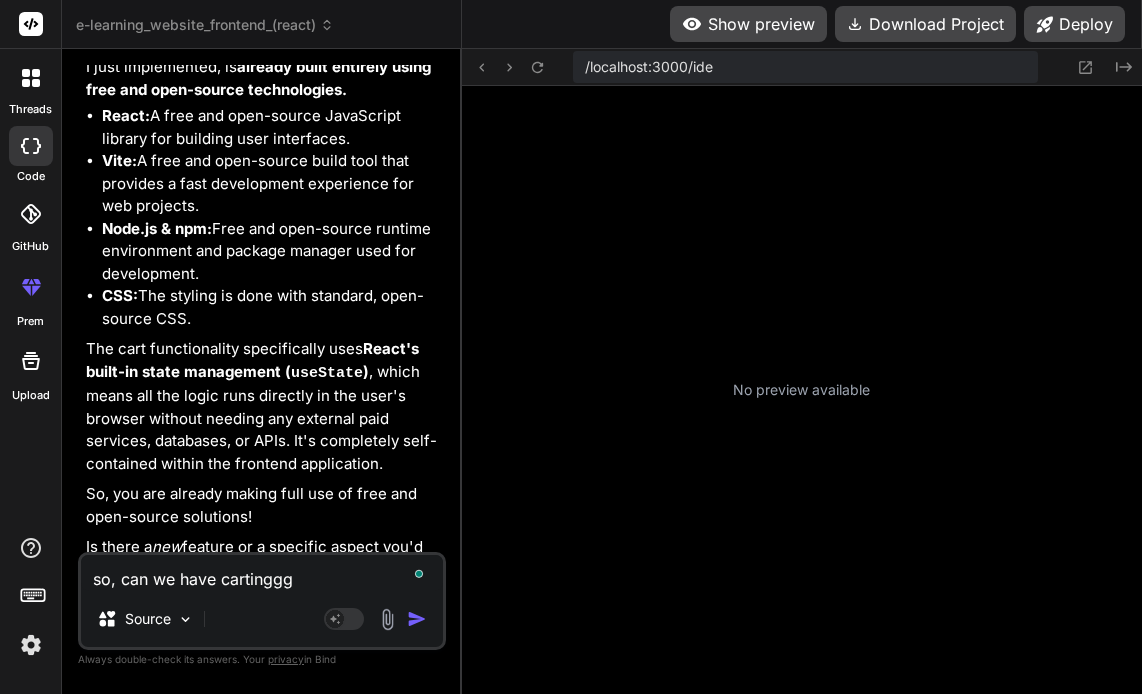 type on "so, can we have cartinggg" 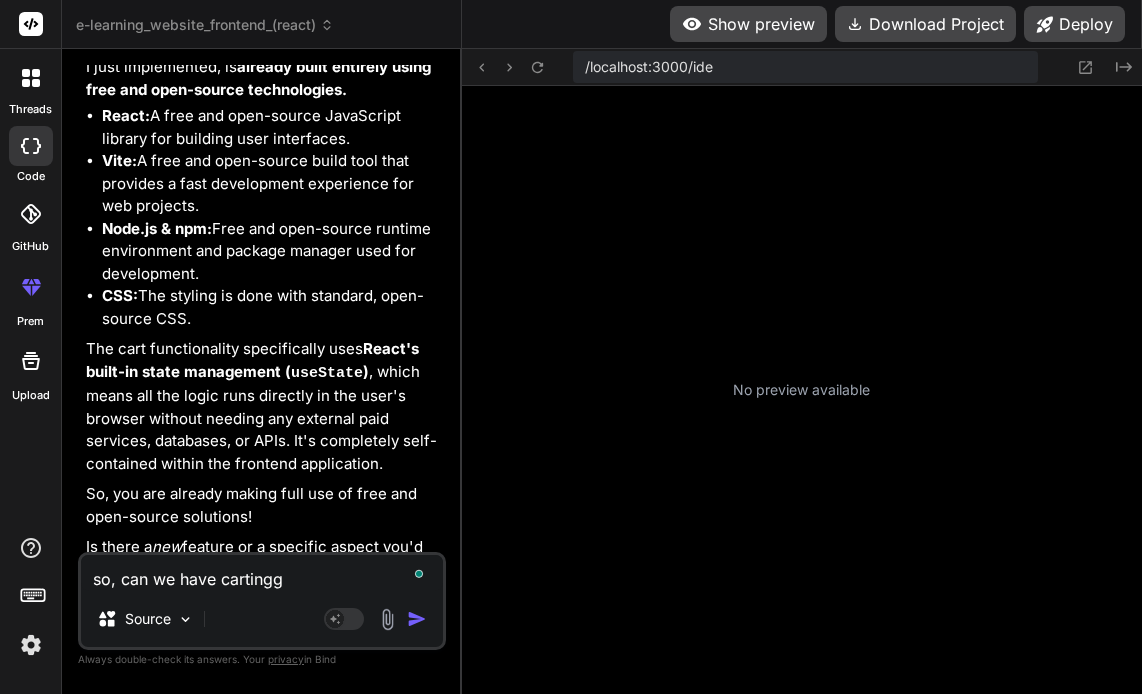 type on "so, can we have carting" 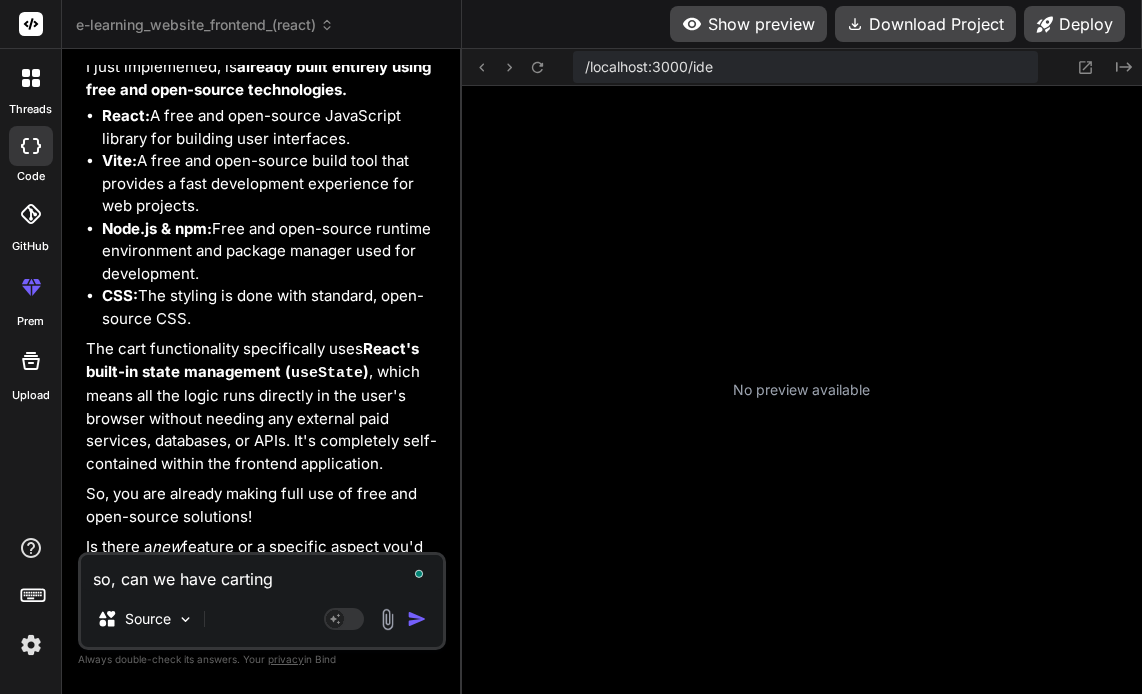 type on "so, can we have carting" 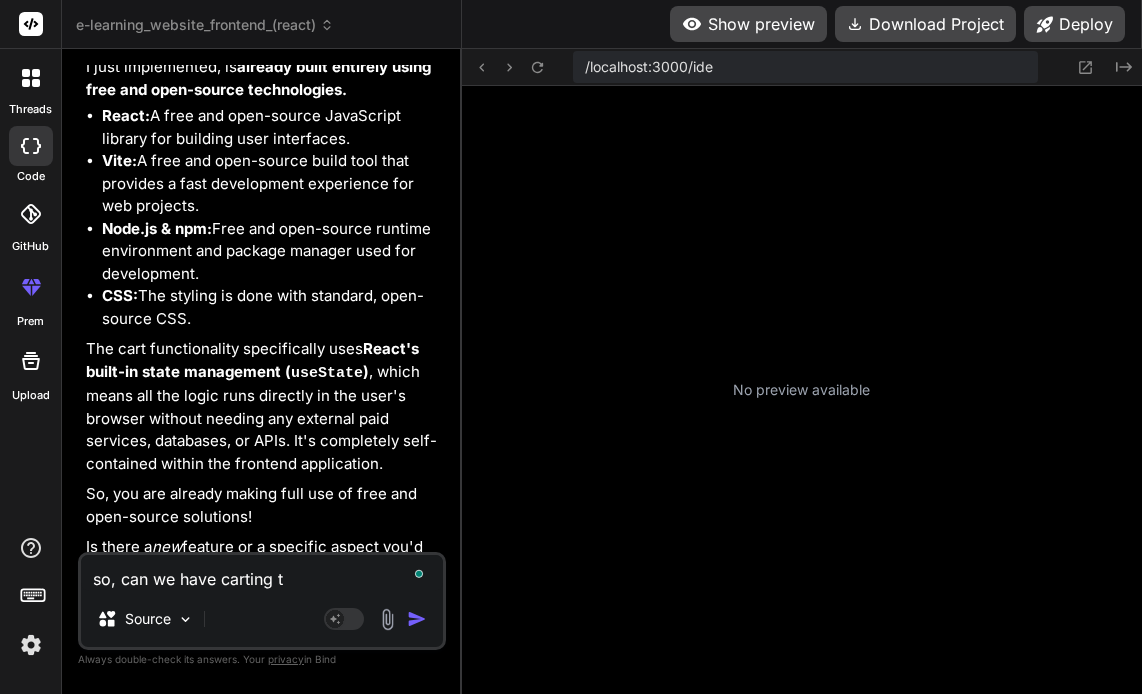 type on "so, can we have carting th" 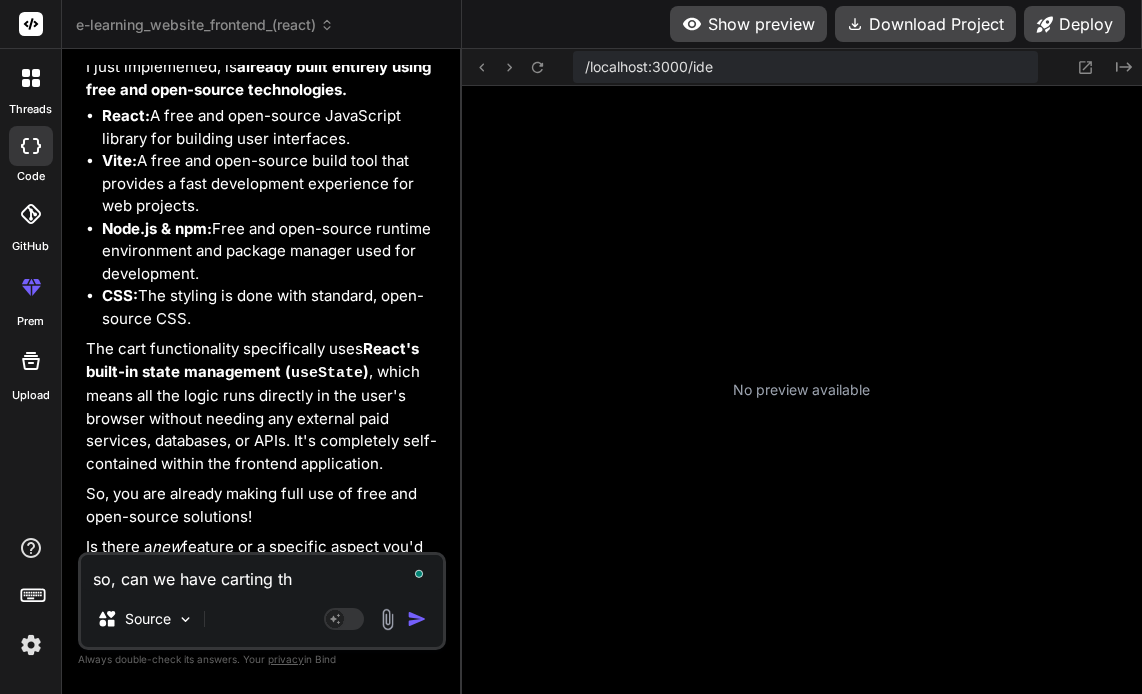 type on "x" 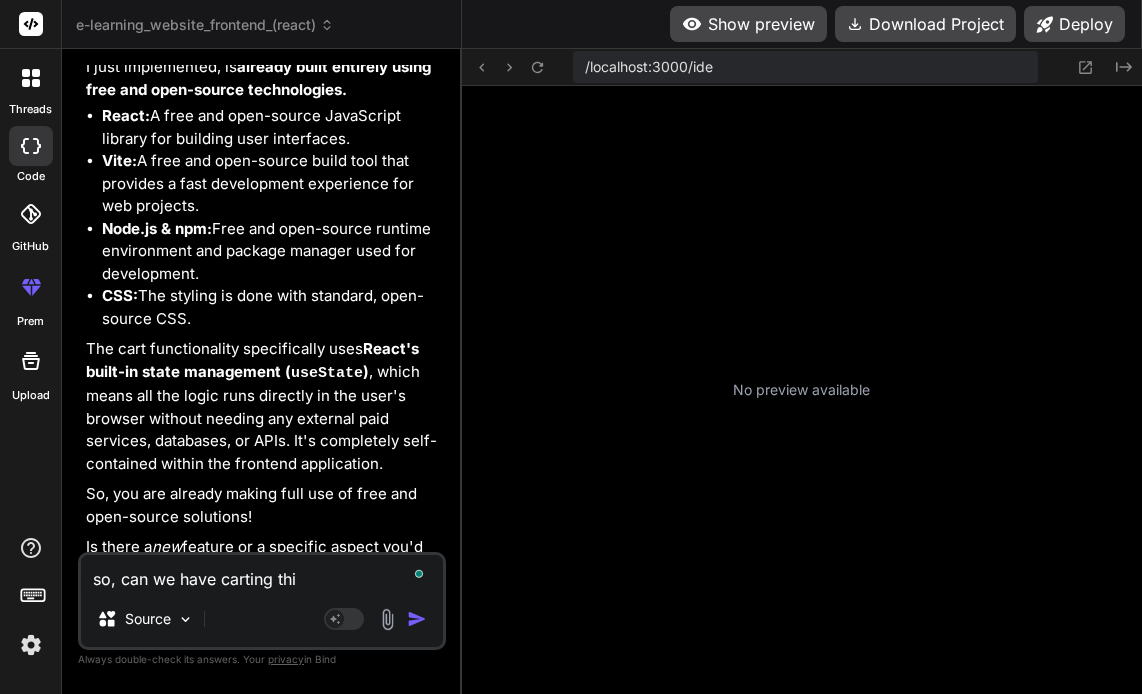 type on "so, can we have carting thin" 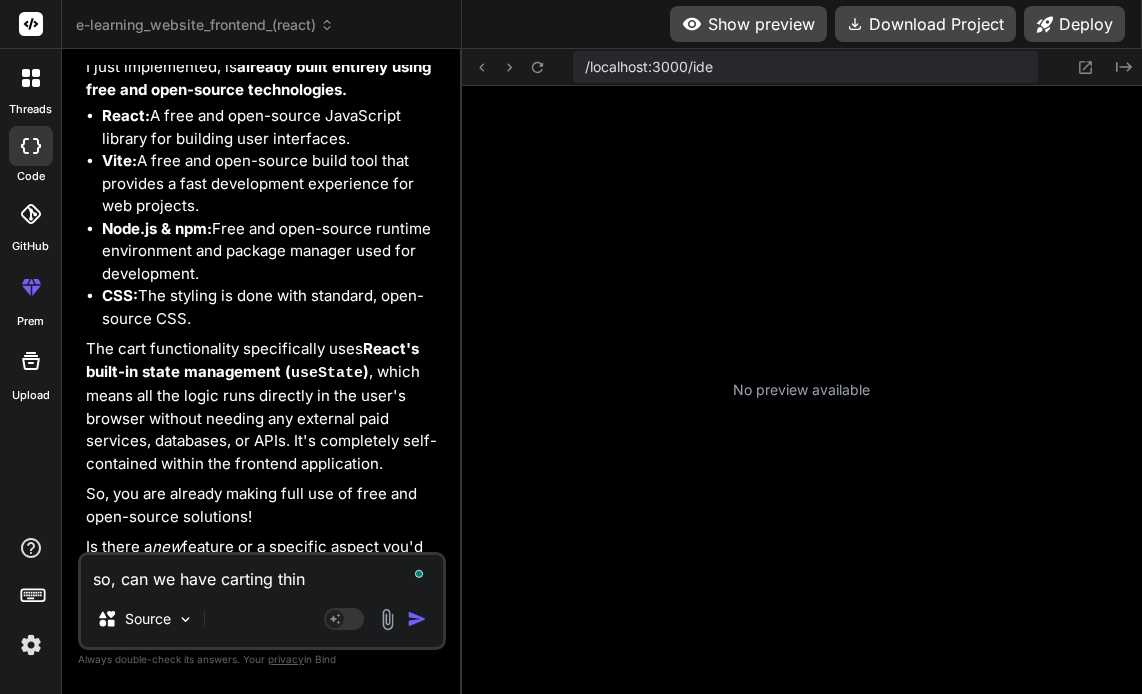 type on "so, can we have carting thing" 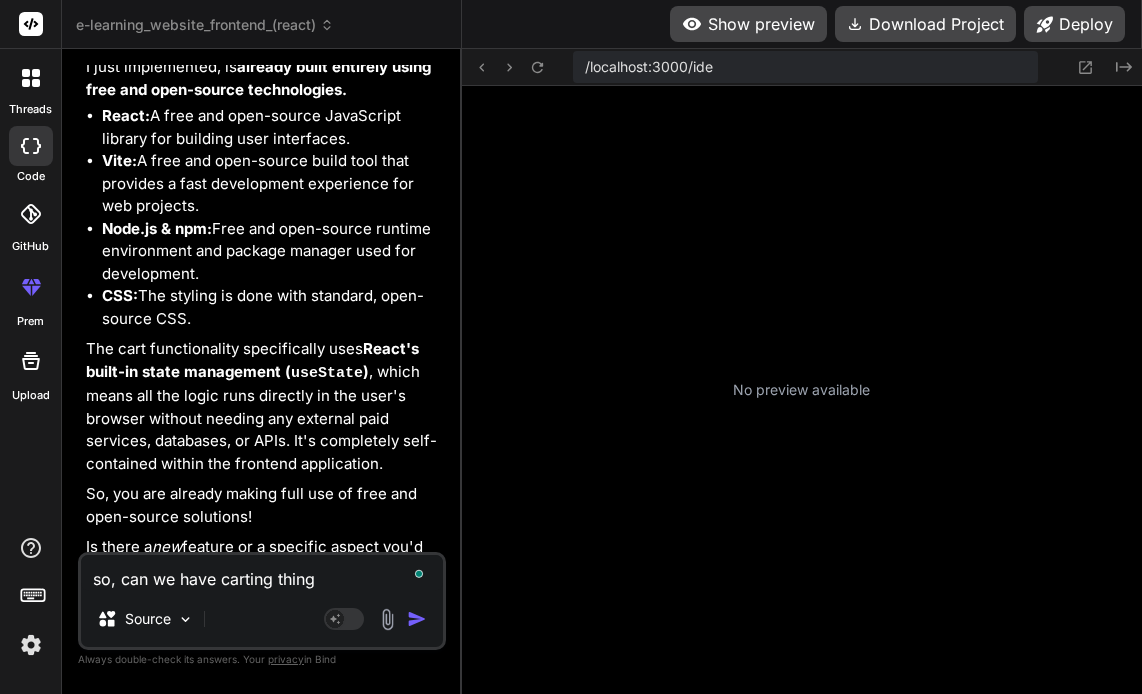 type on "so, can we have carting things" 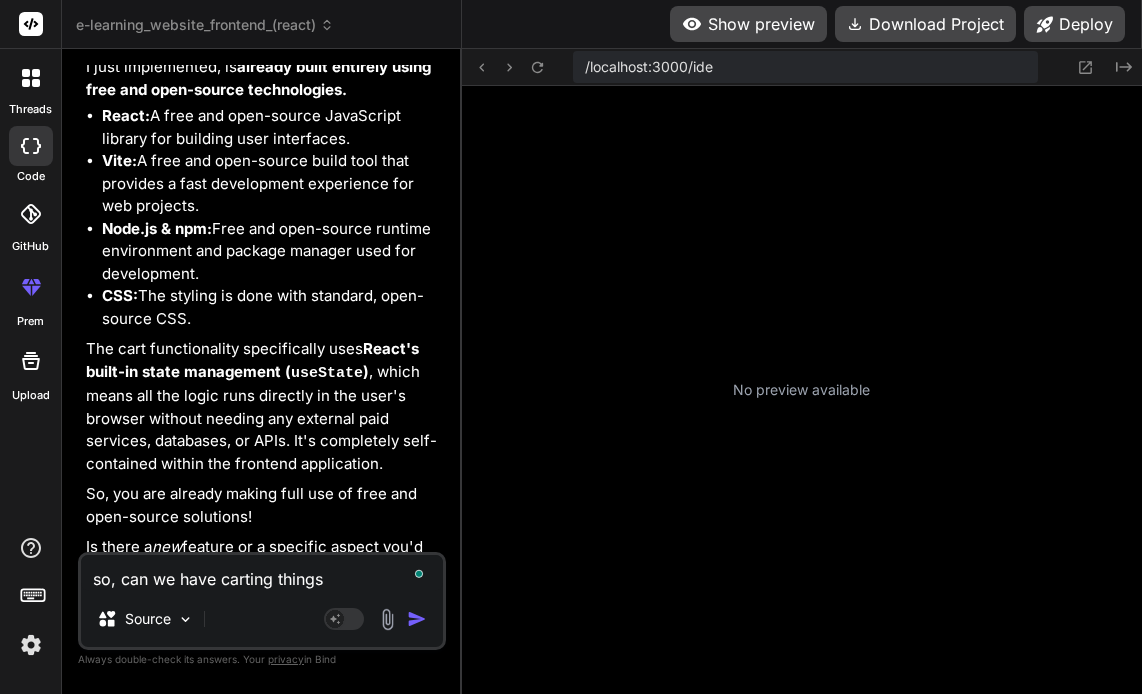 type on "x" 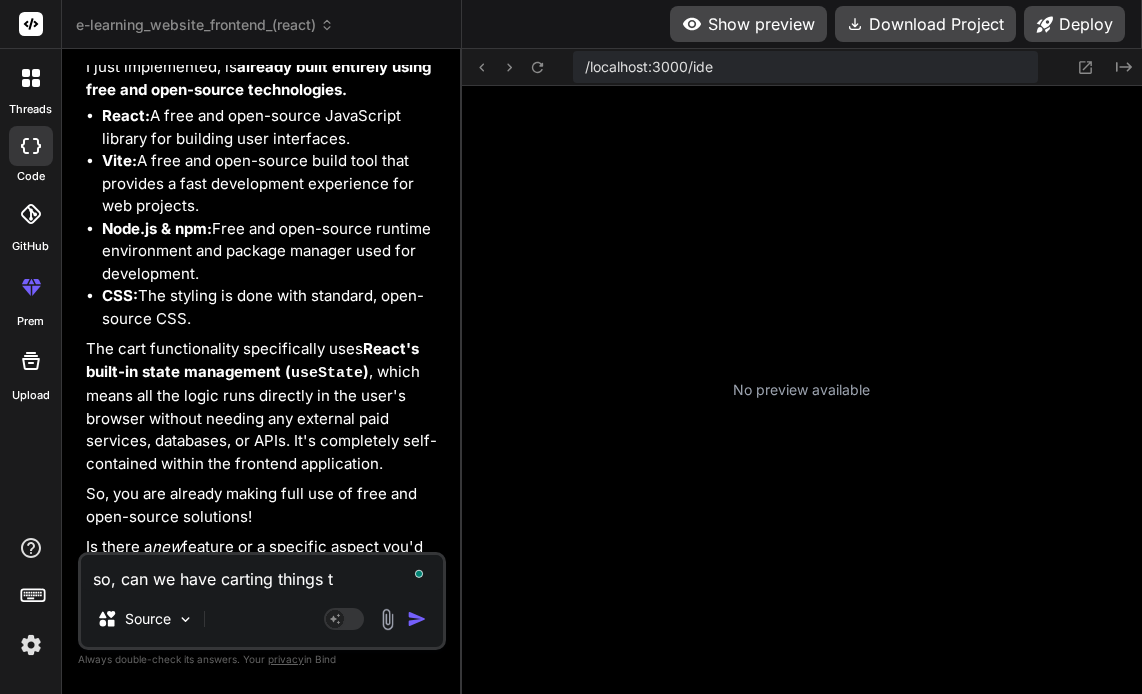 type on "so, can we have carting things to" 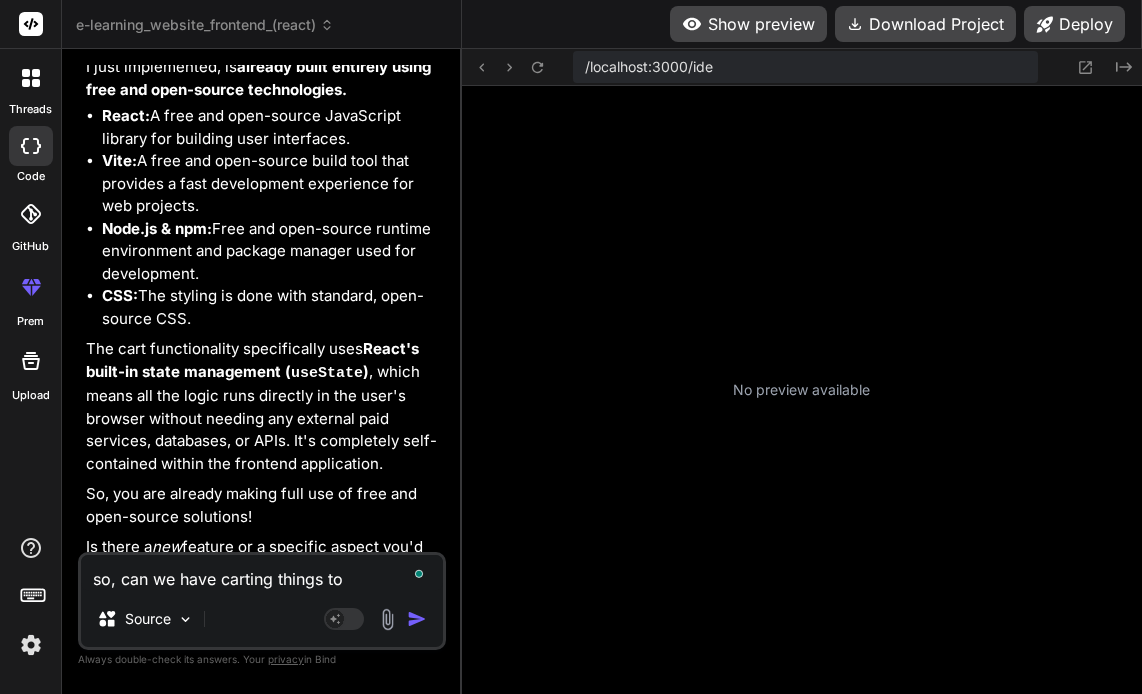 type on "so, can we have carting things to" 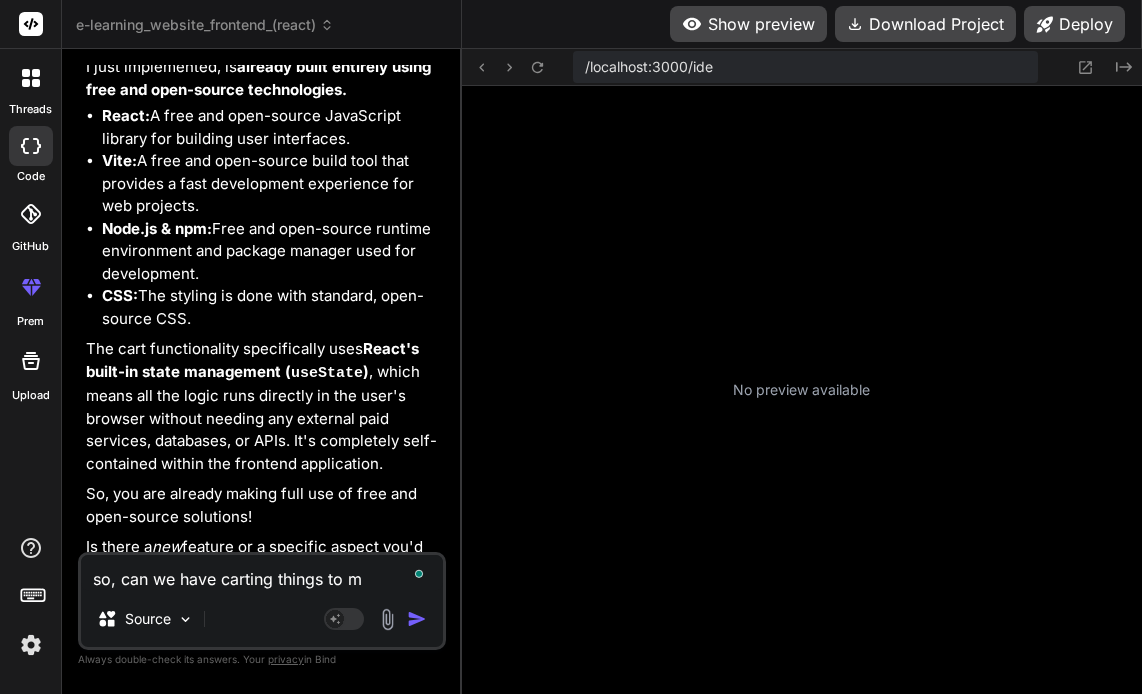 type on "so, can we have carting things to my" 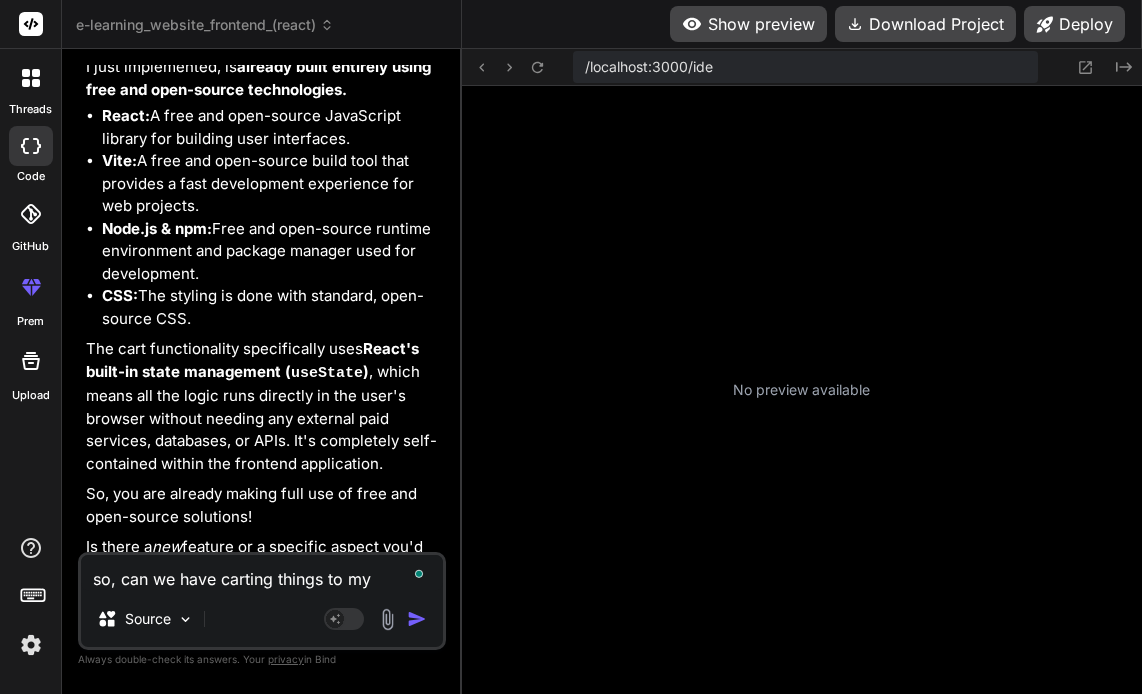 type on "so, can we have carting things to my" 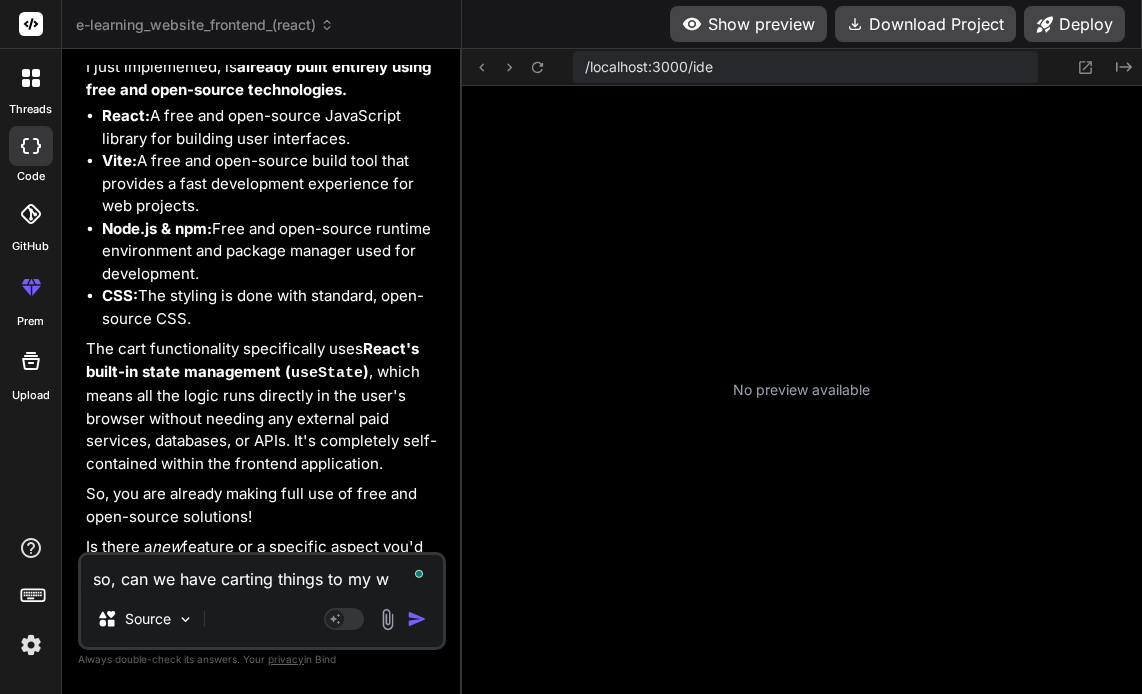 type on "so, can we have carting things to my we" 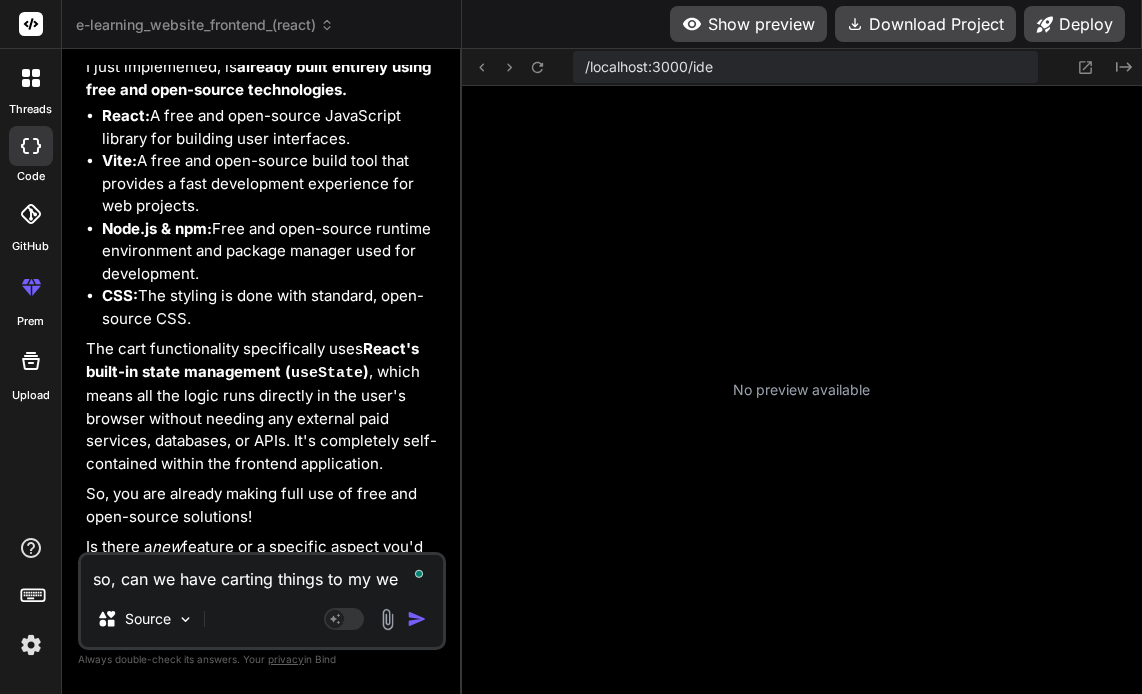 type on "so, can we have carting things to my web" 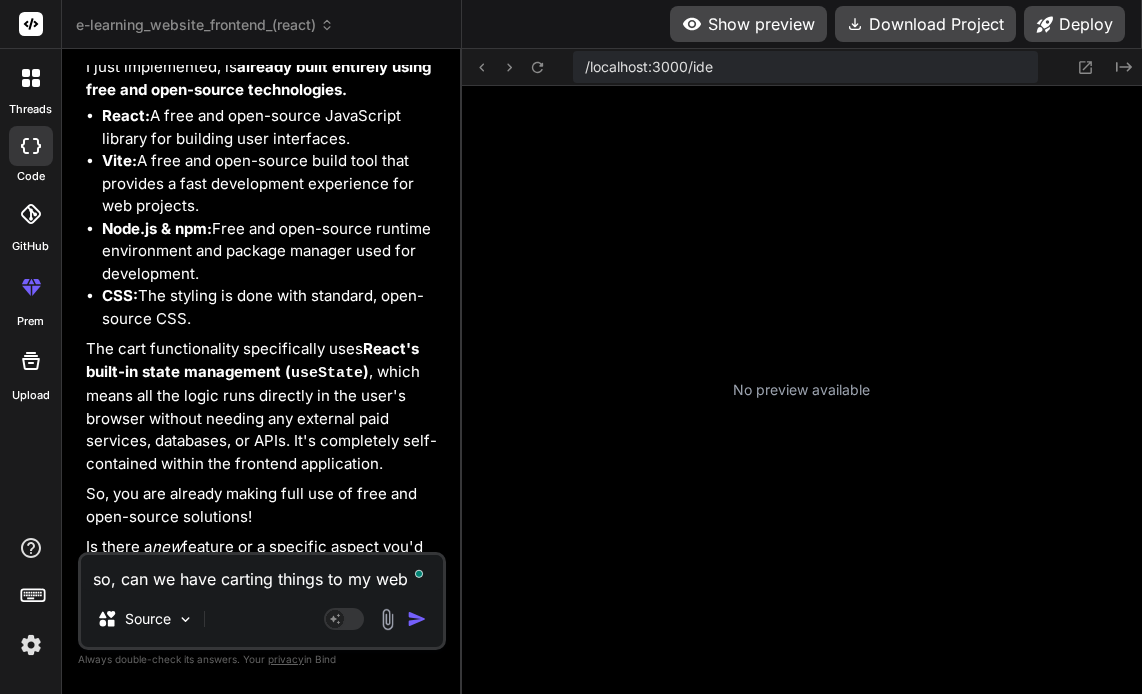 type on "so, can we have carting things to my webs" 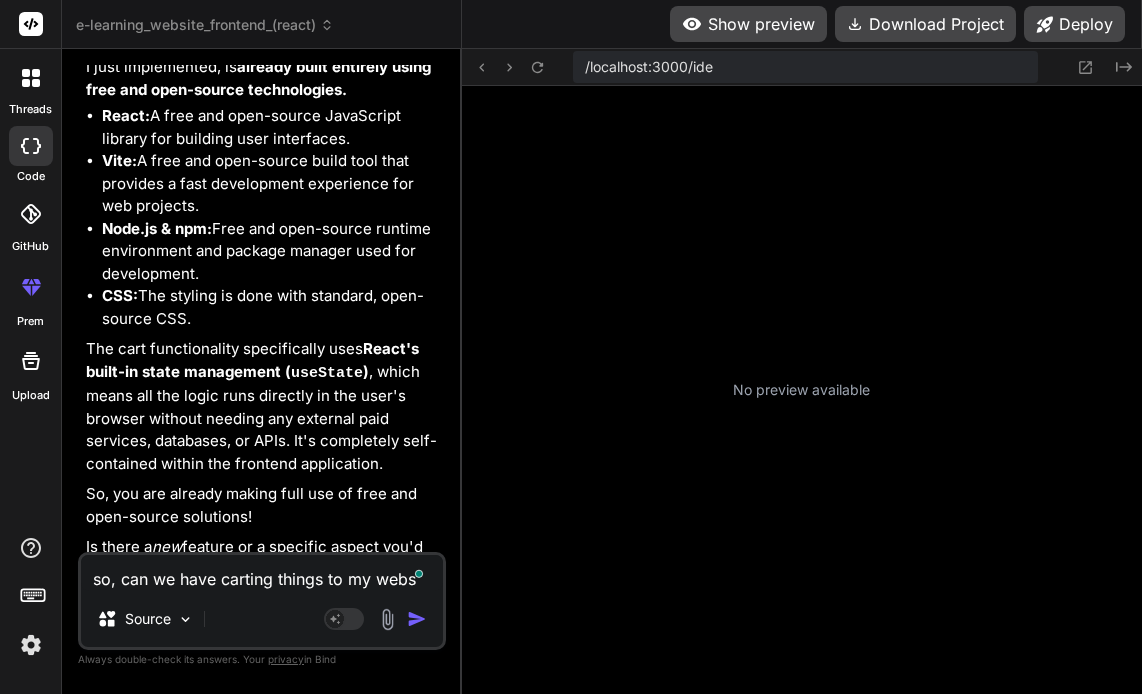 type on "so, can we have carting things to my websi" 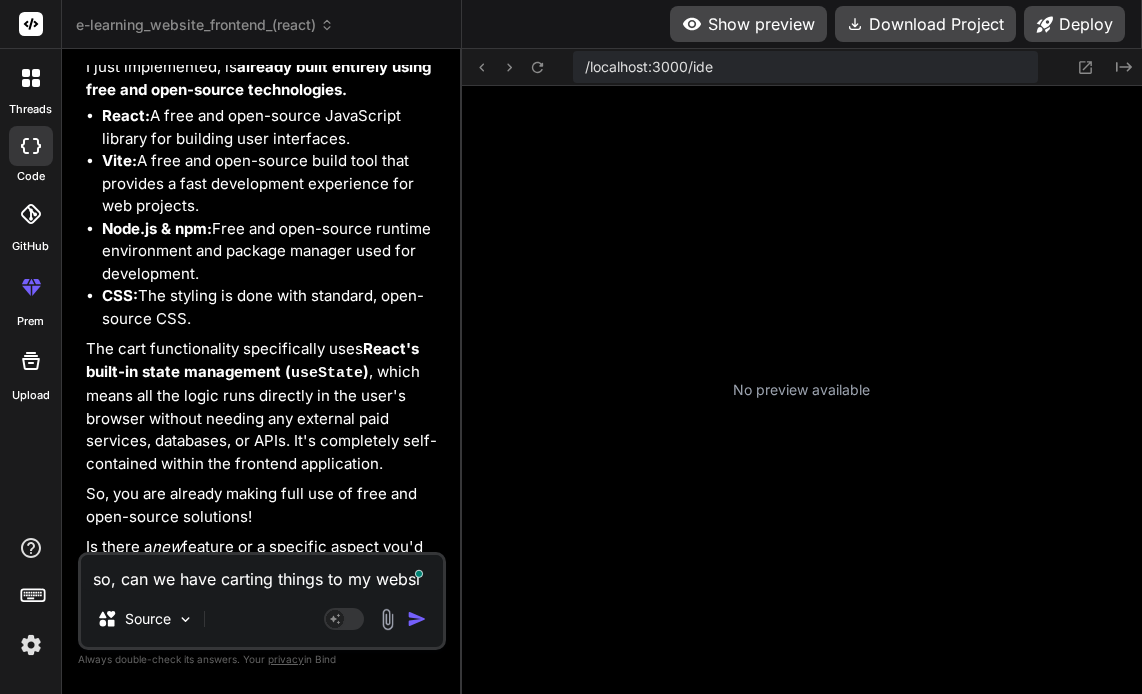 type on "so, can we have carting things to my websit" 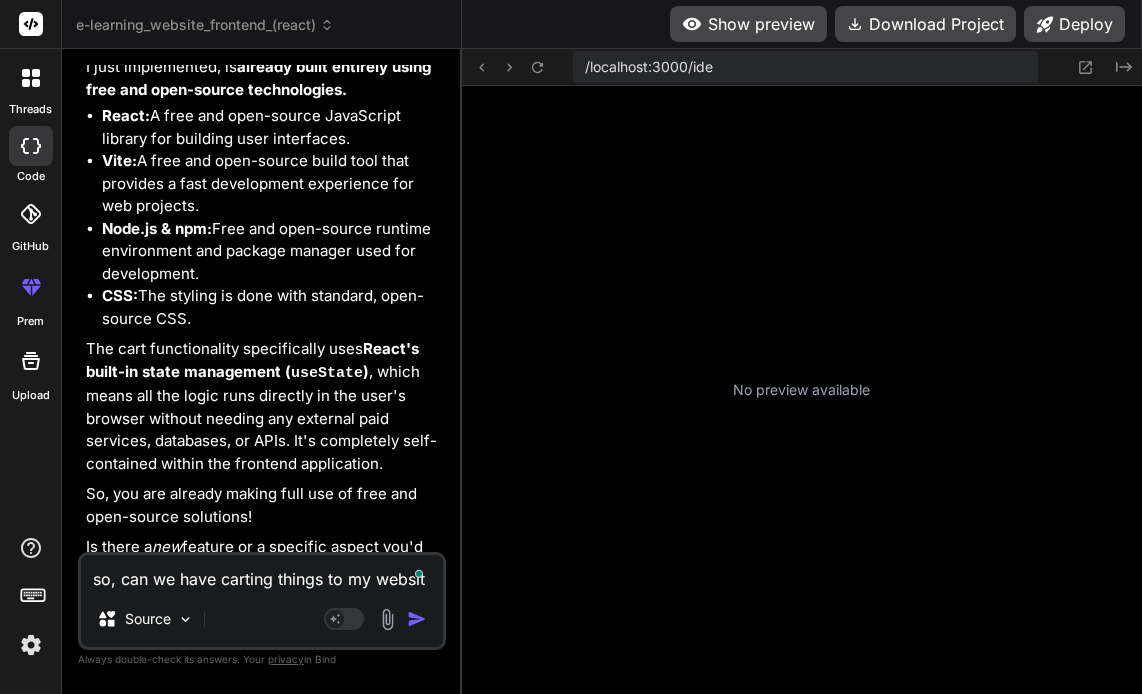 type on "so, can we have carting things to my website" 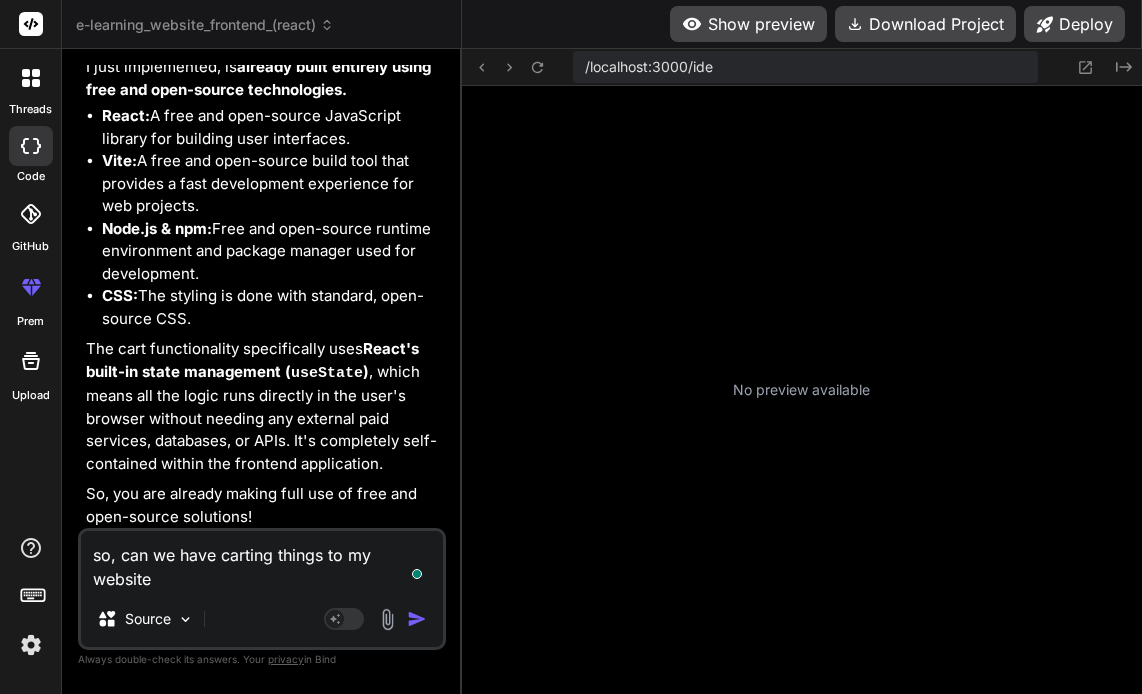 type on "so, can we have carting things to my website?" 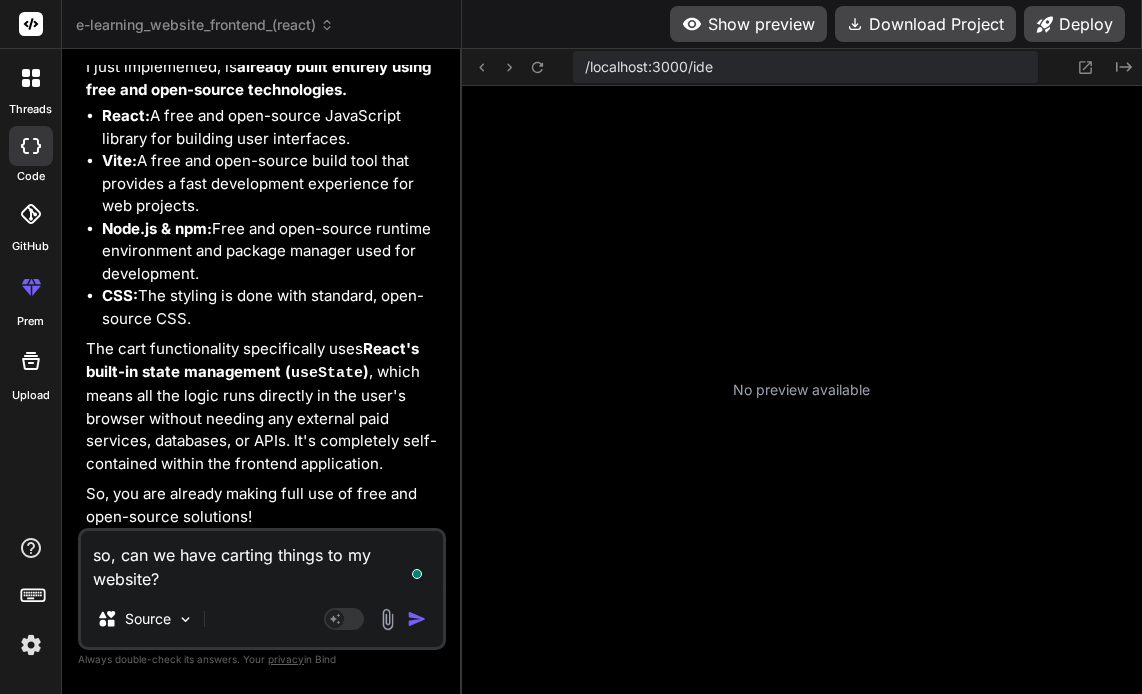 type on "so, can we have carting things to my website?" 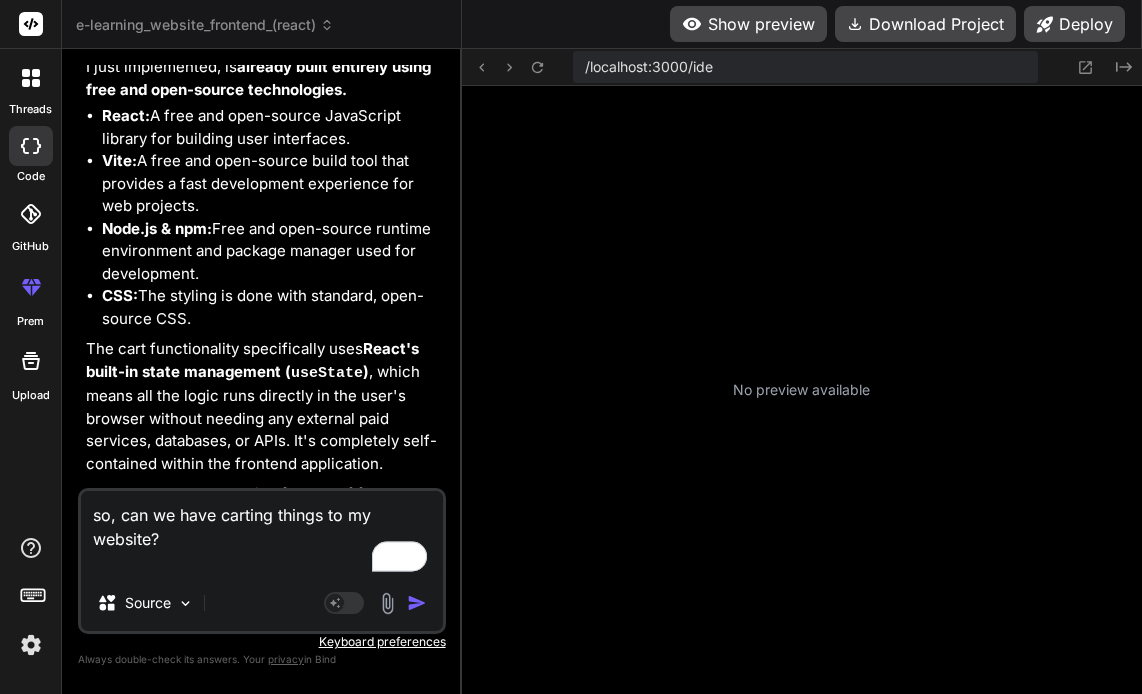 type on "so, can we have carting things to my website?" 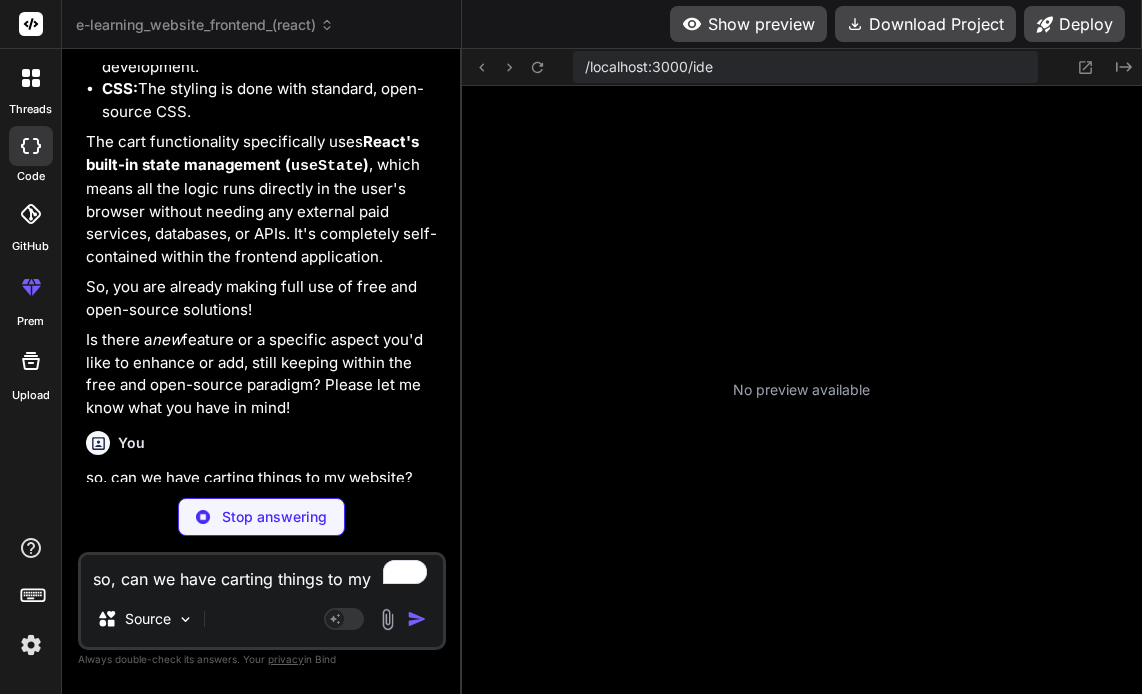 scroll, scrollTop: 4177, scrollLeft: 0, axis: vertical 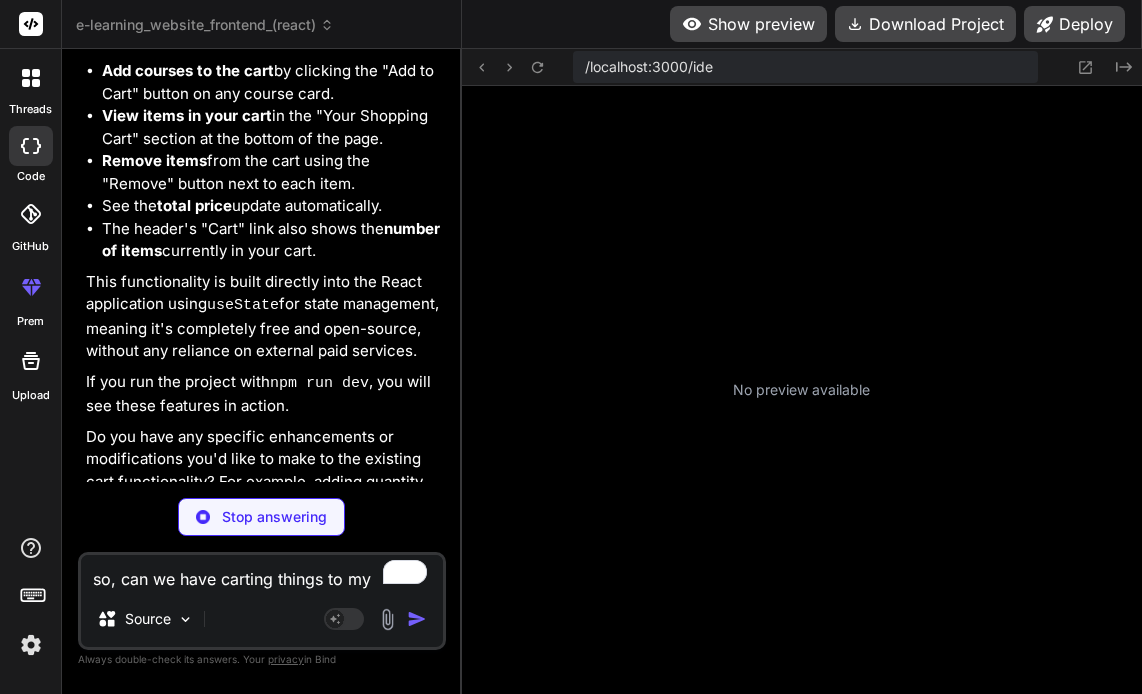 type on "x" 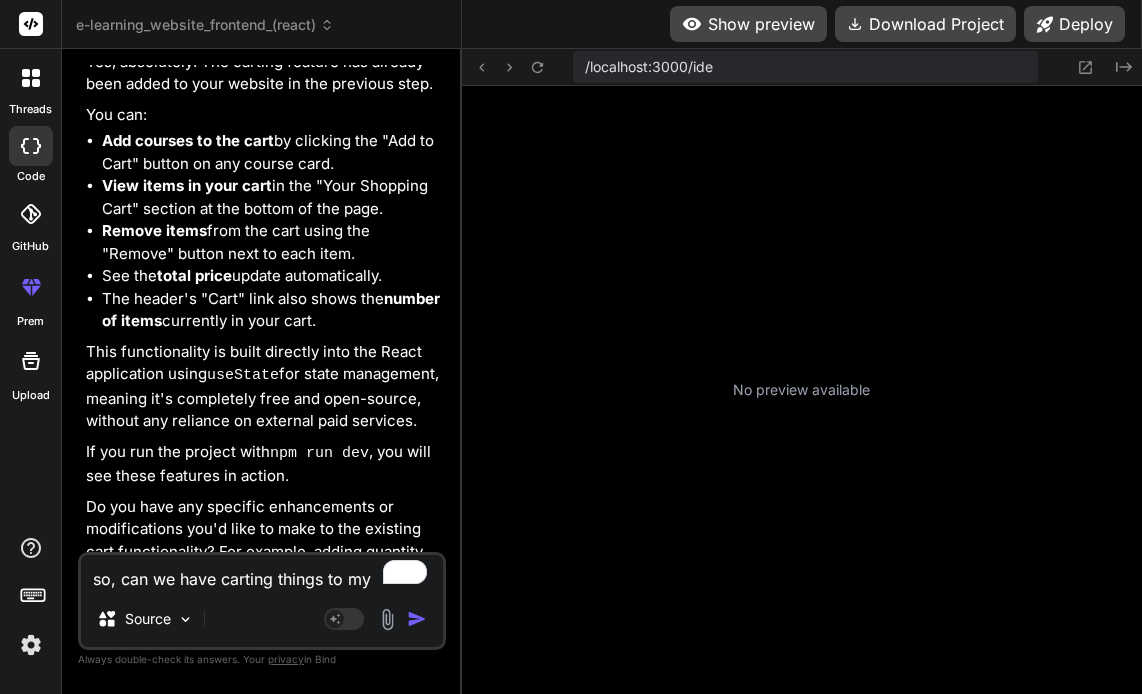 click on "so, can we have carting things to my website?" at bounding box center [262, 573] 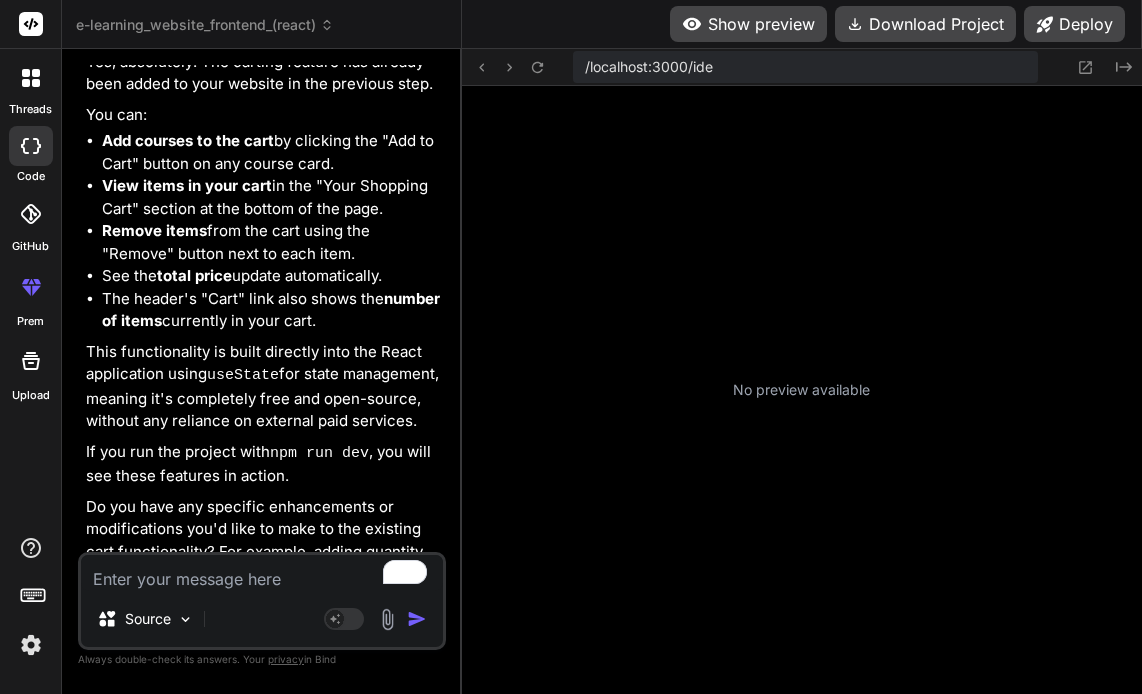 type on "w" 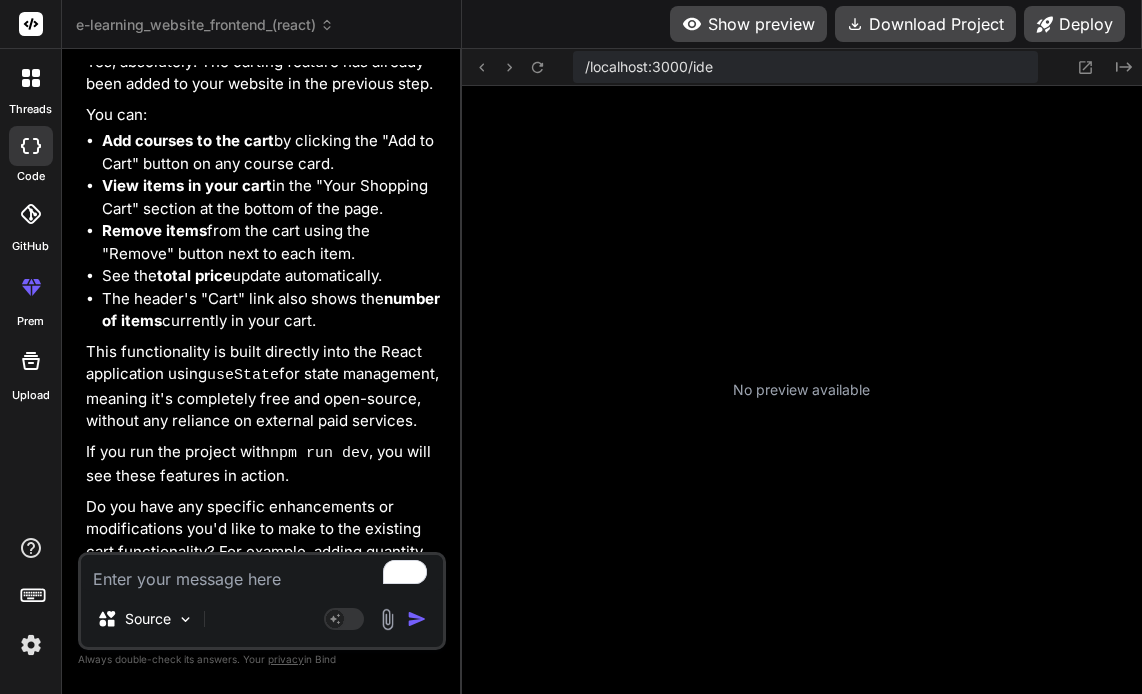 type on "x" 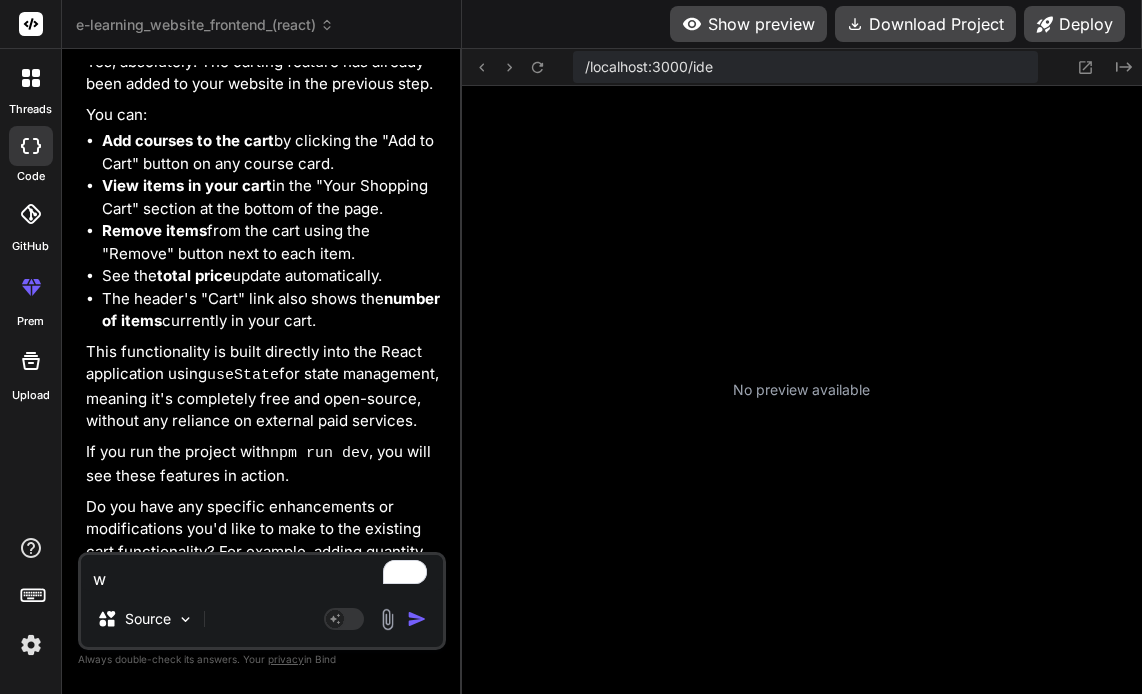 type on "we" 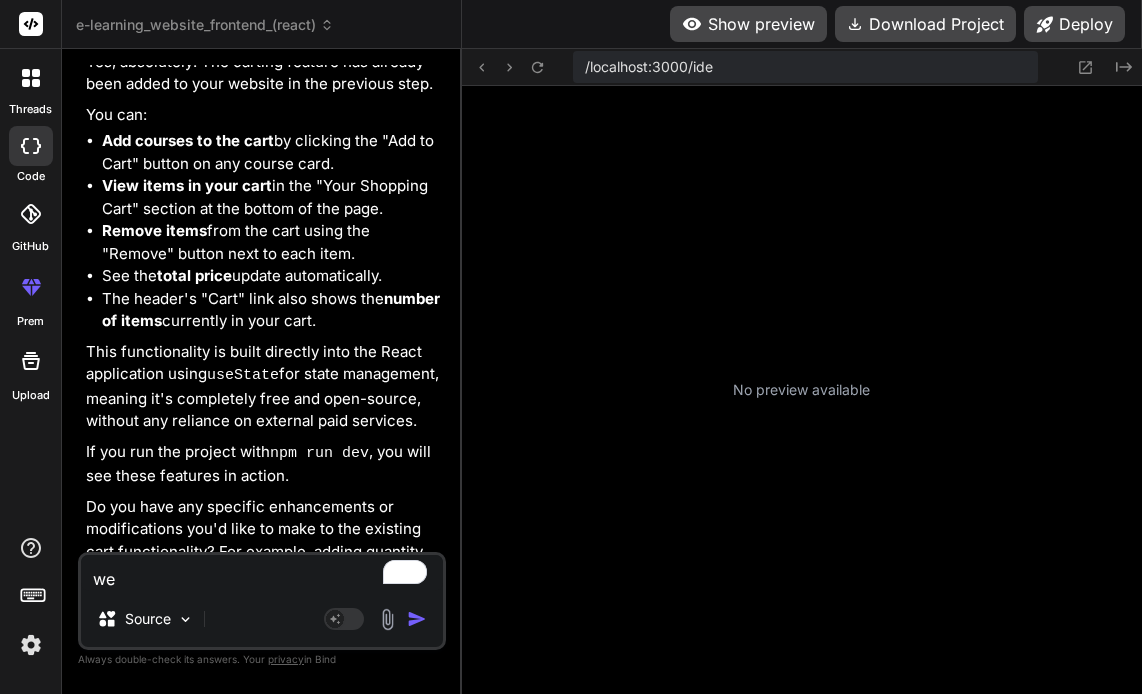 type on "we" 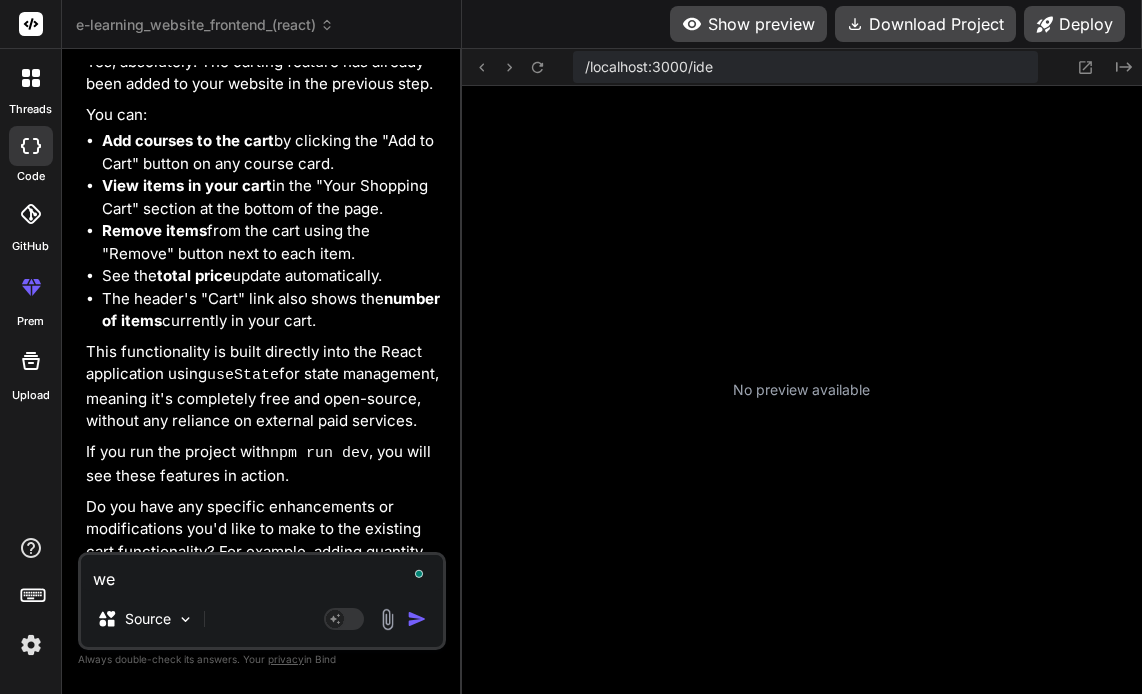 type on "we n" 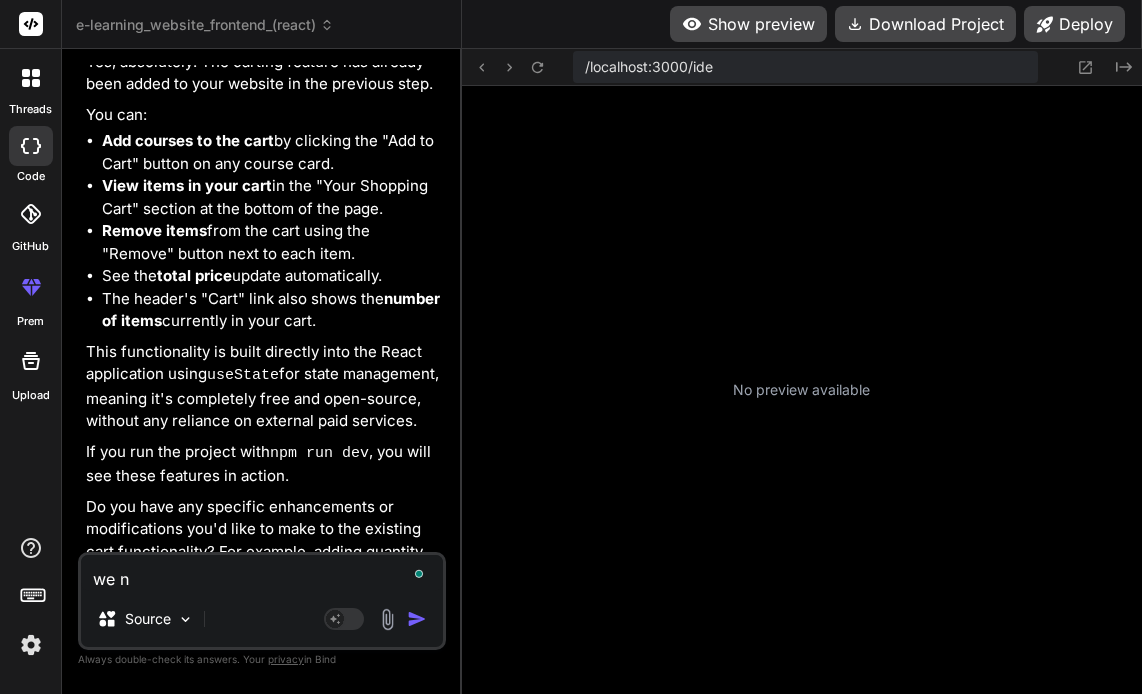 type on "we ne" 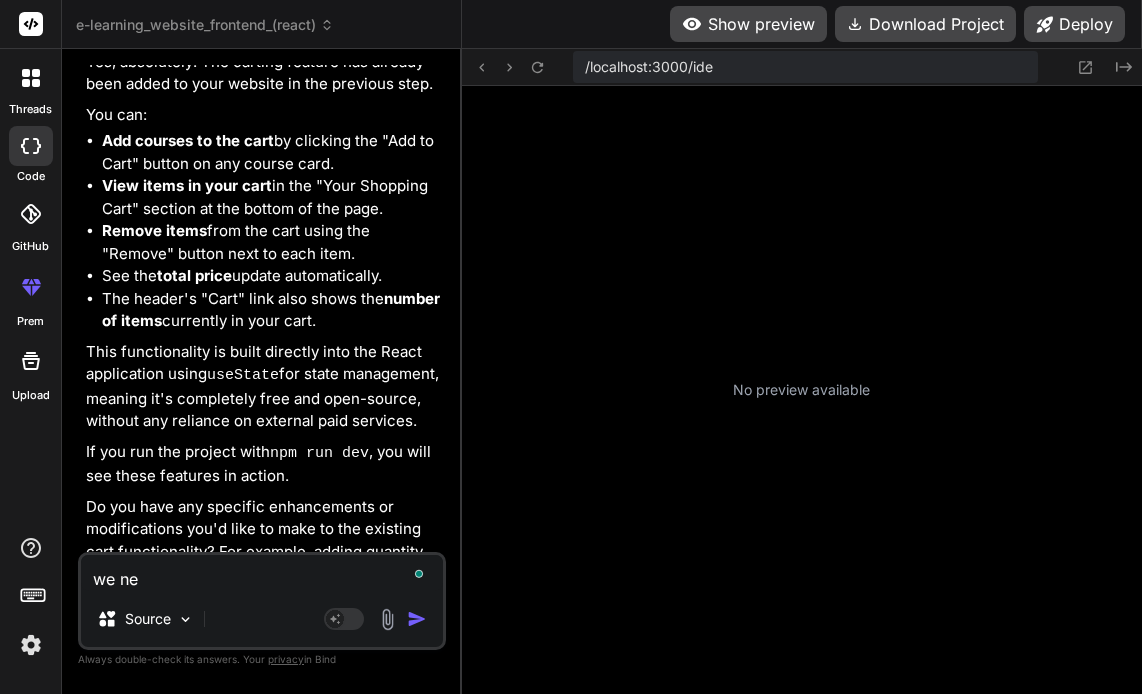 type on "we nee" 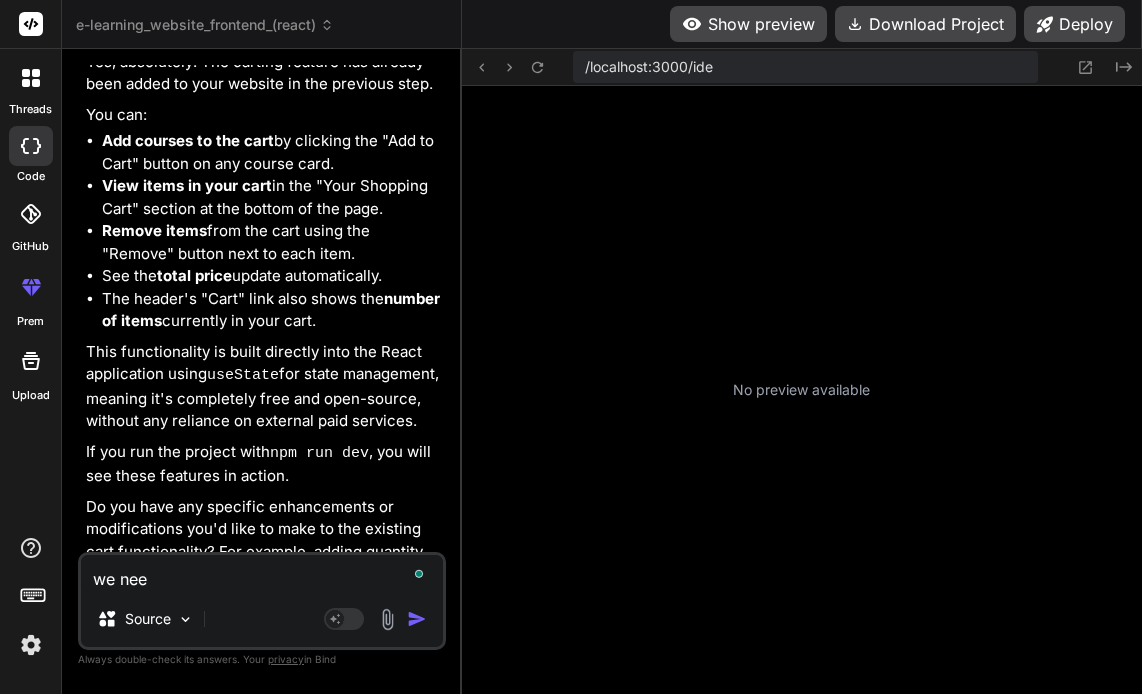 type on "we need" 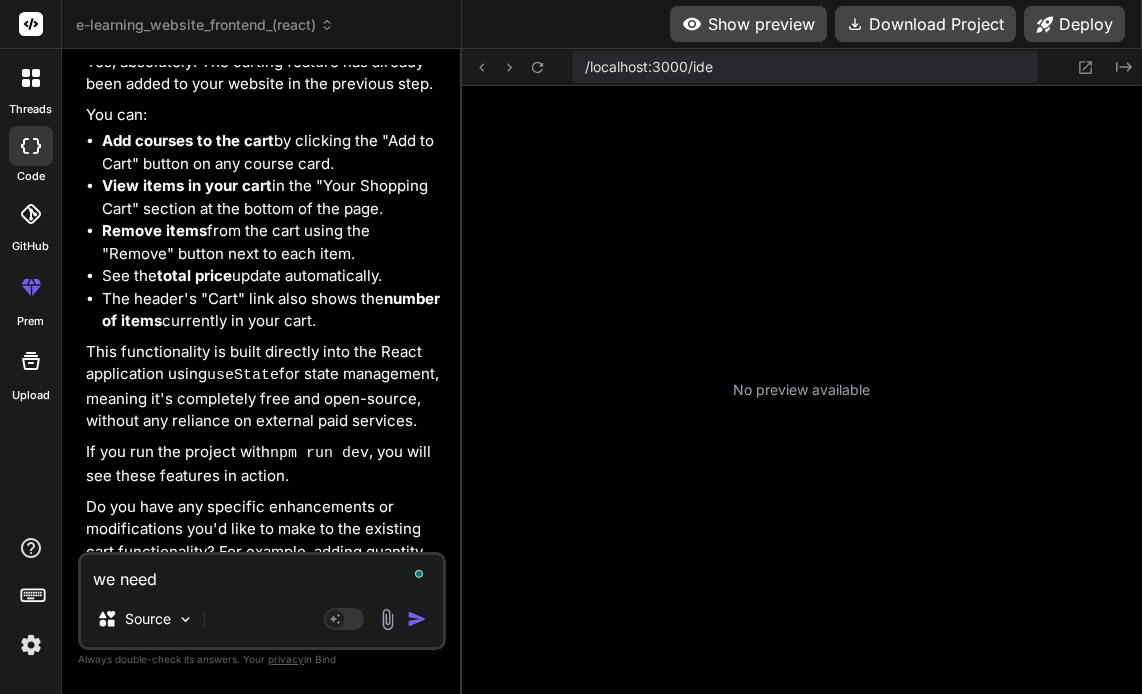 type on "we need" 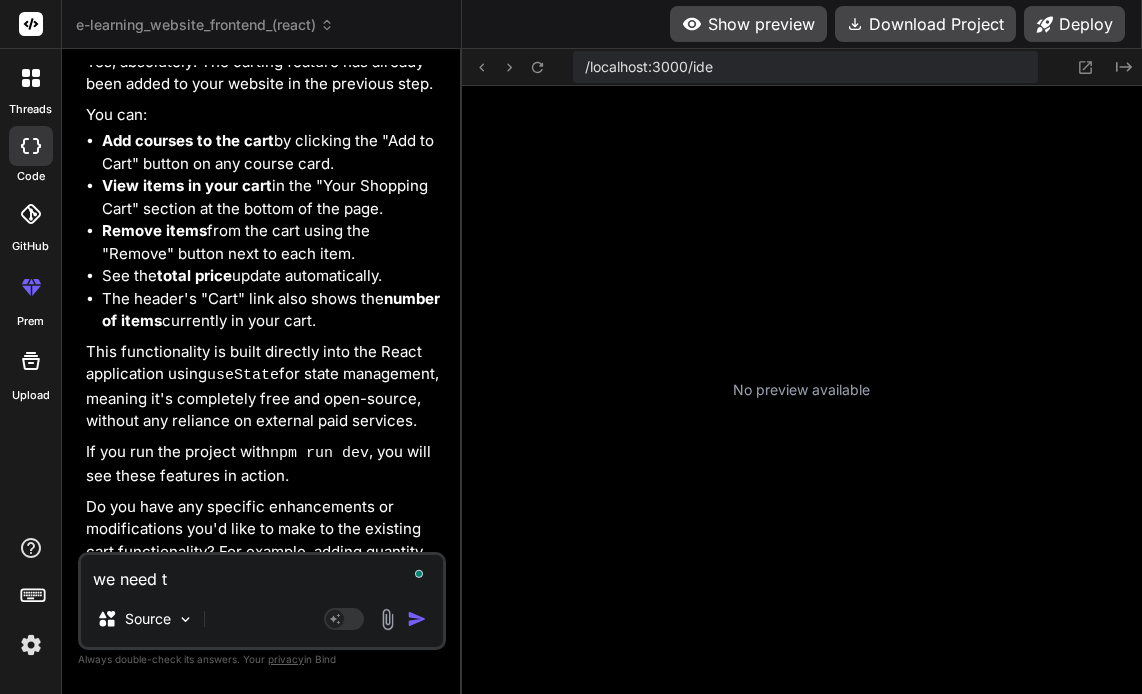 type on "we need to" 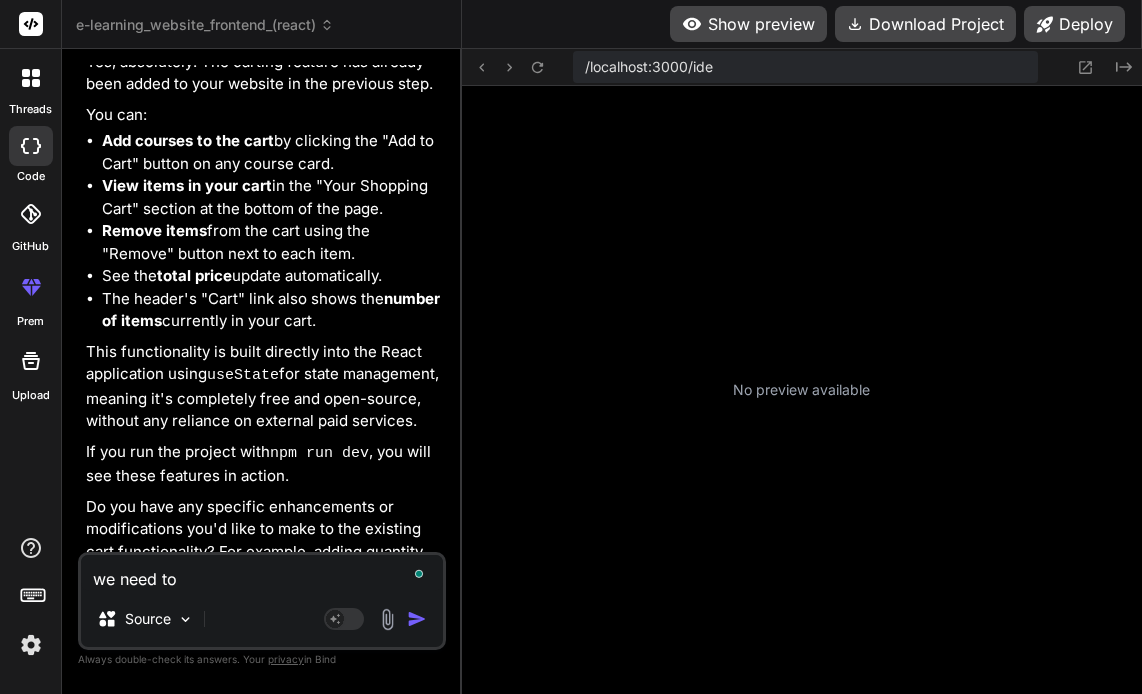 type on "we need to" 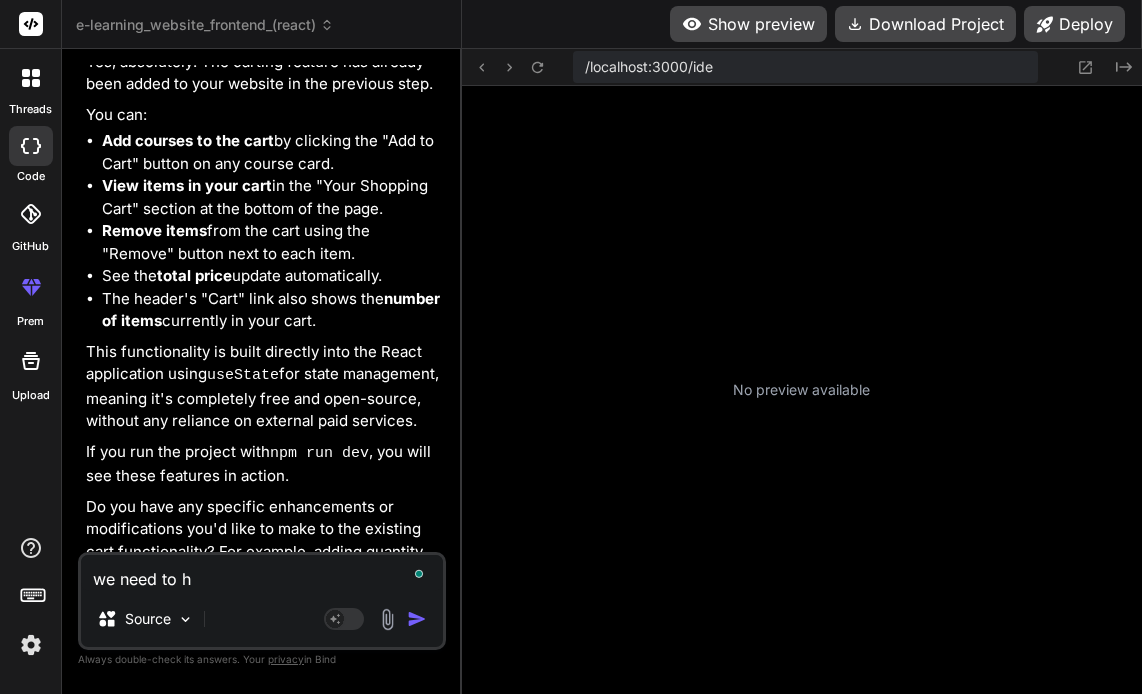 type on "we need to ha" 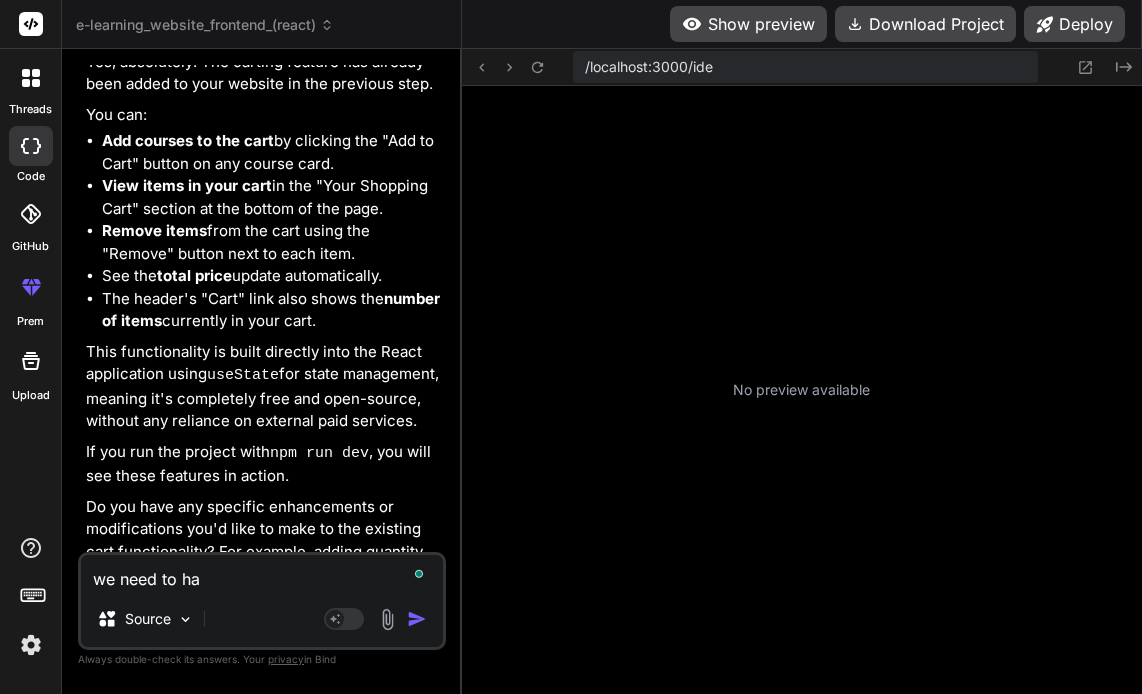 type on "we need to hav" 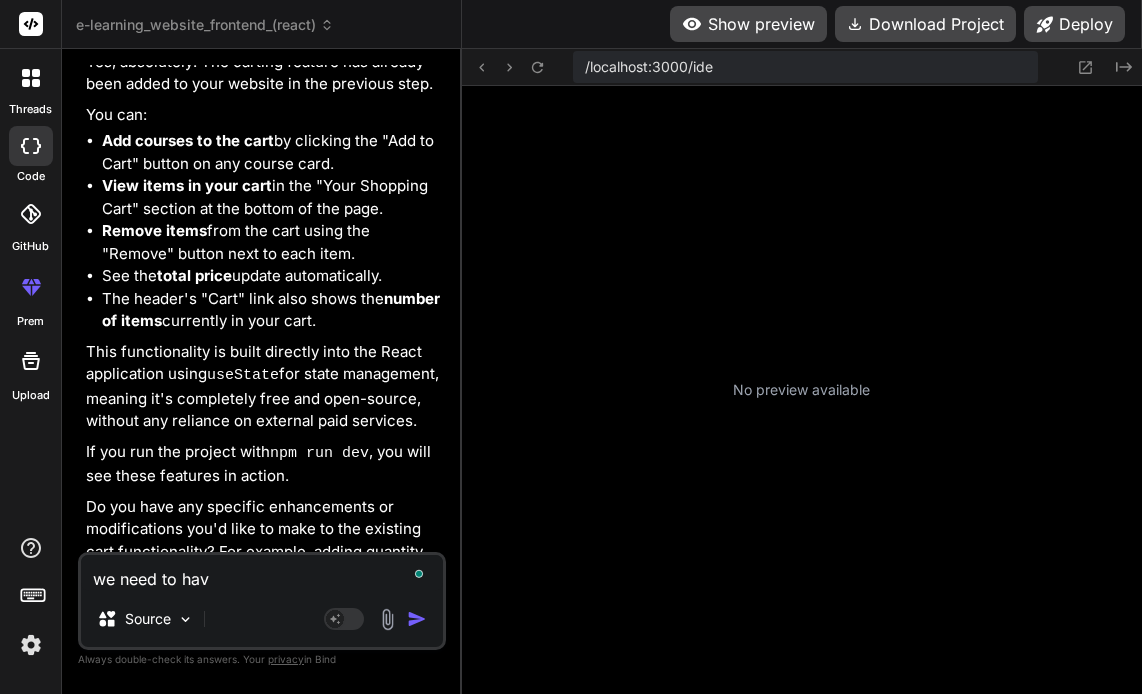 type on "we need to have" 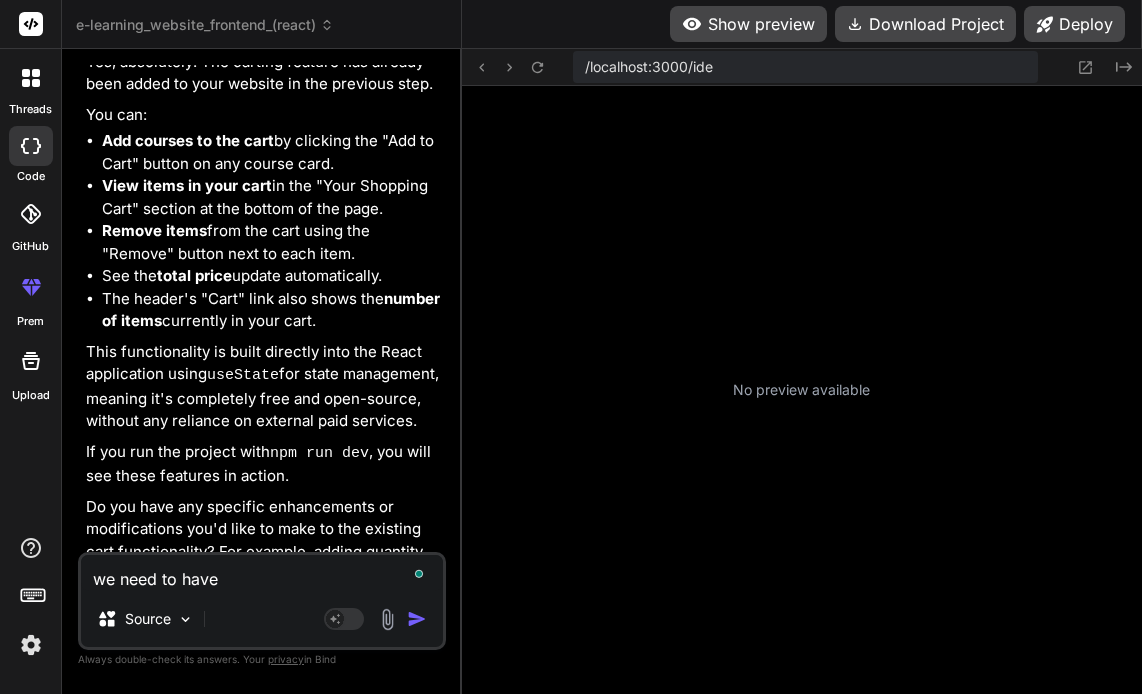type on "we need to have" 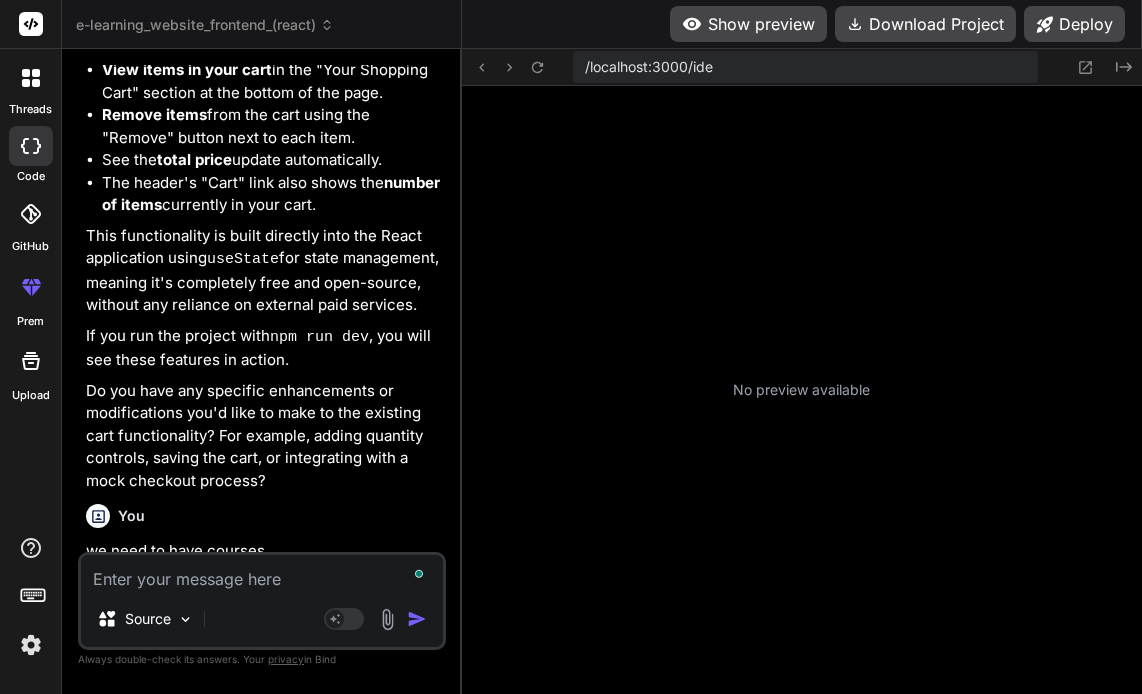 scroll, scrollTop: 4875, scrollLeft: 0, axis: vertical 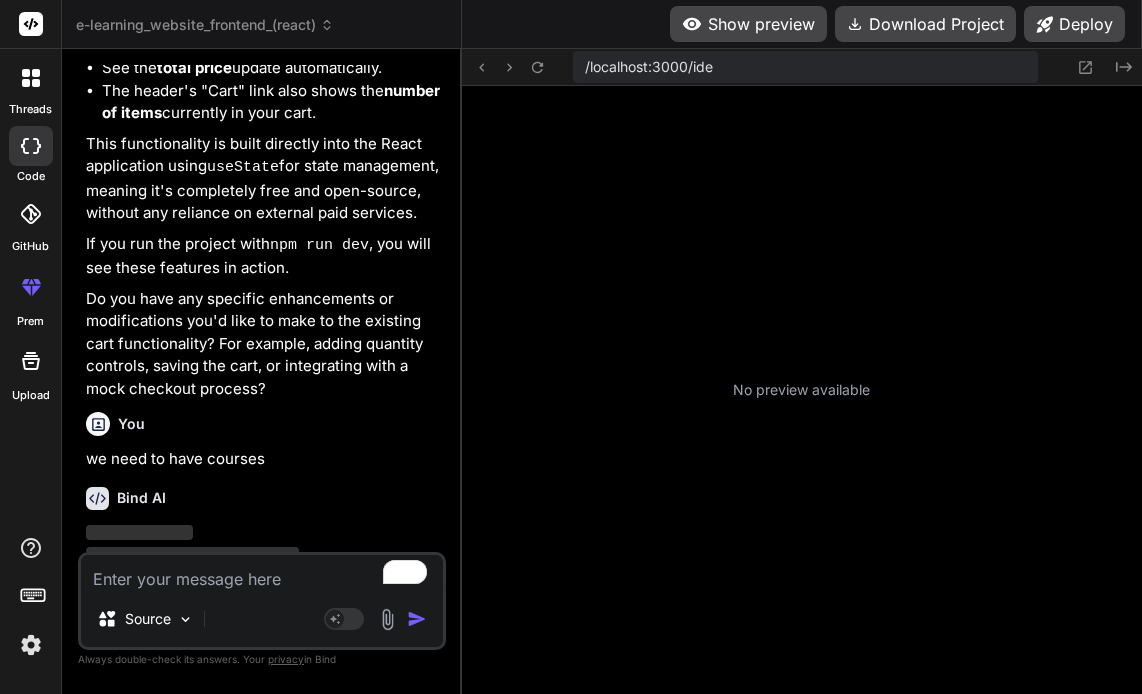 click on "Show preview" at bounding box center (748, 24) 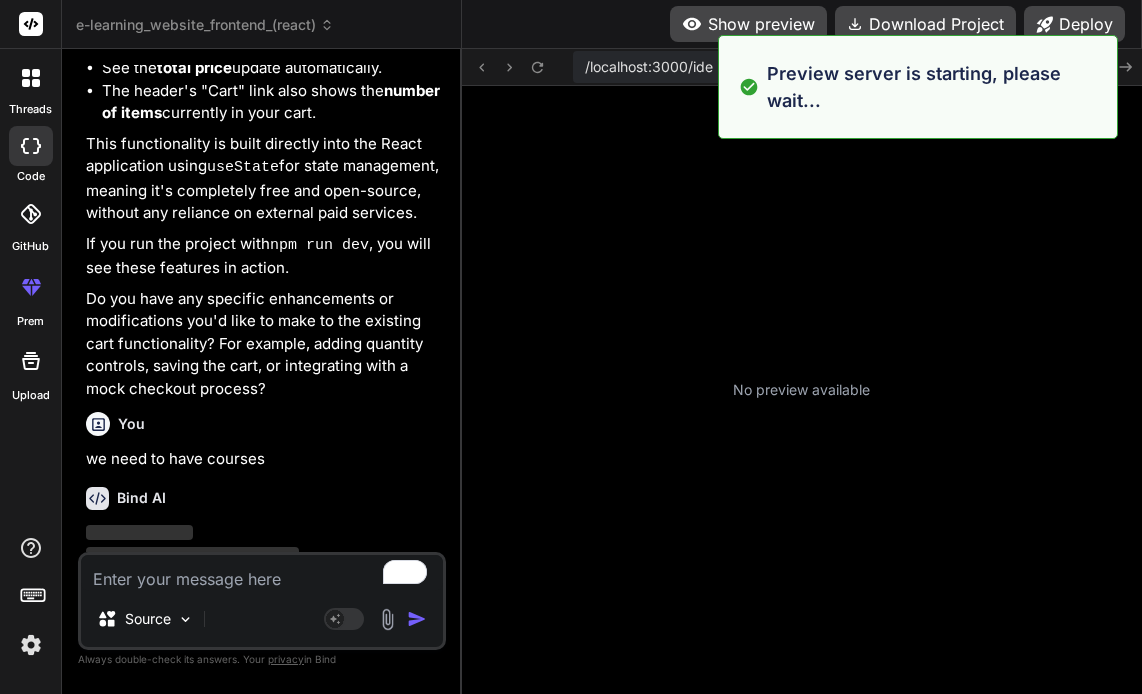 scroll, scrollTop: 456, scrollLeft: 0, axis: vertical 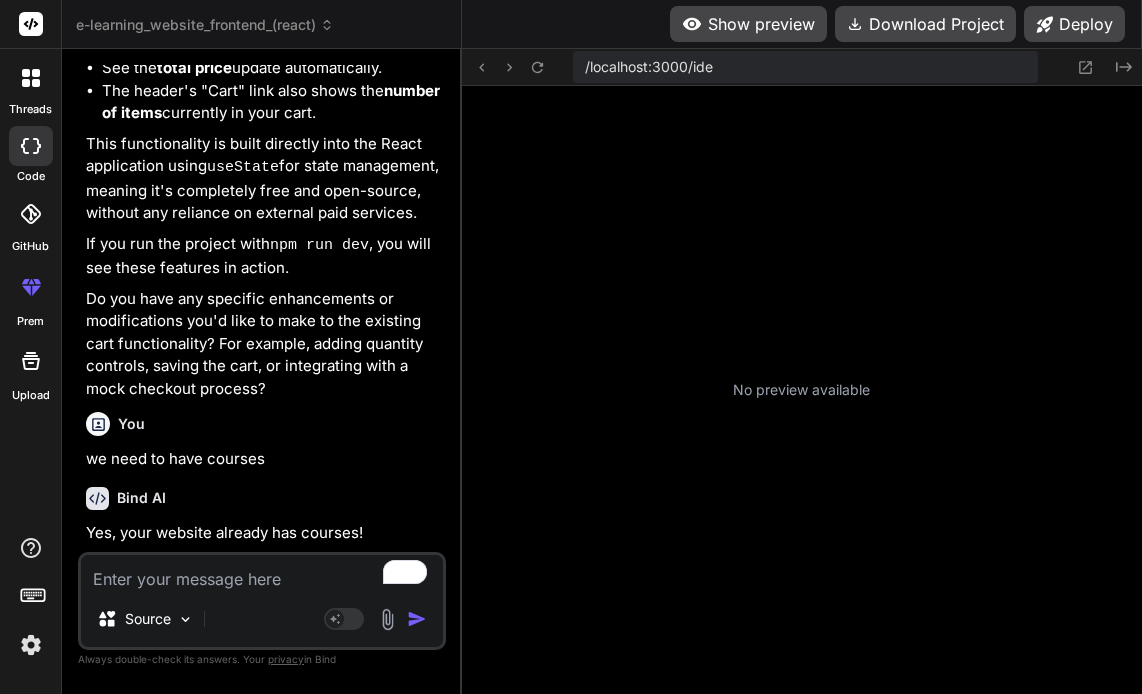 click 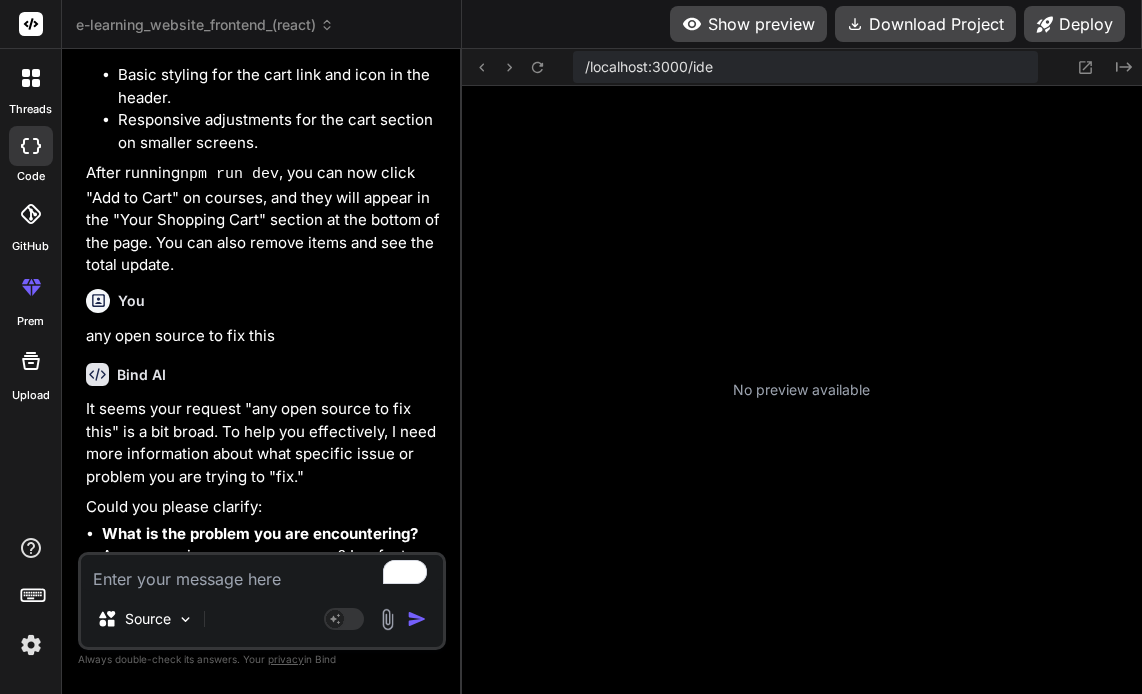 scroll, scrollTop: 2277, scrollLeft: 0, axis: vertical 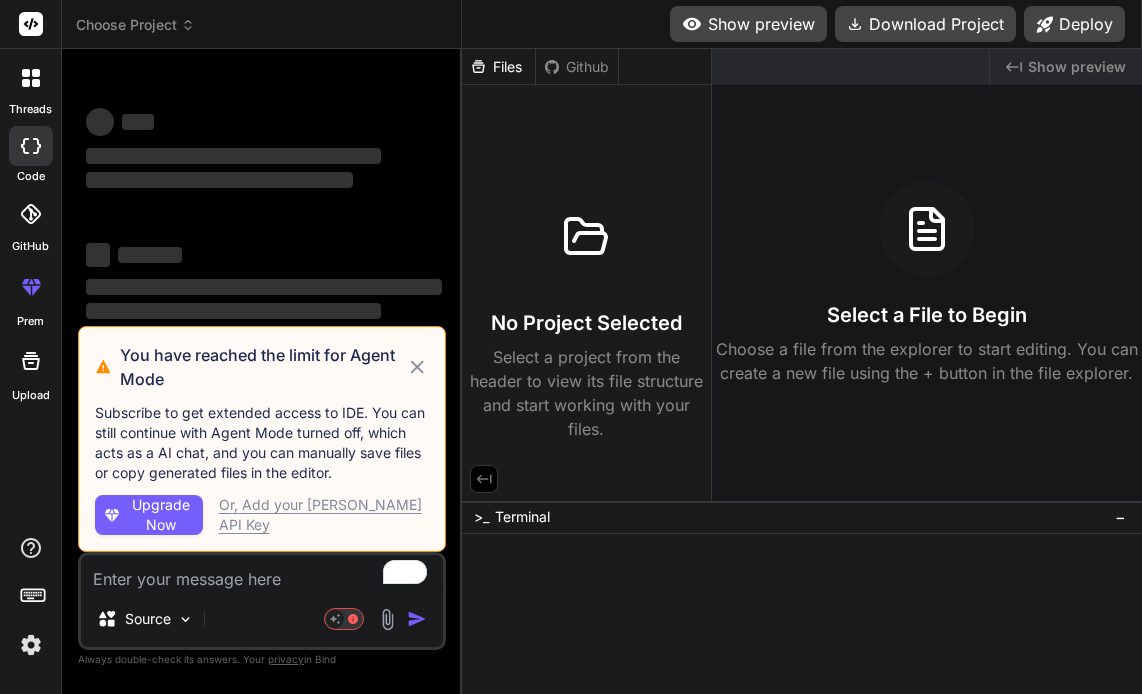 type on "x" 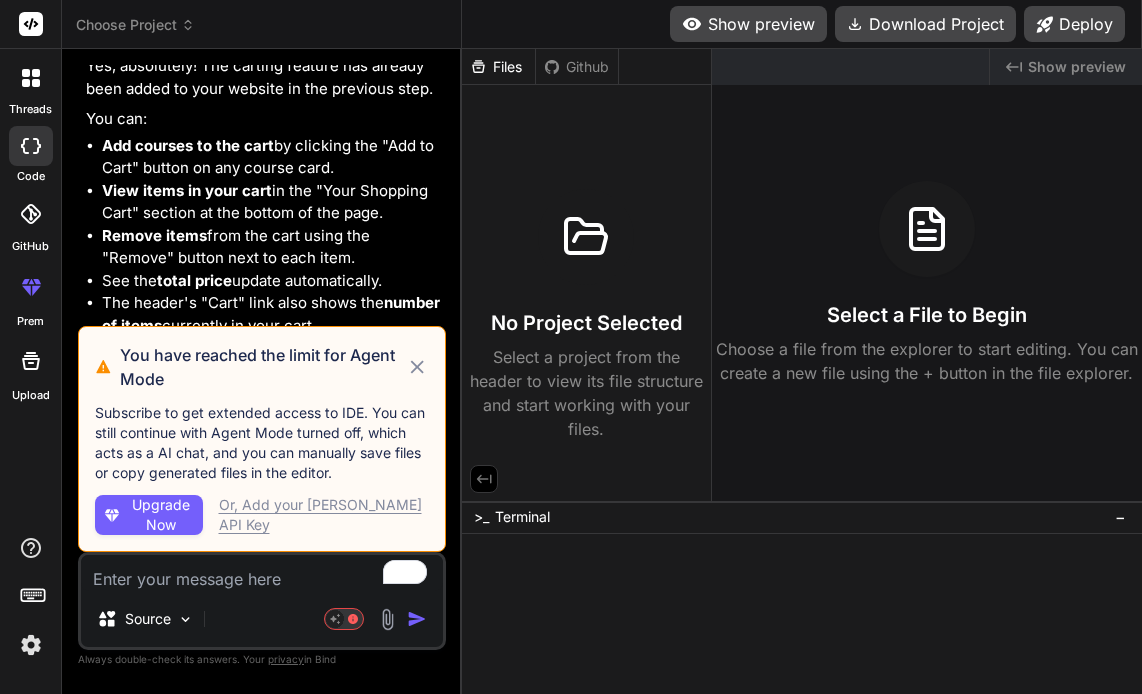 scroll, scrollTop: 2496, scrollLeft: 0, axis: vertical 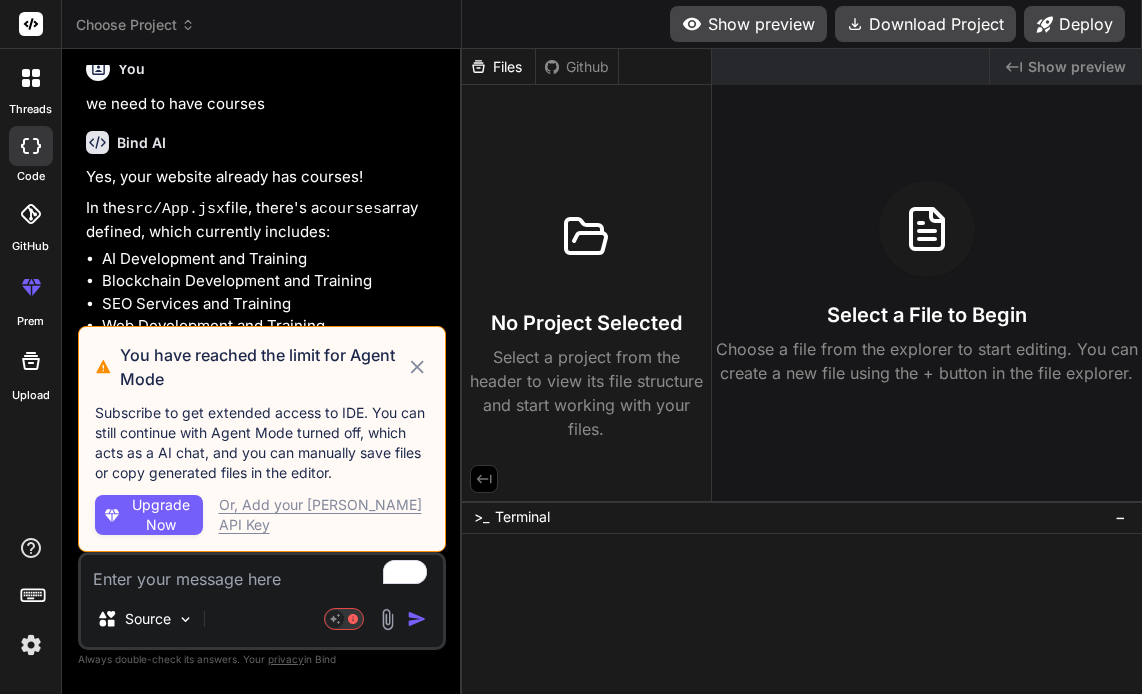 type on "w" 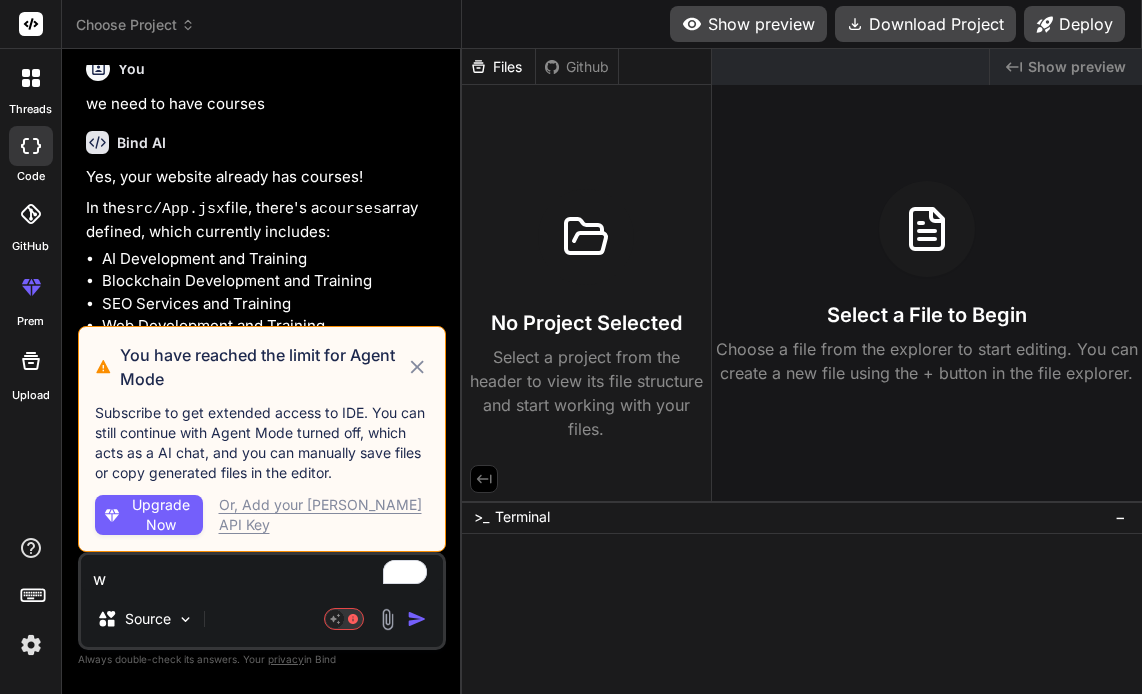 type on "wi" 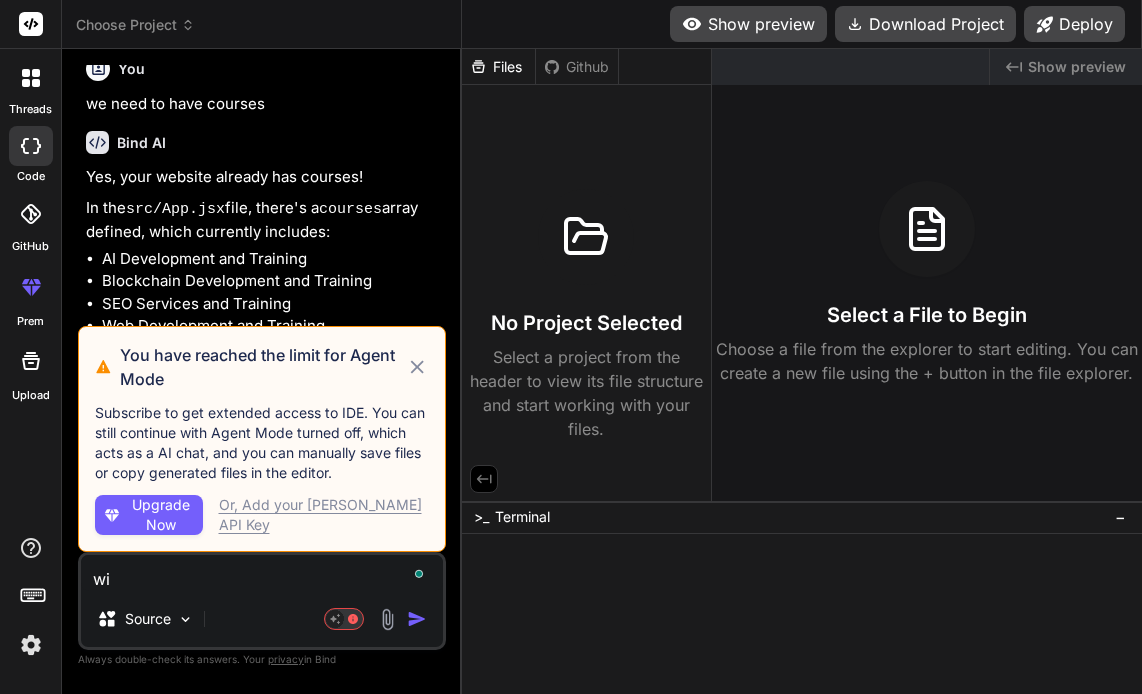 type on "wip" 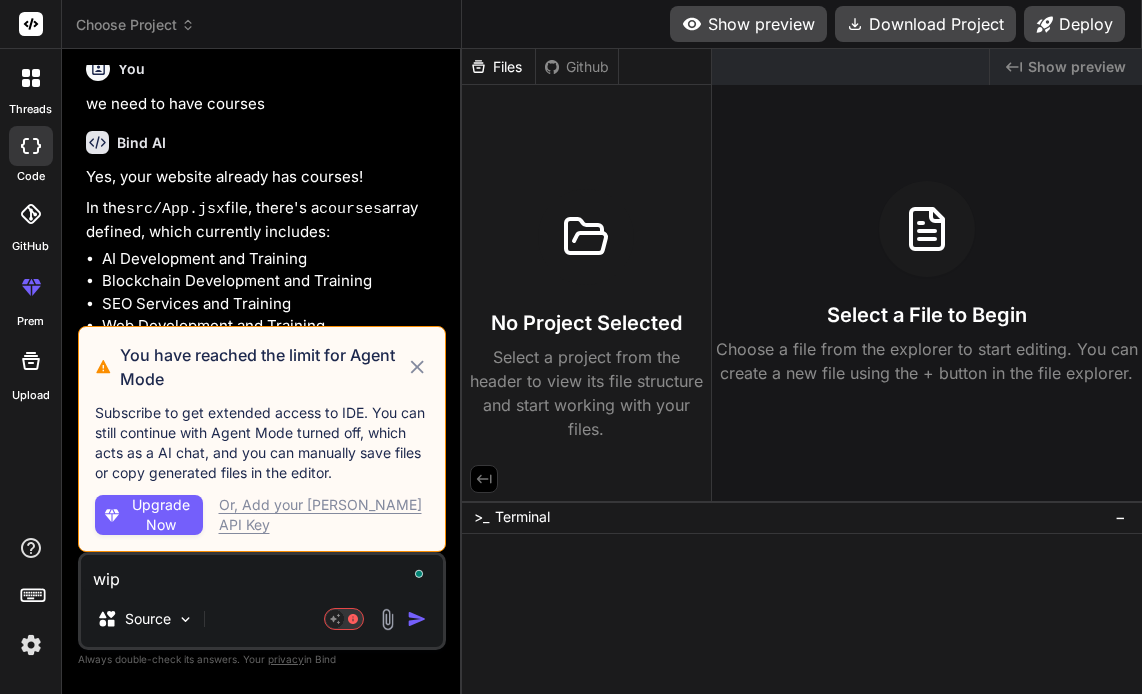 type on "wipe" 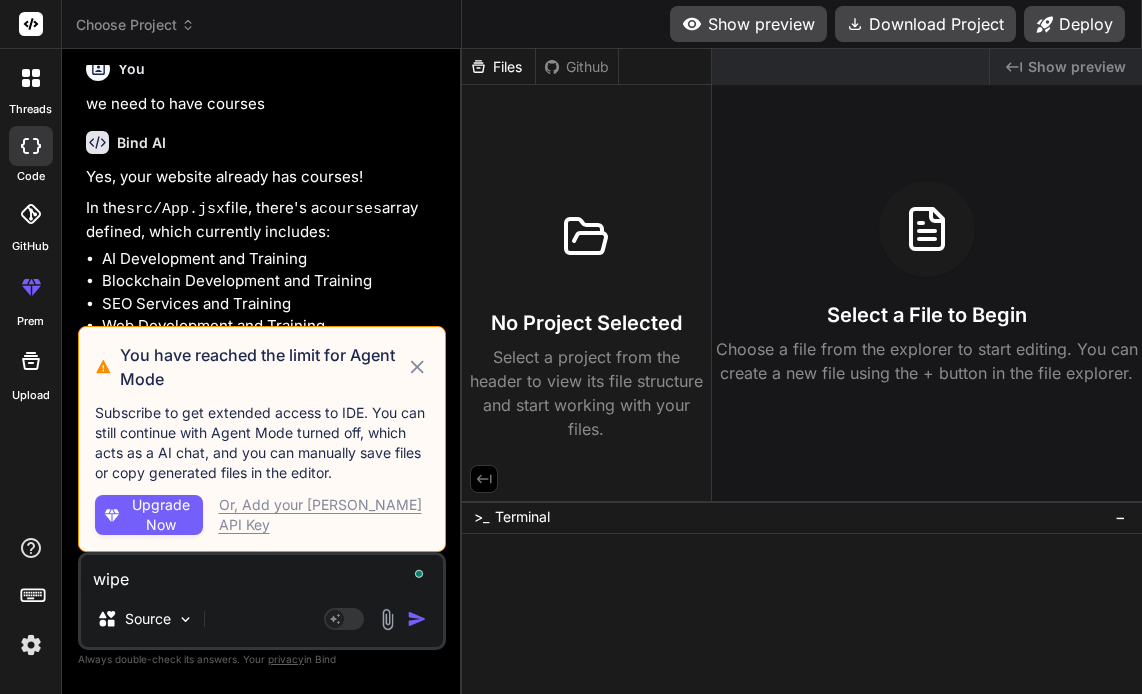 type on "wipe" 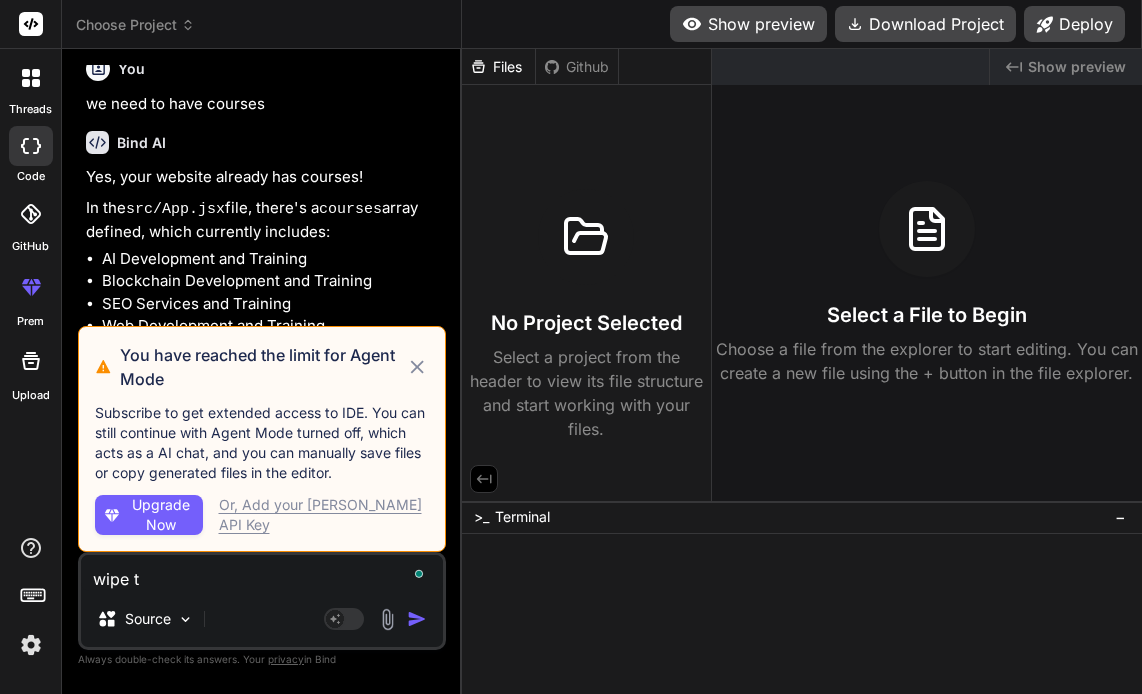 type on "wipe th" 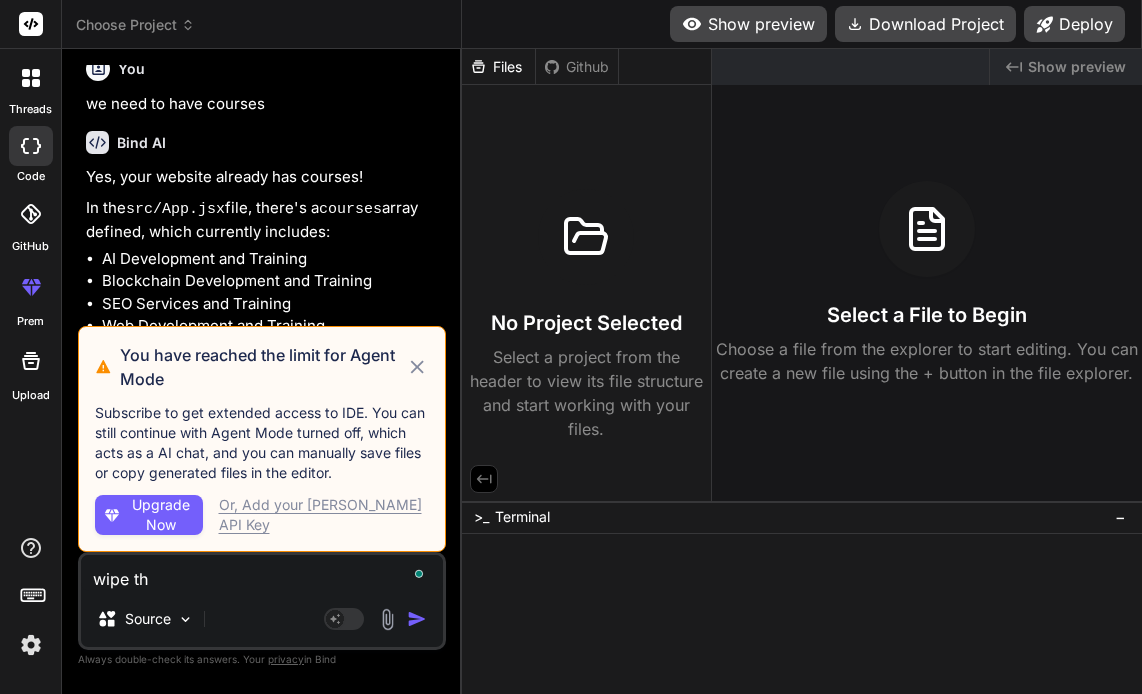 type on "wipe the" 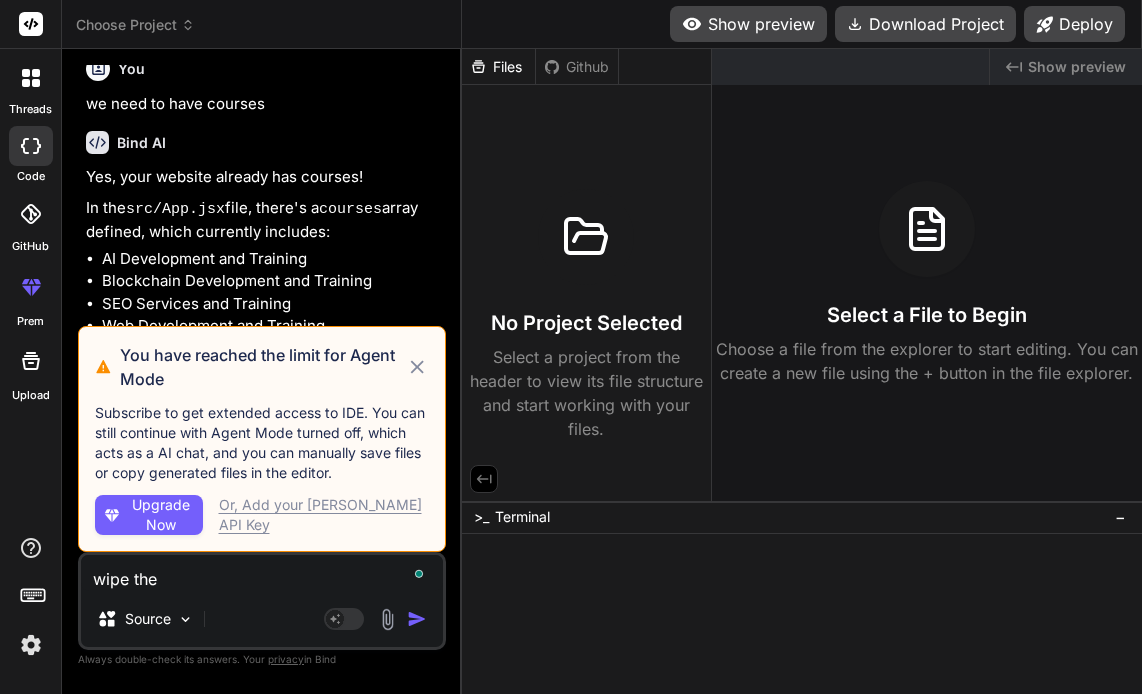 type on "wipe the" 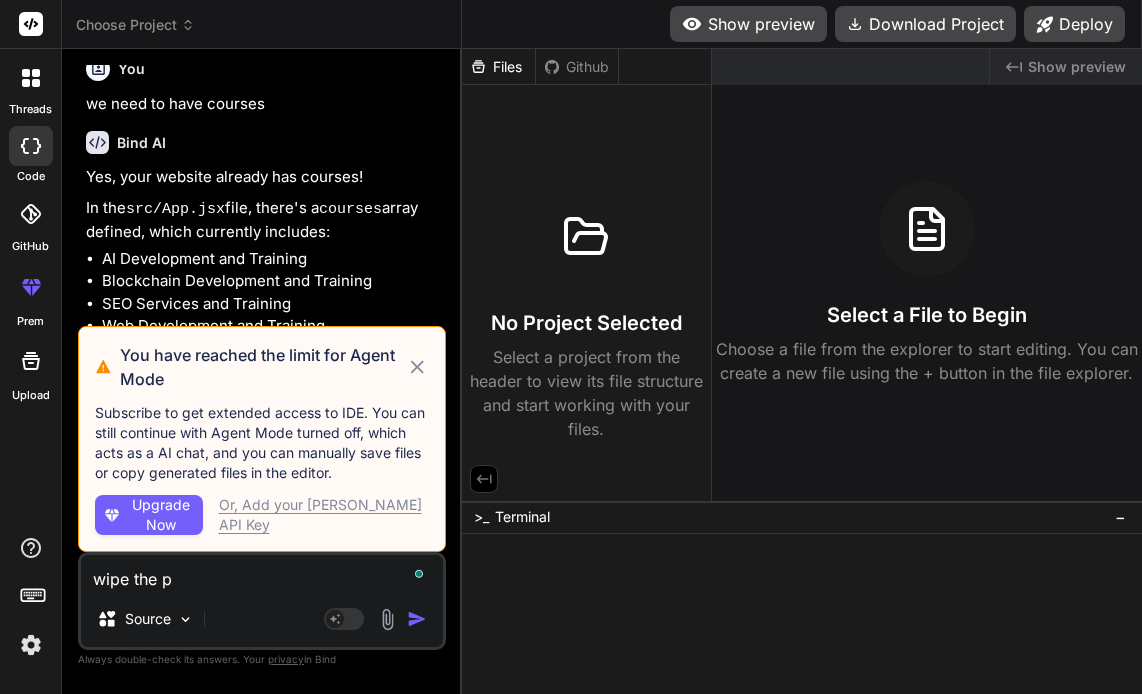 type on "wipe the pr" 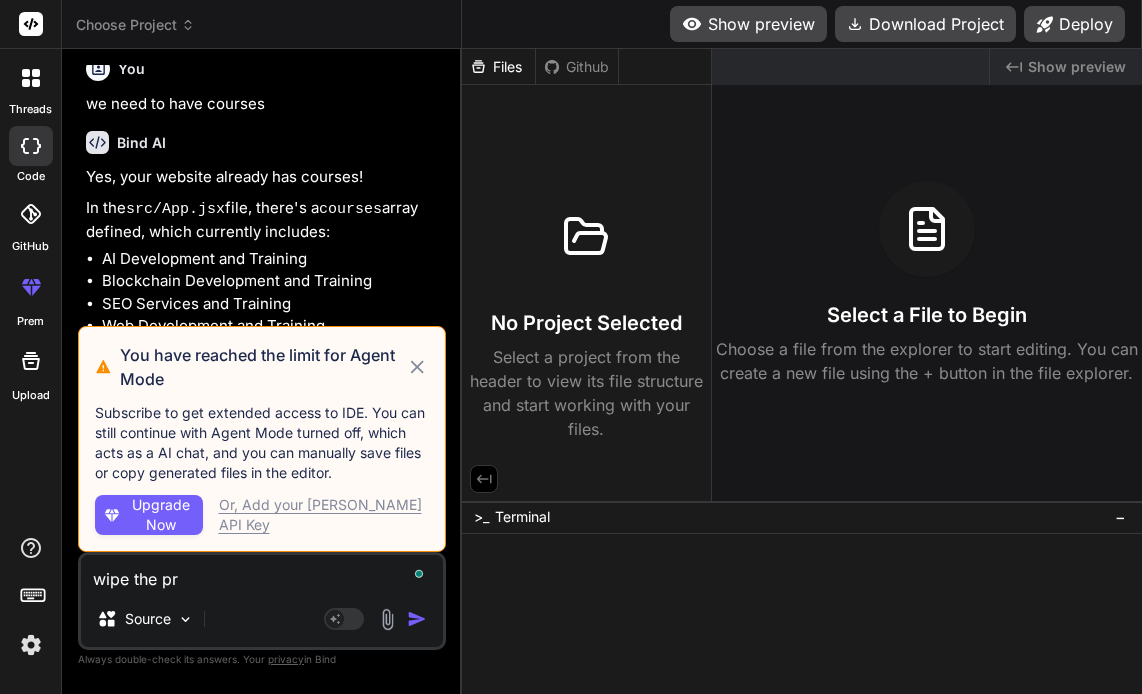 type on "x" 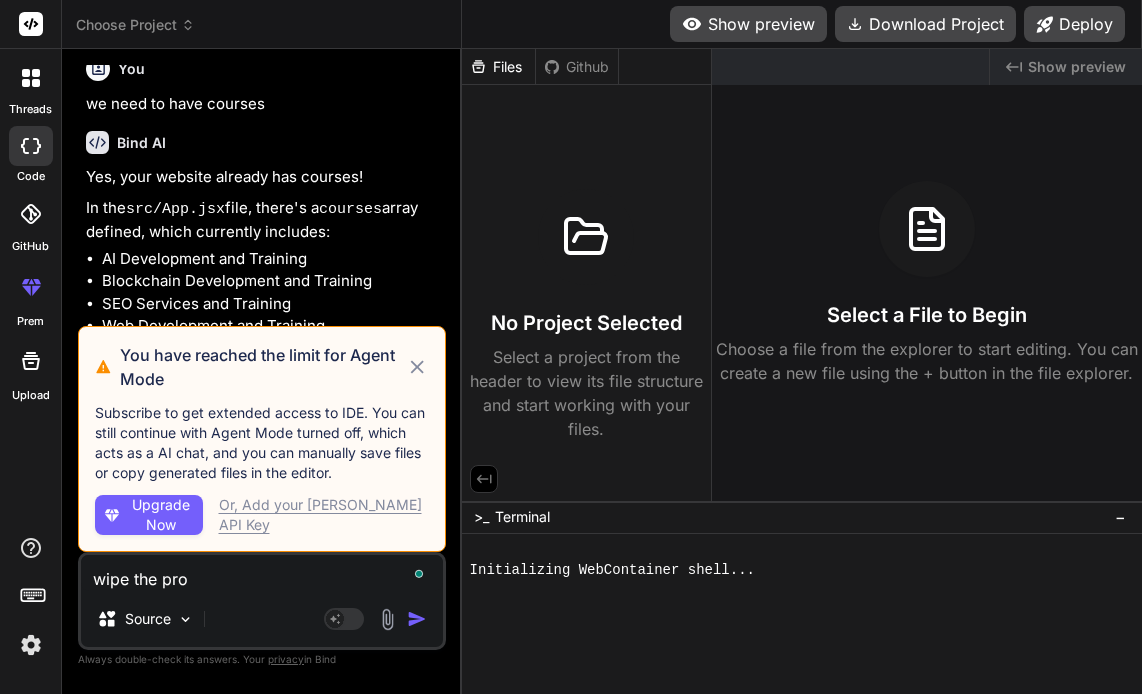 type on "wipe the proj" 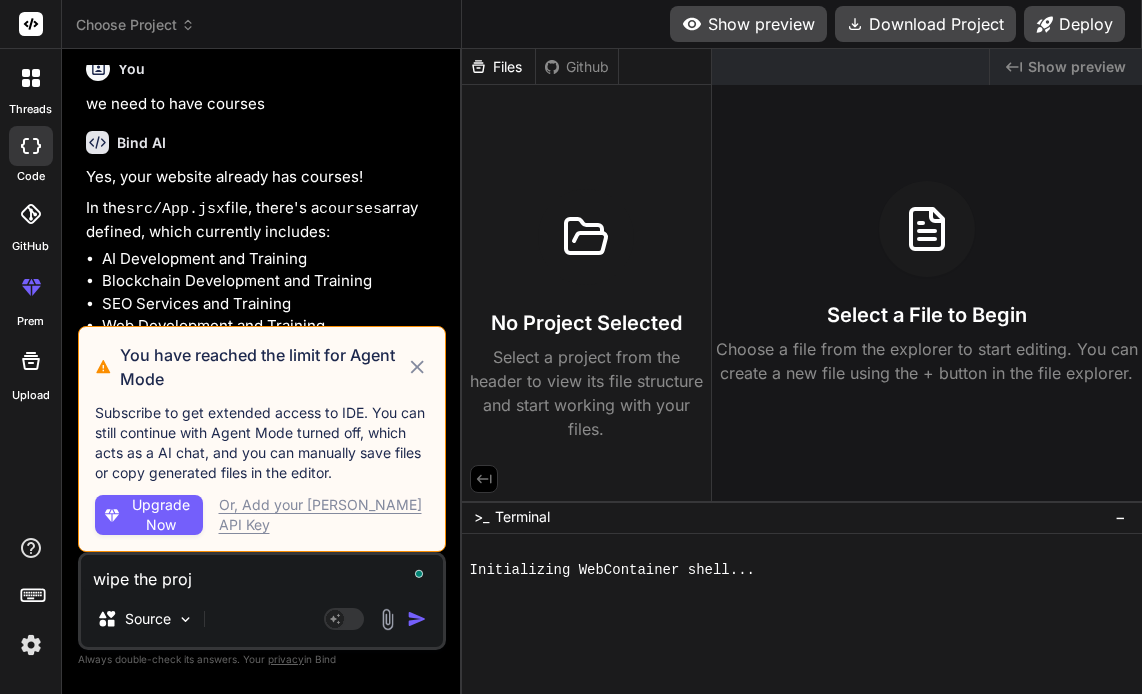 type on "wipe the proje" 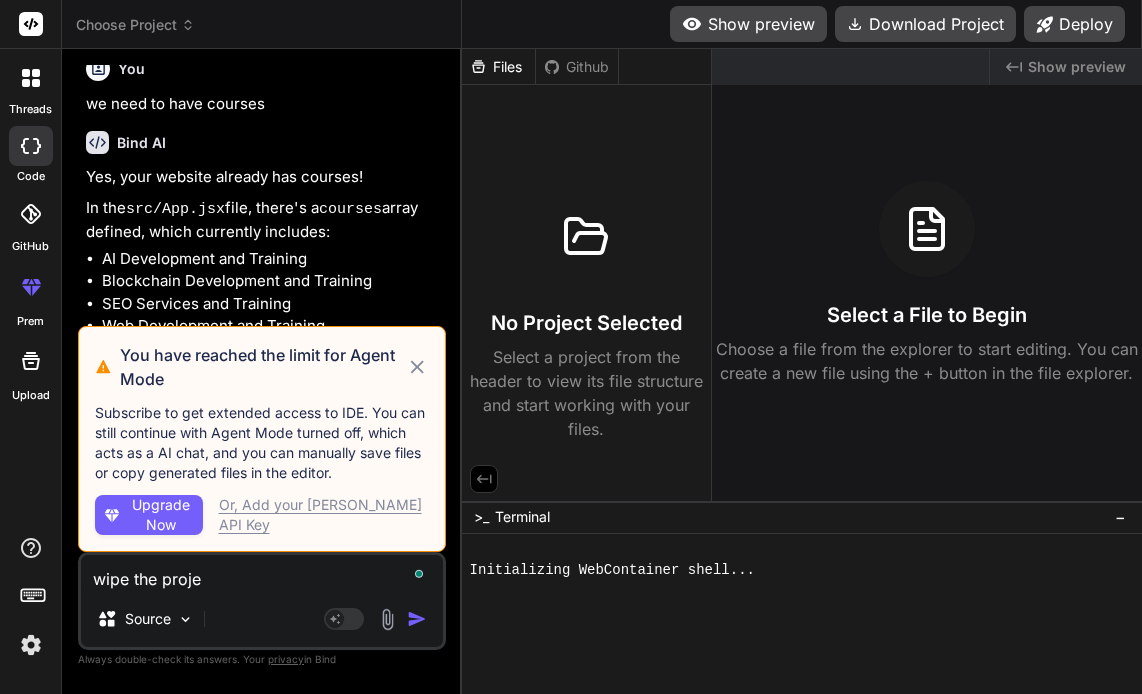 type on "wipe the projec" 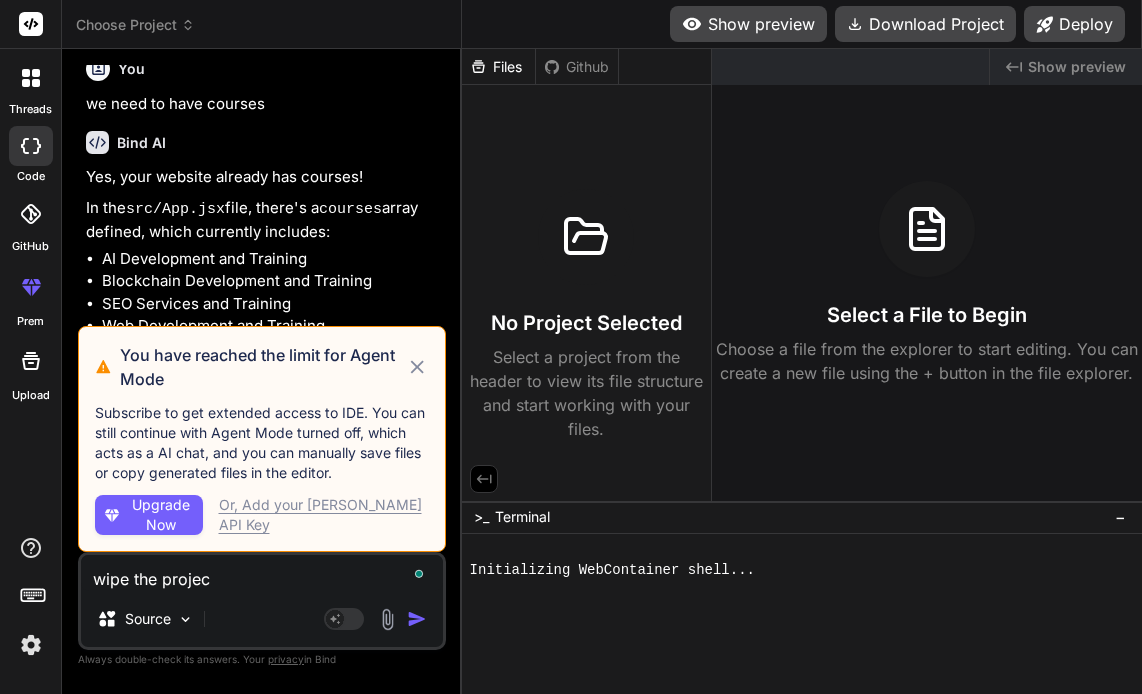 type on "wipe the project" 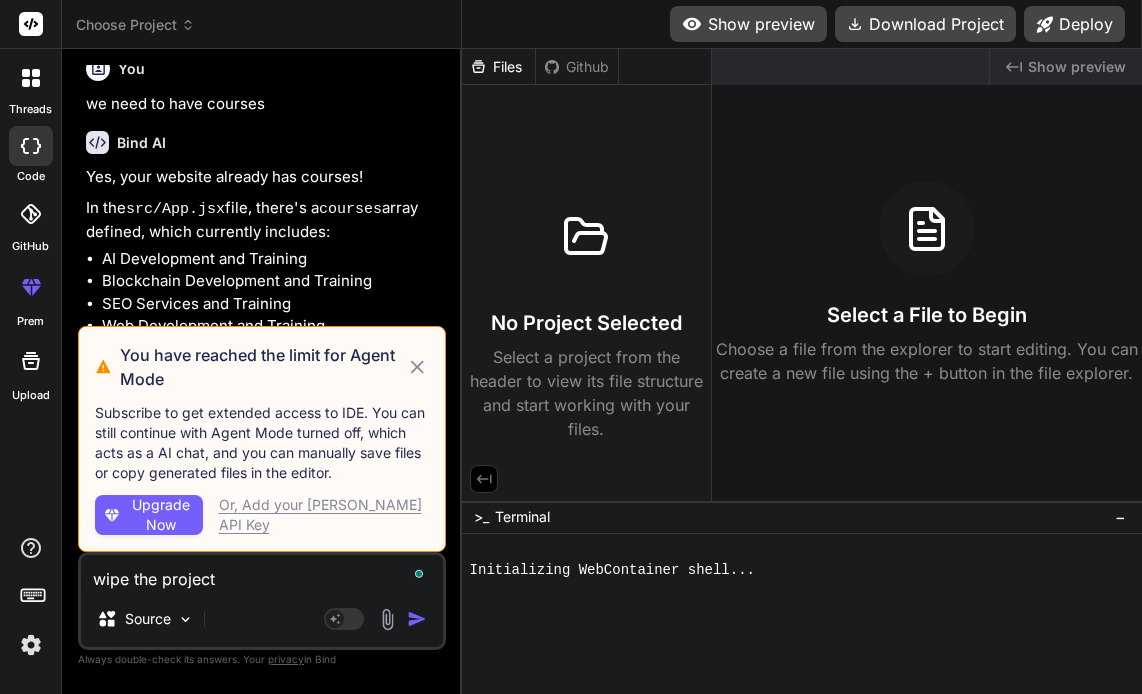 type on "wipe the project" 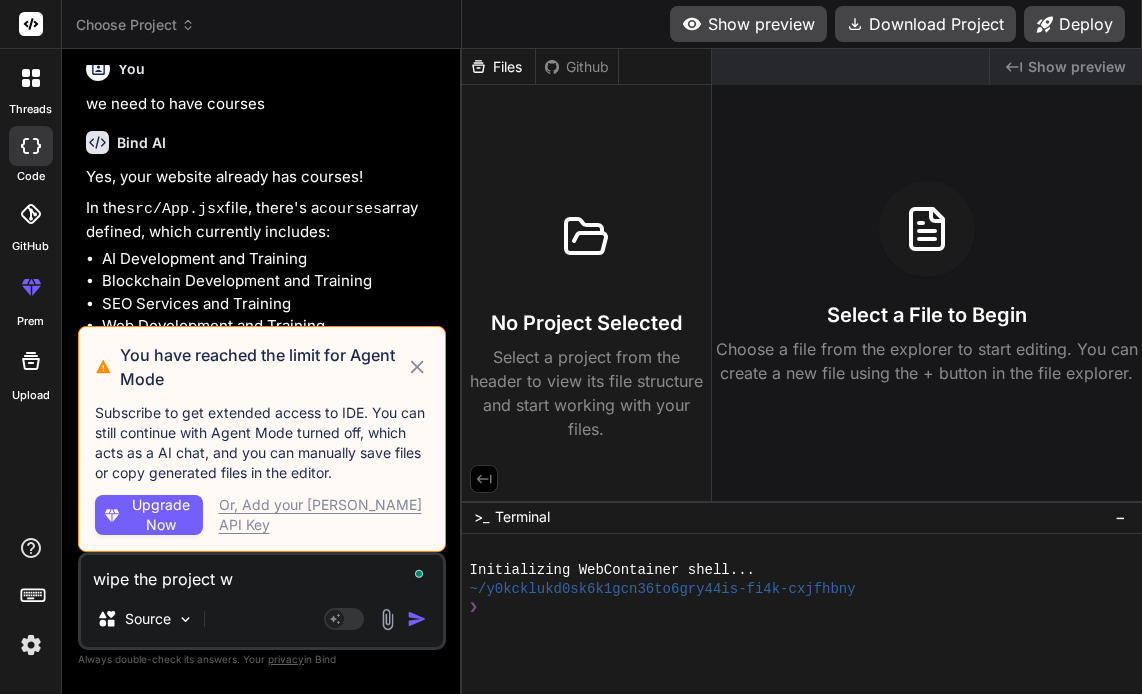 type on "wipe the project wi" 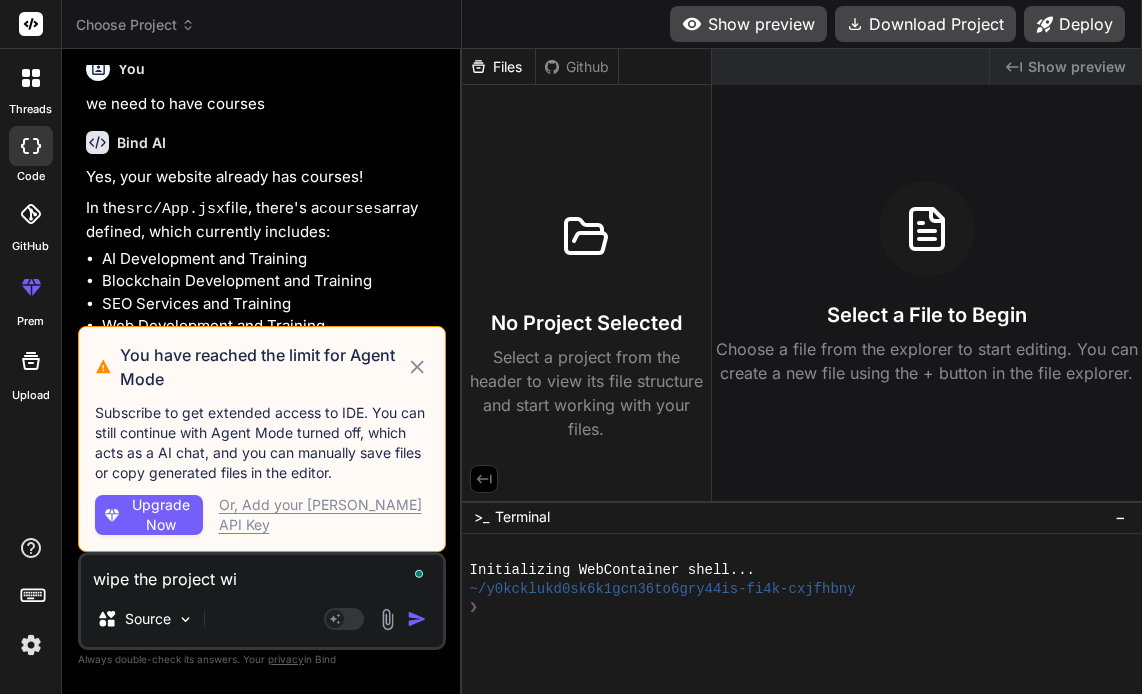 type on "x" 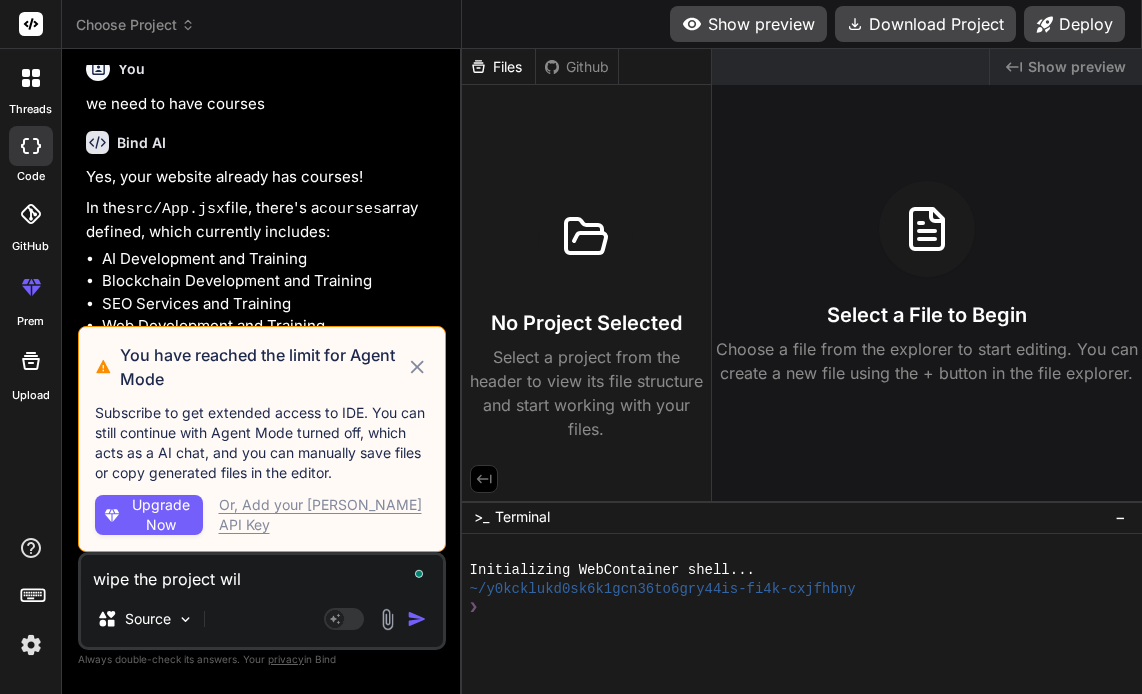 type on "x" 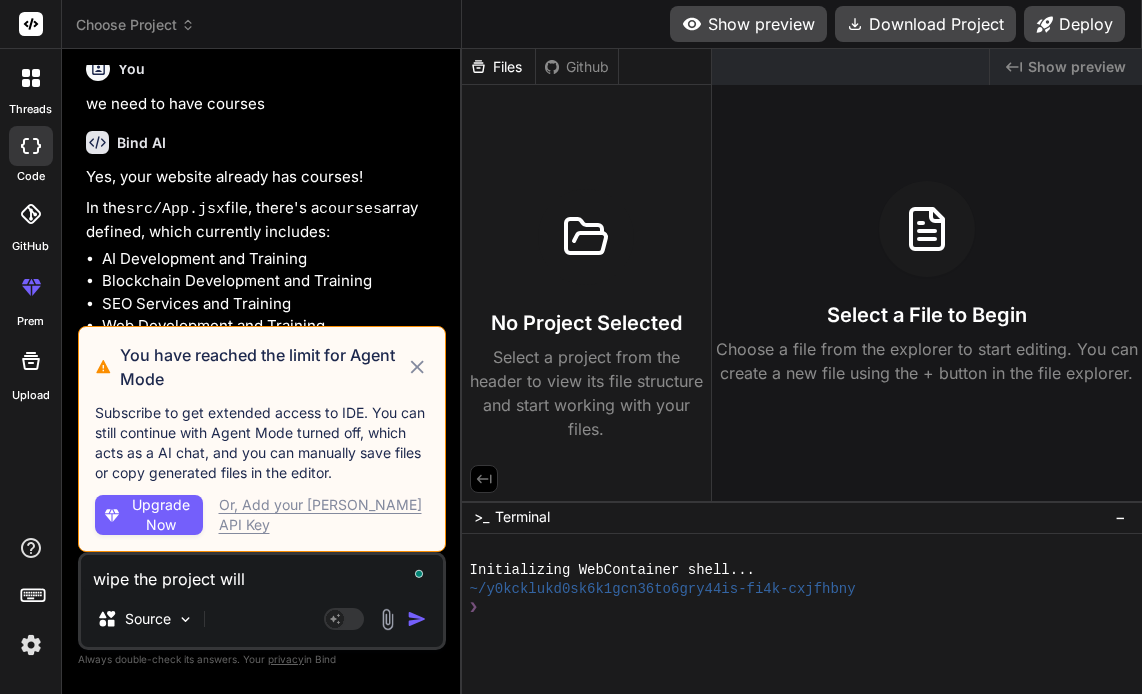 type on "wipe the project will" 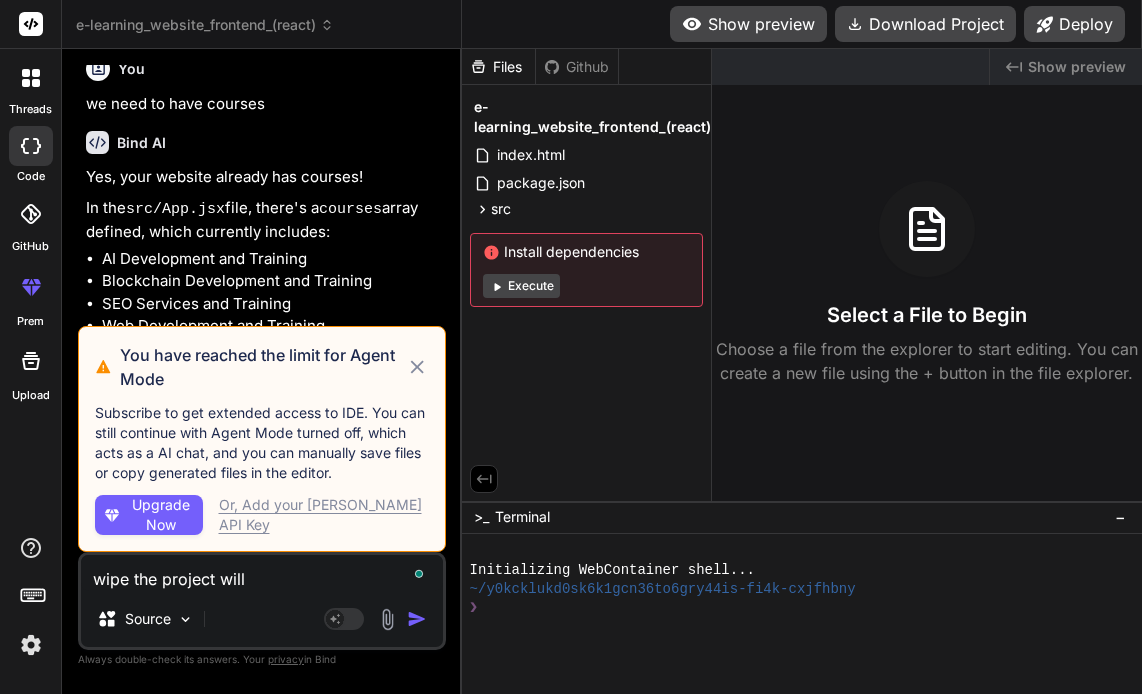 type on "wipe the project will b" 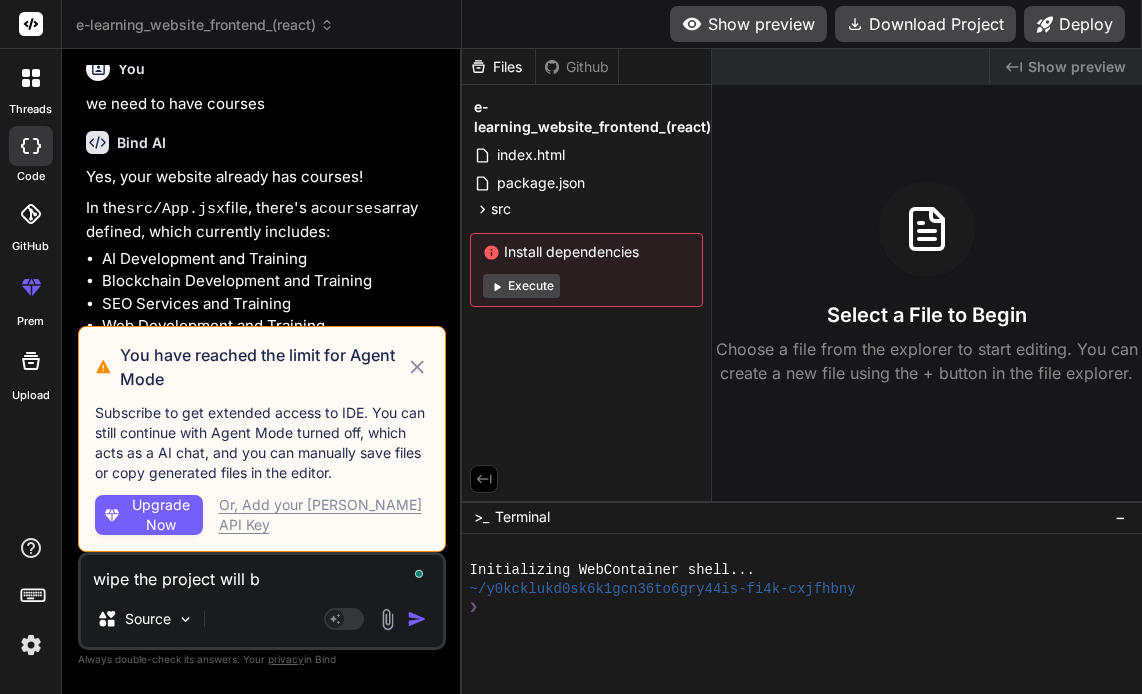type on "wipe the project will bu" 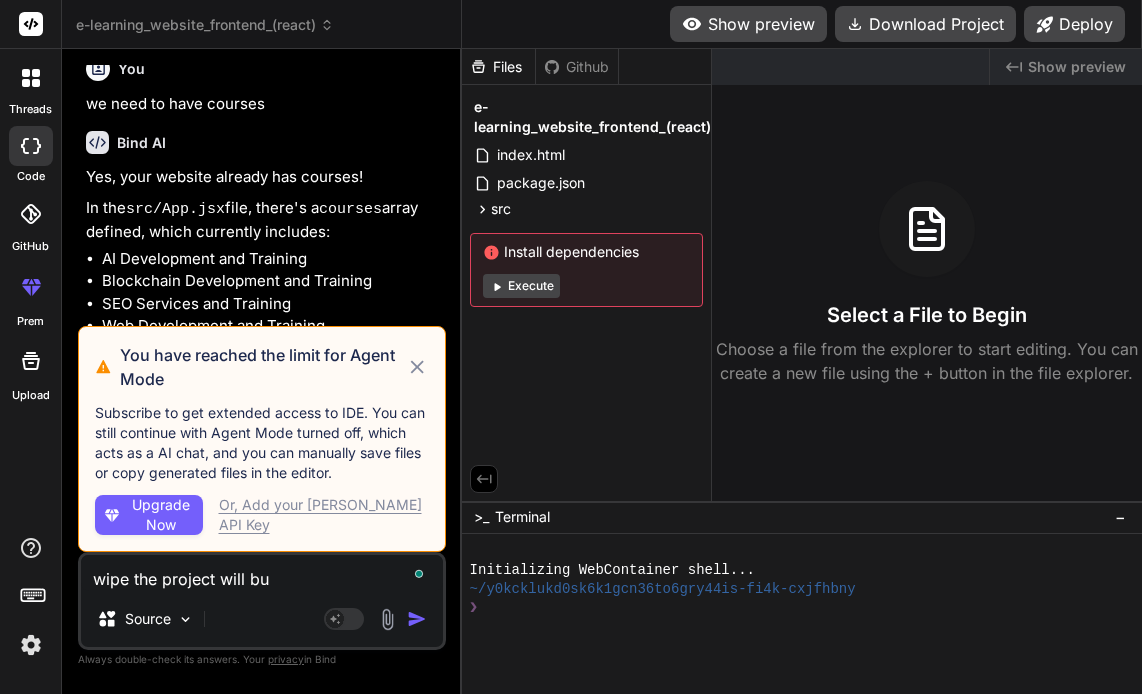 type on "wipe the project will buo" 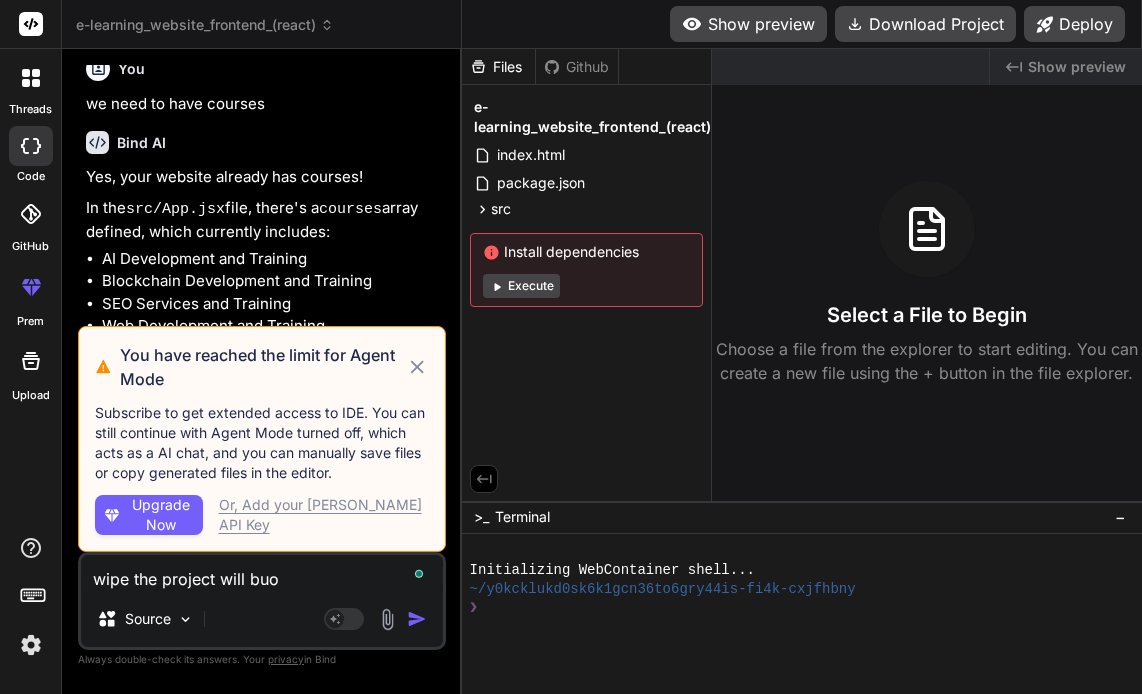 type on "wipe the project will buol" 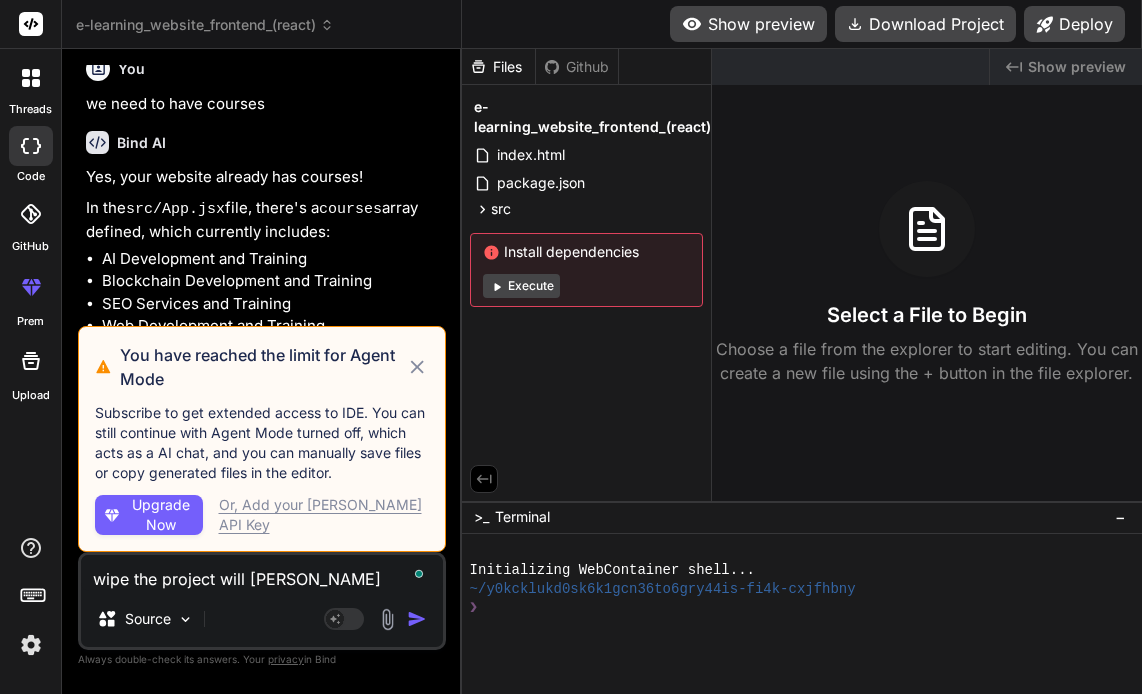 type on "wipe the project will buold" 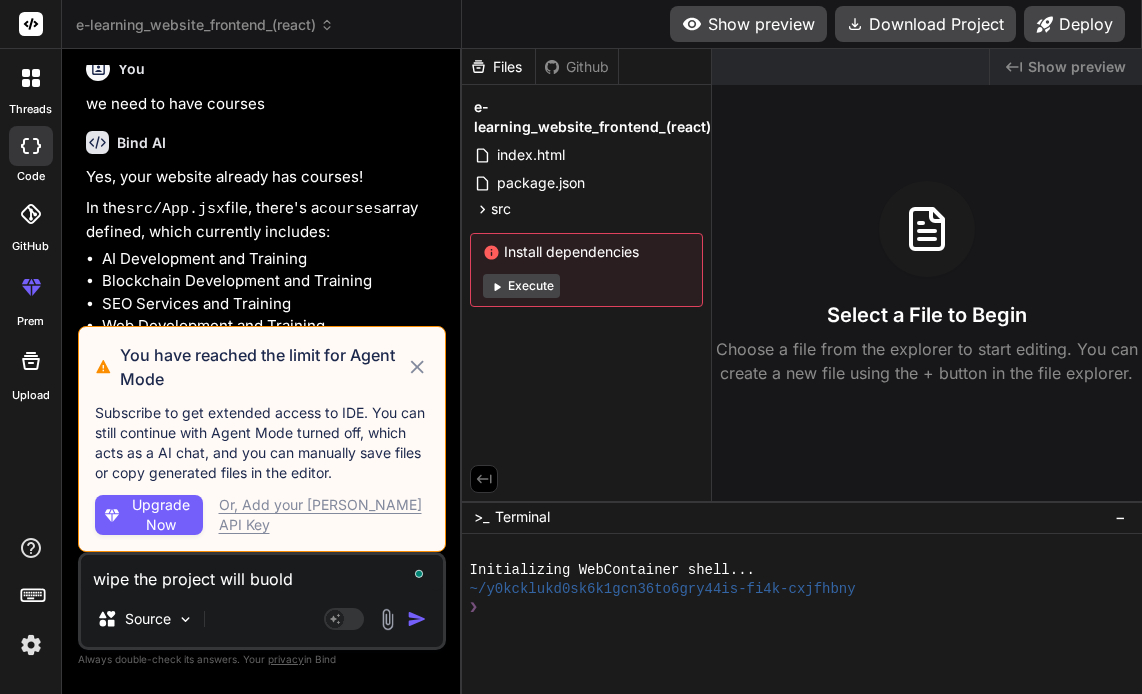 type on "wipe the project will buol" 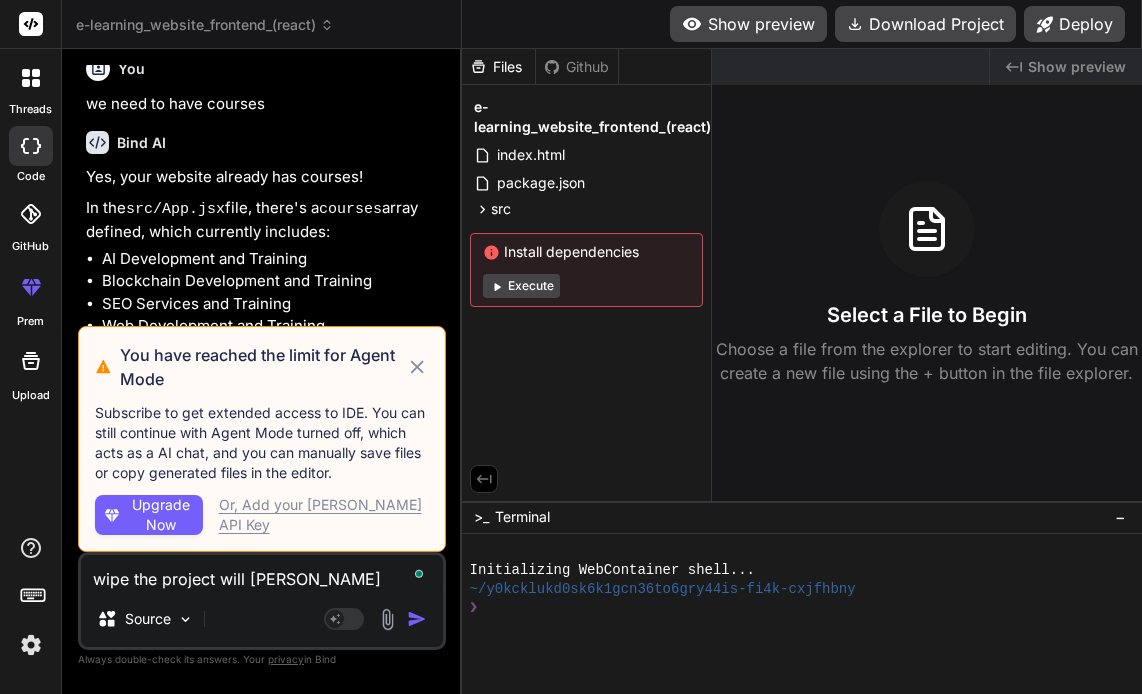 type on "wipe the project will buo" 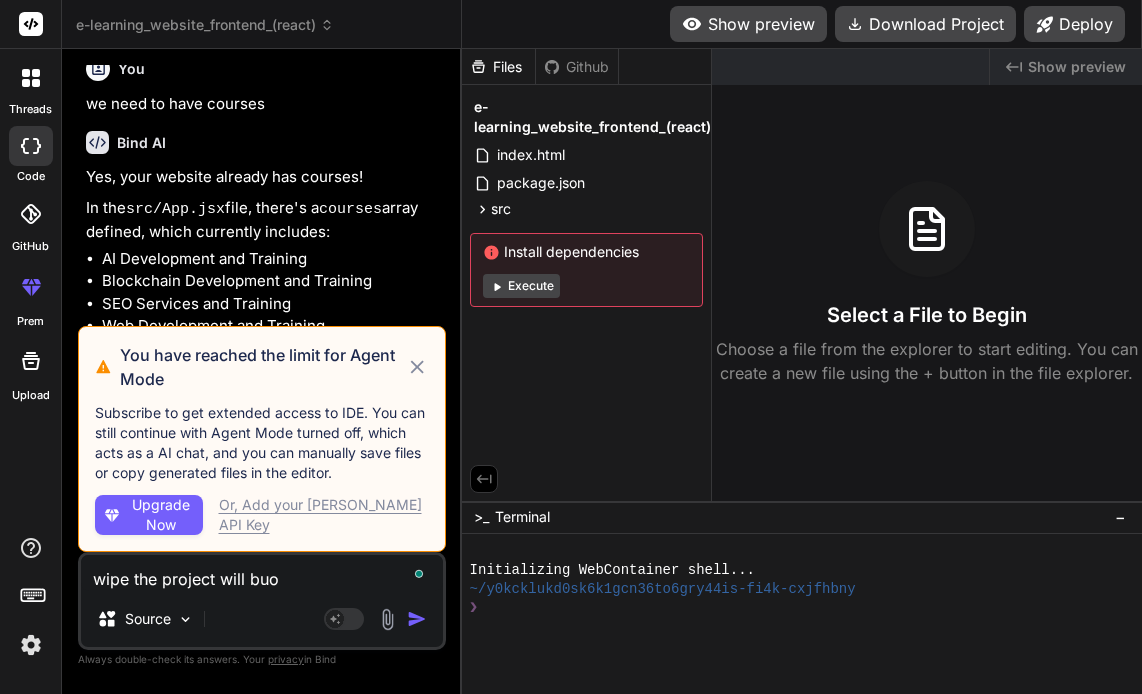 type on "wipe the project will bu" 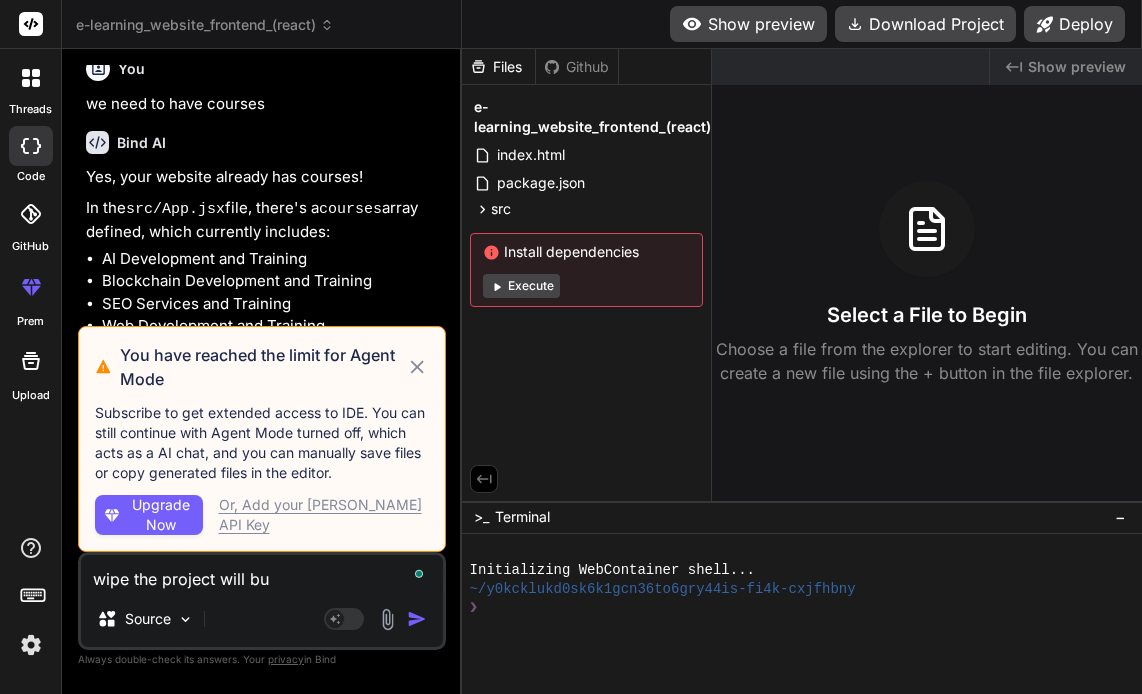 type on "wipe the project will bui" 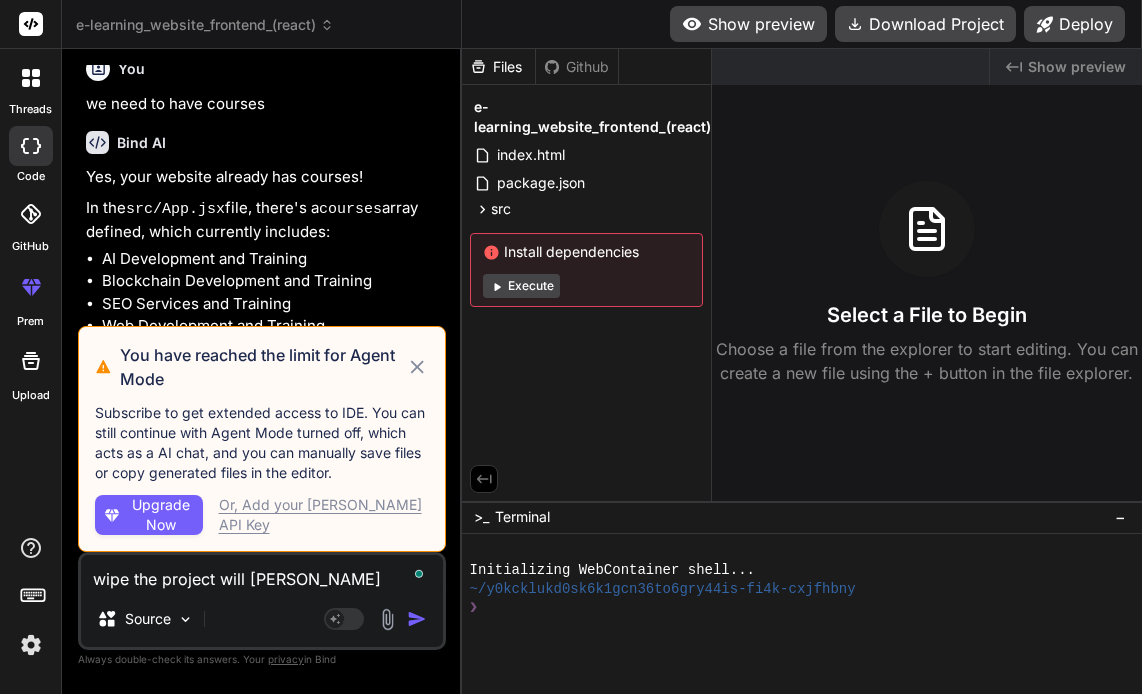 type on "wipe the project will buil" 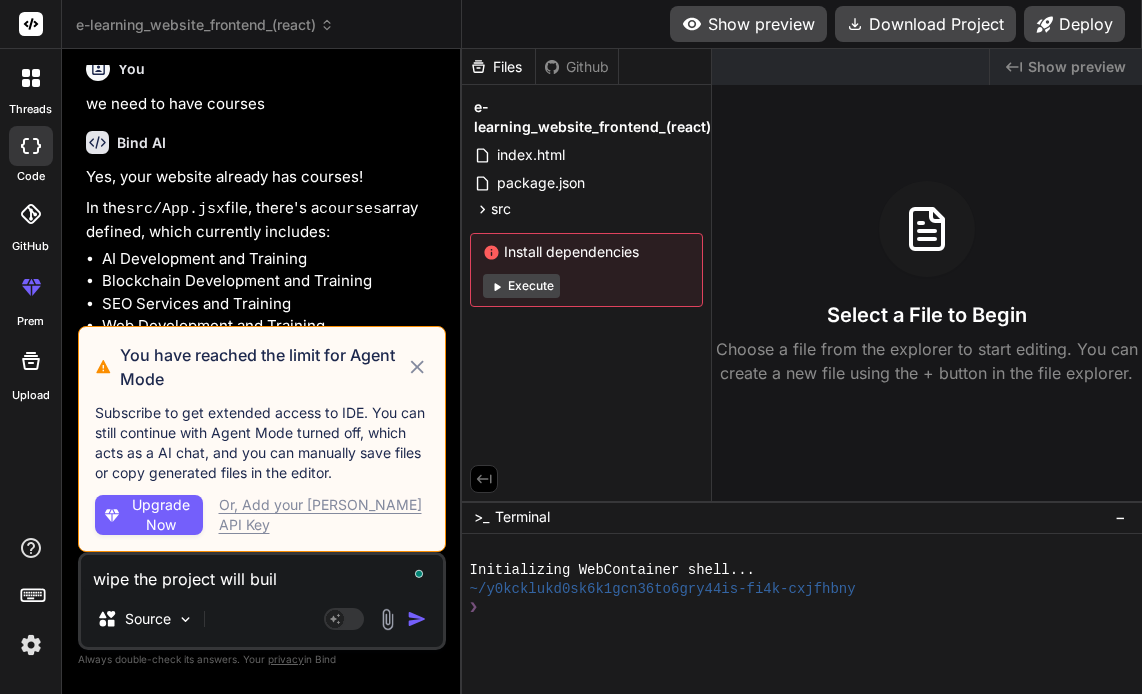 type on "wipe the project will build" 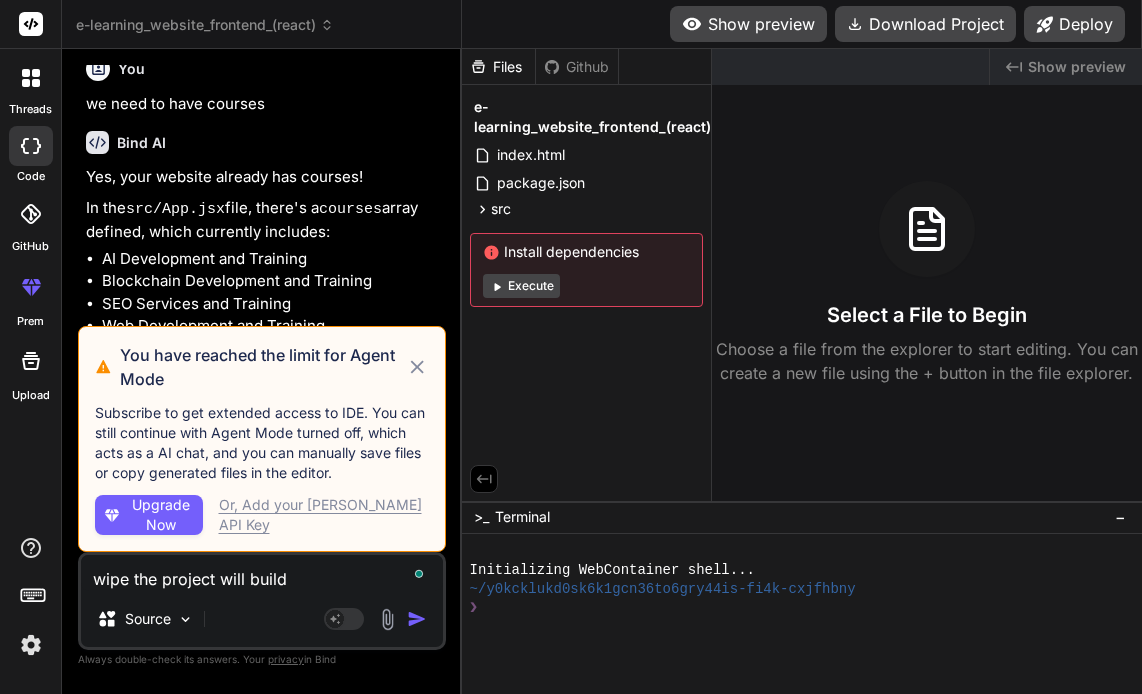 type on "wipe the project will build" 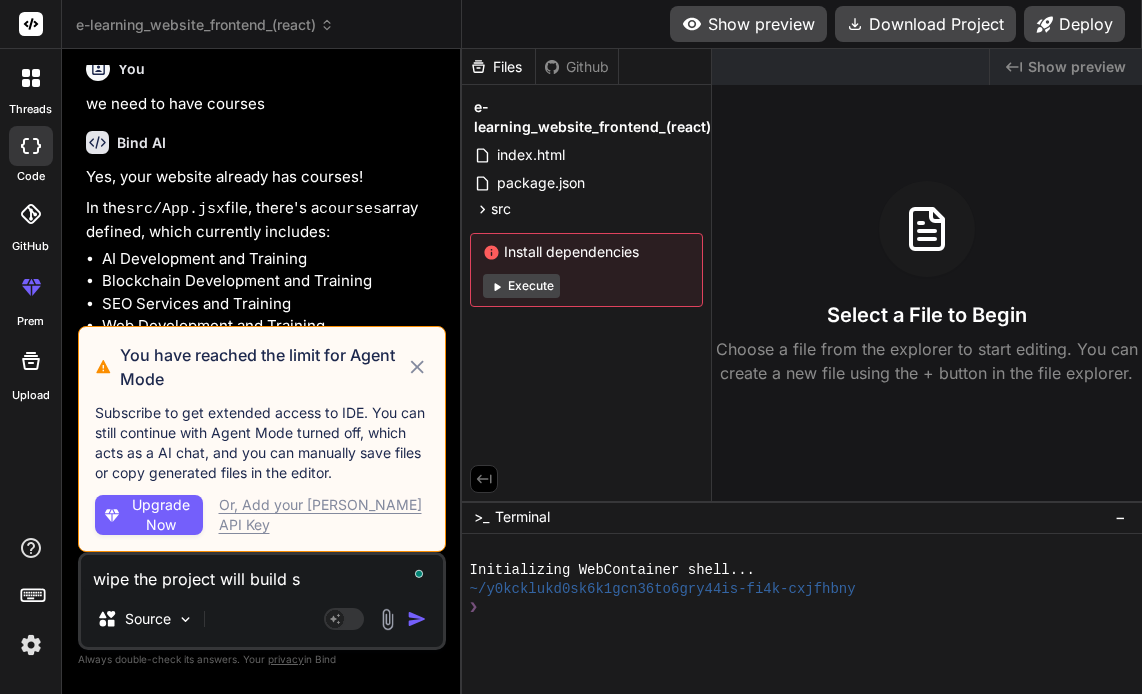 type on "wipe the project will build so" 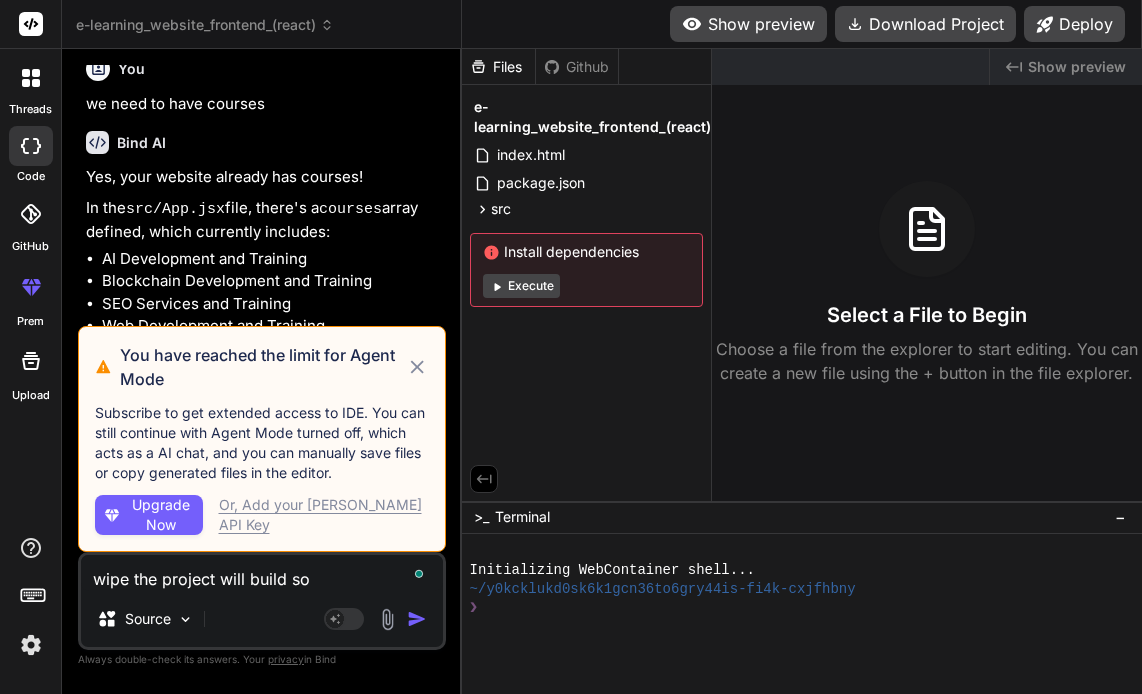type on "wipe the project will build som" 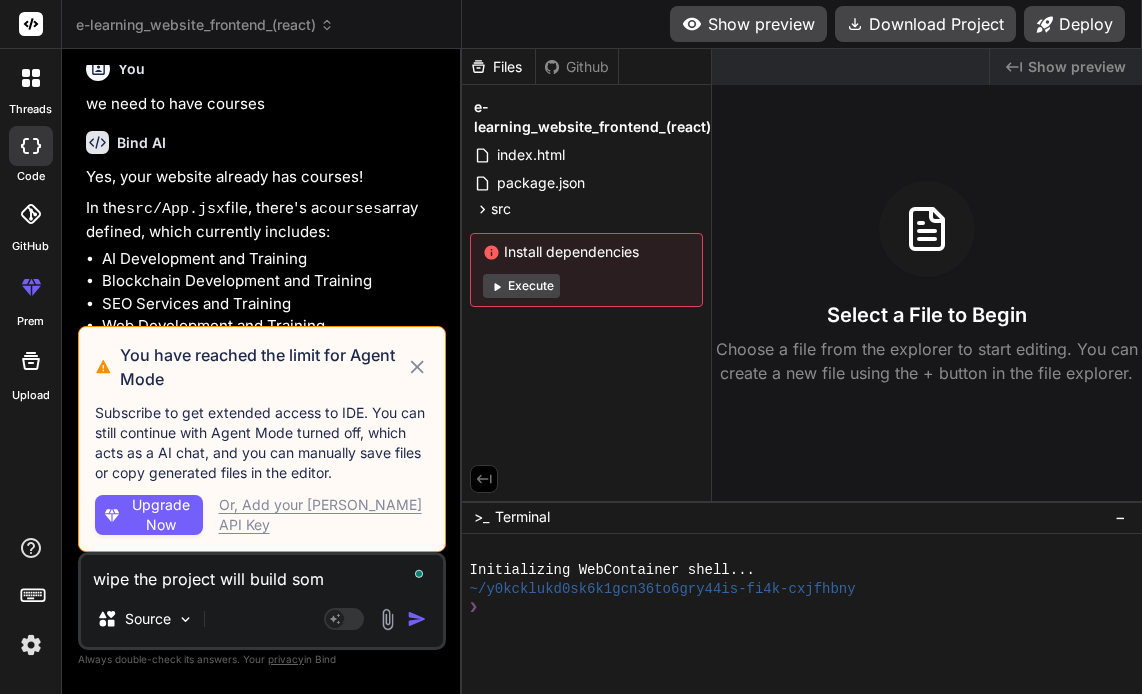 type on "wipe the project will build some" 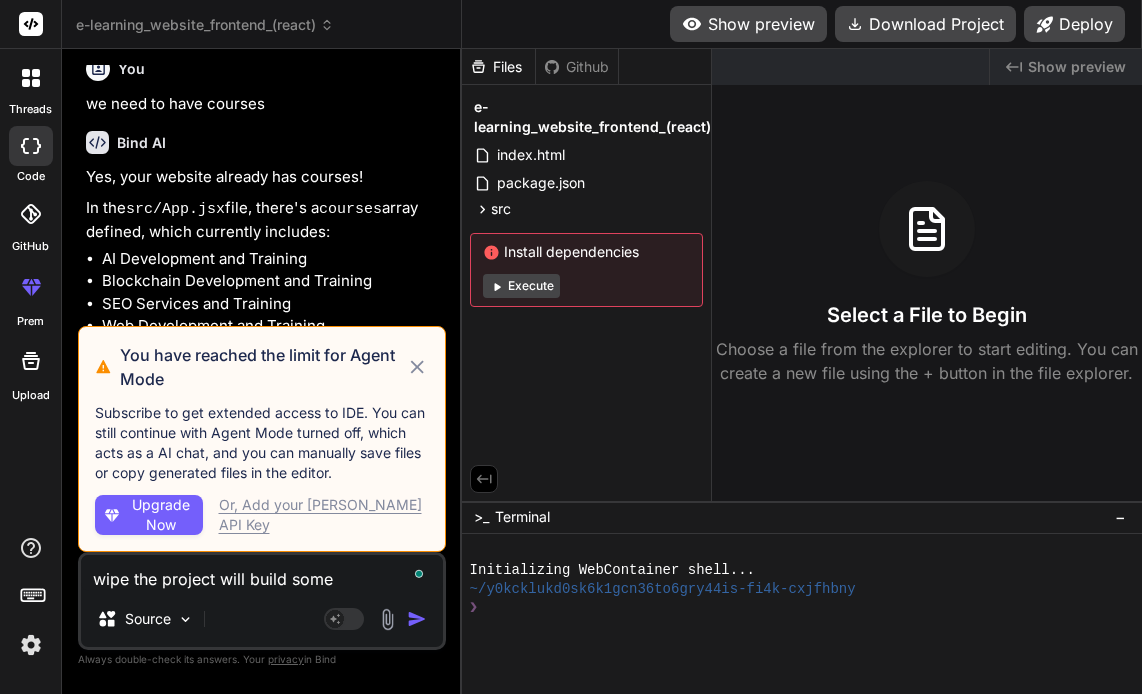 type on "x" 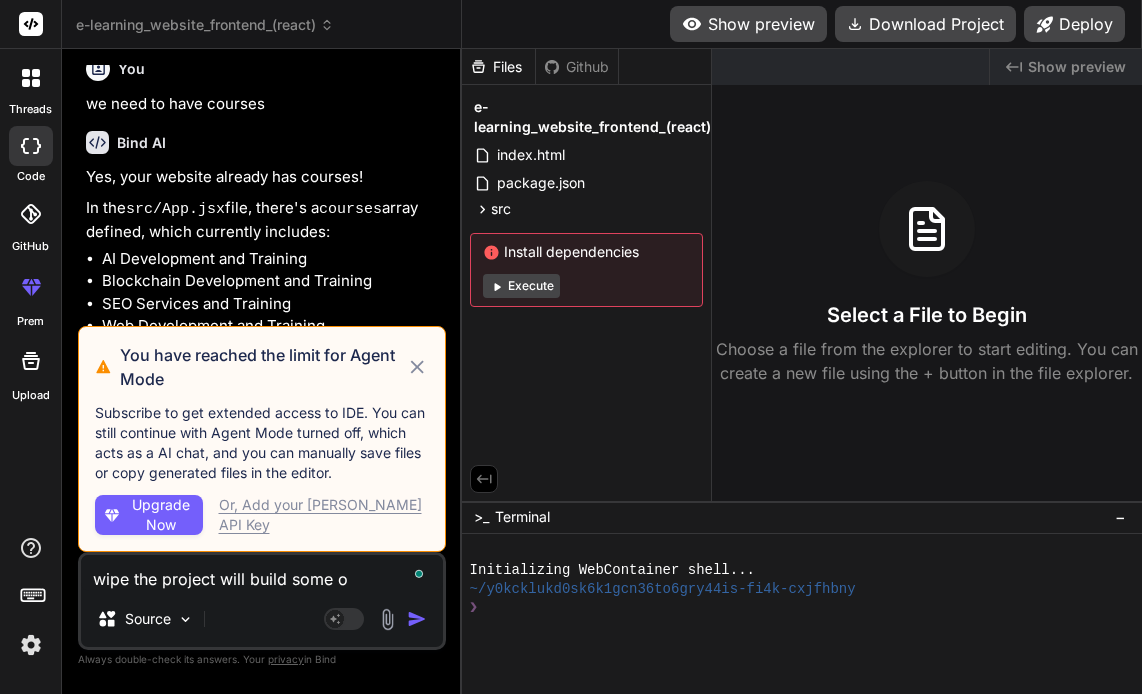 type on "wipe the project will build some ot" 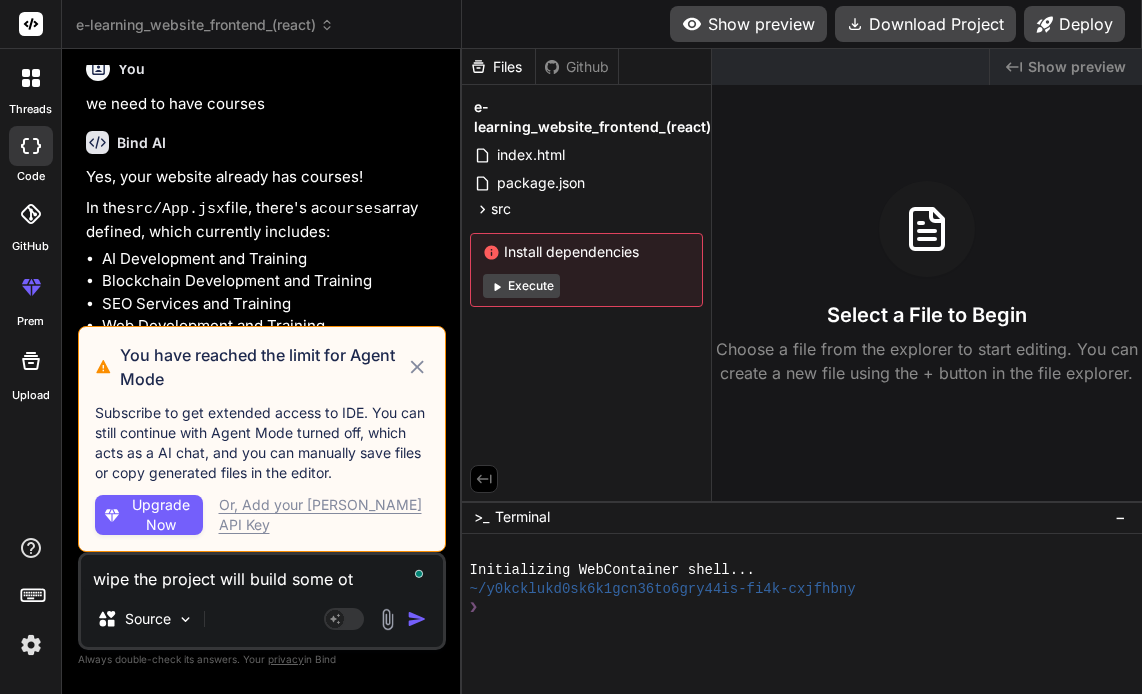 type on "wipe the project will build some oth" 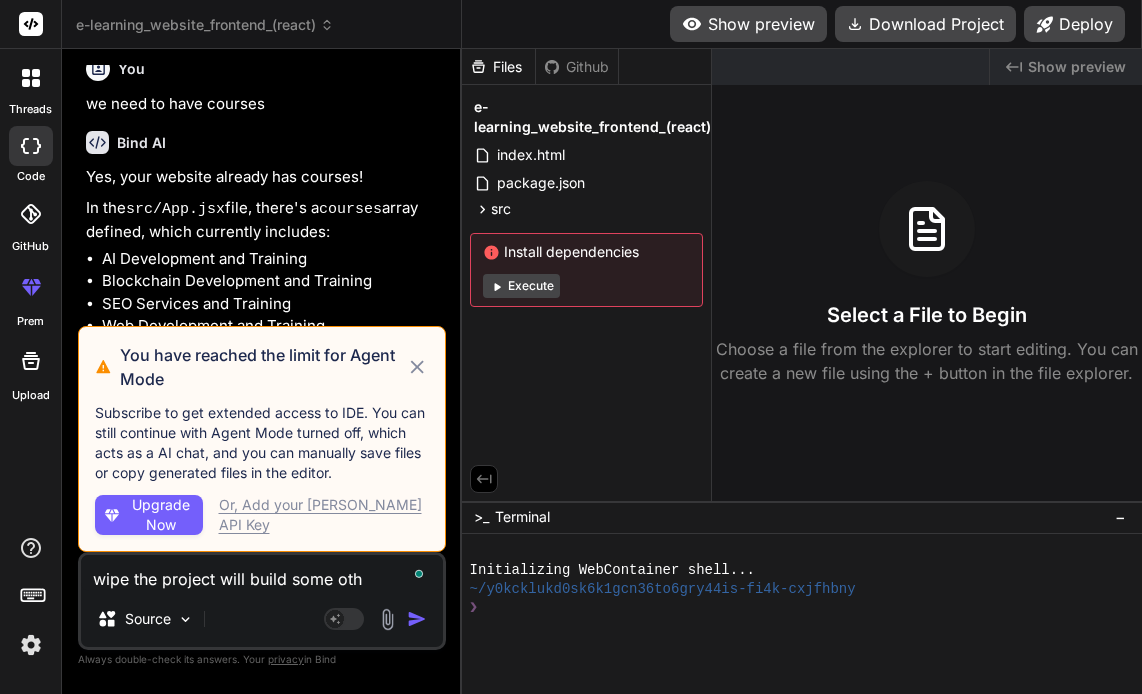 type on "wipe the project will build some othe" 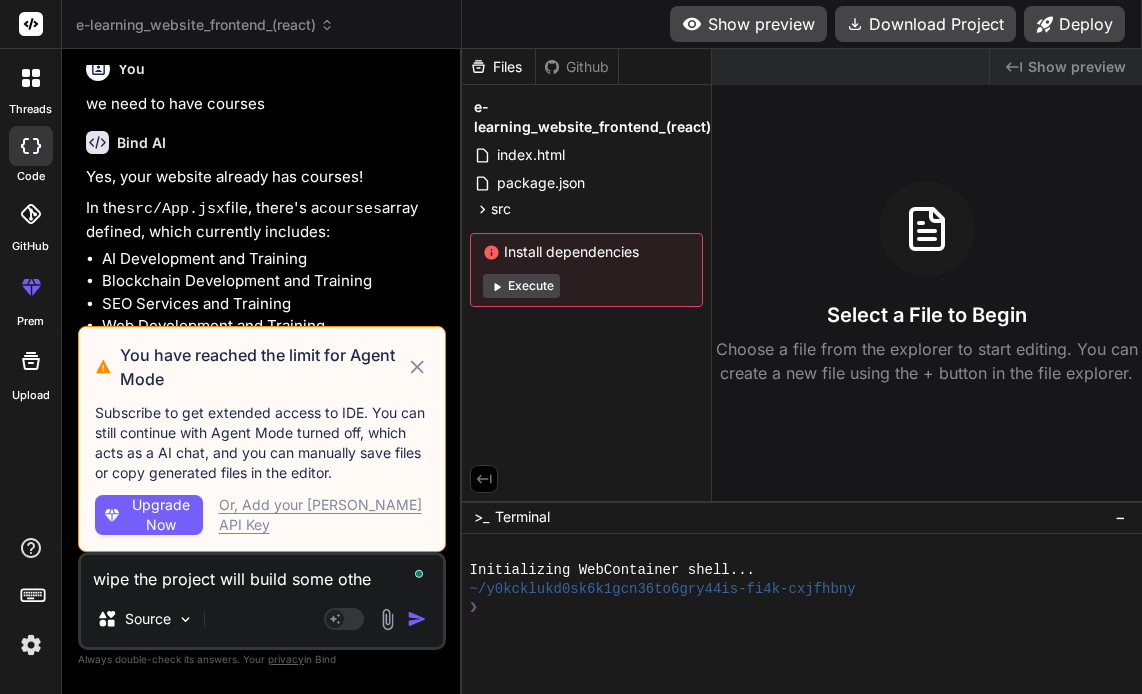 type on "wipe the project will build some other" 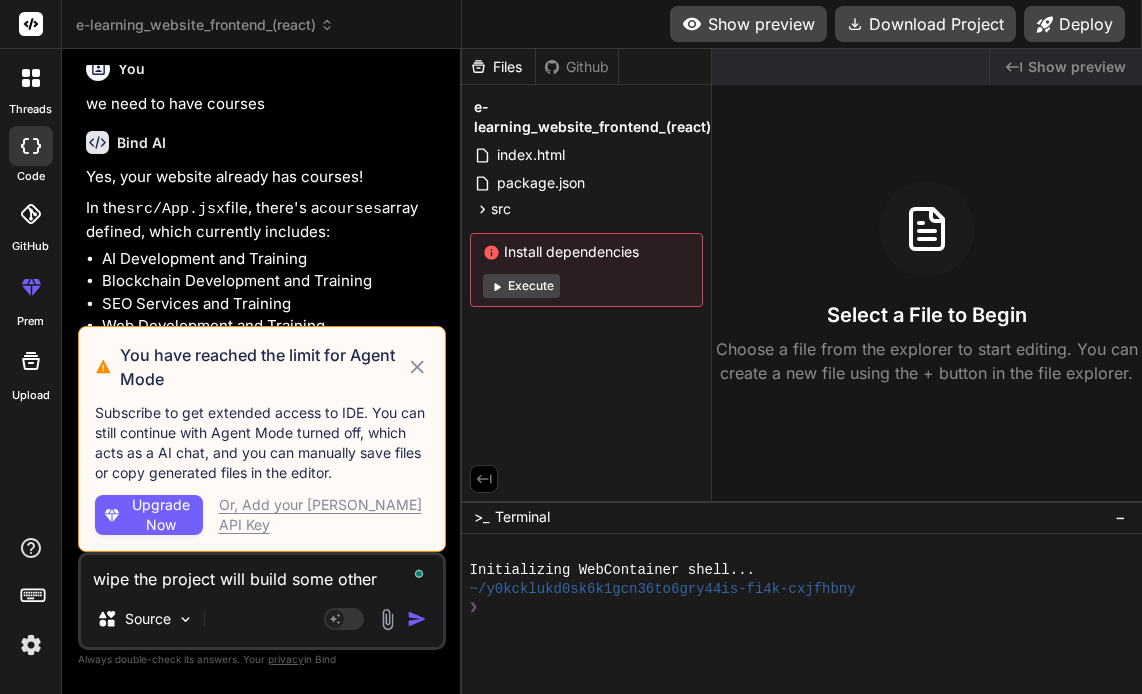 type on "wipe the project will build some other" 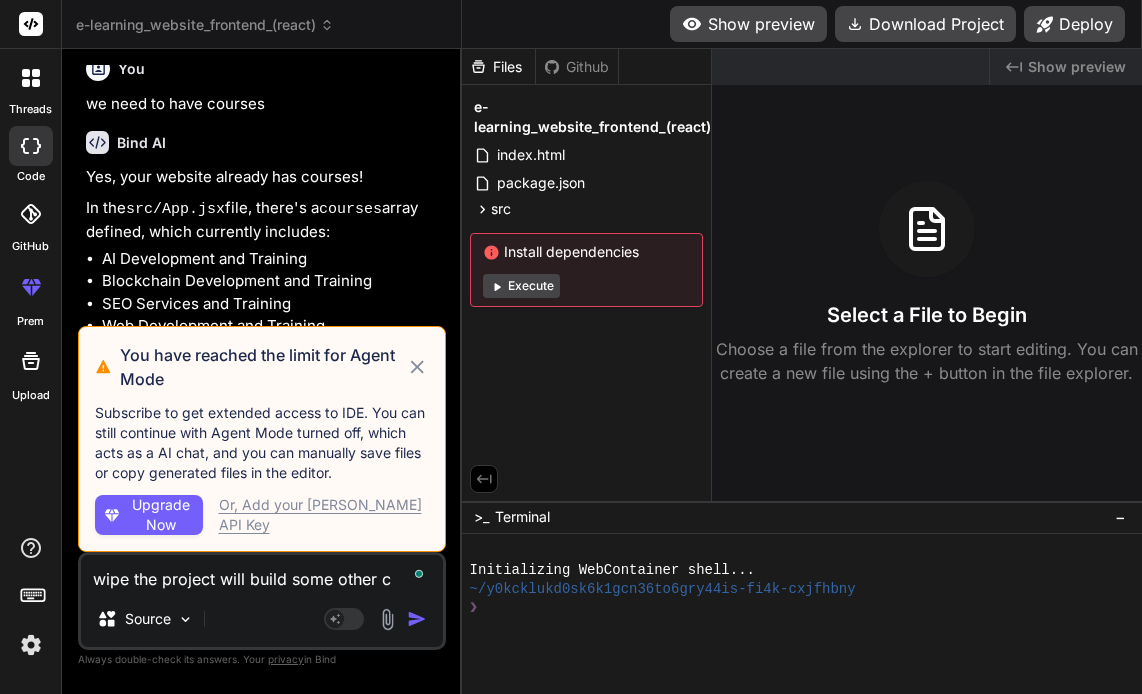 type on "wipe the project will build some other co" 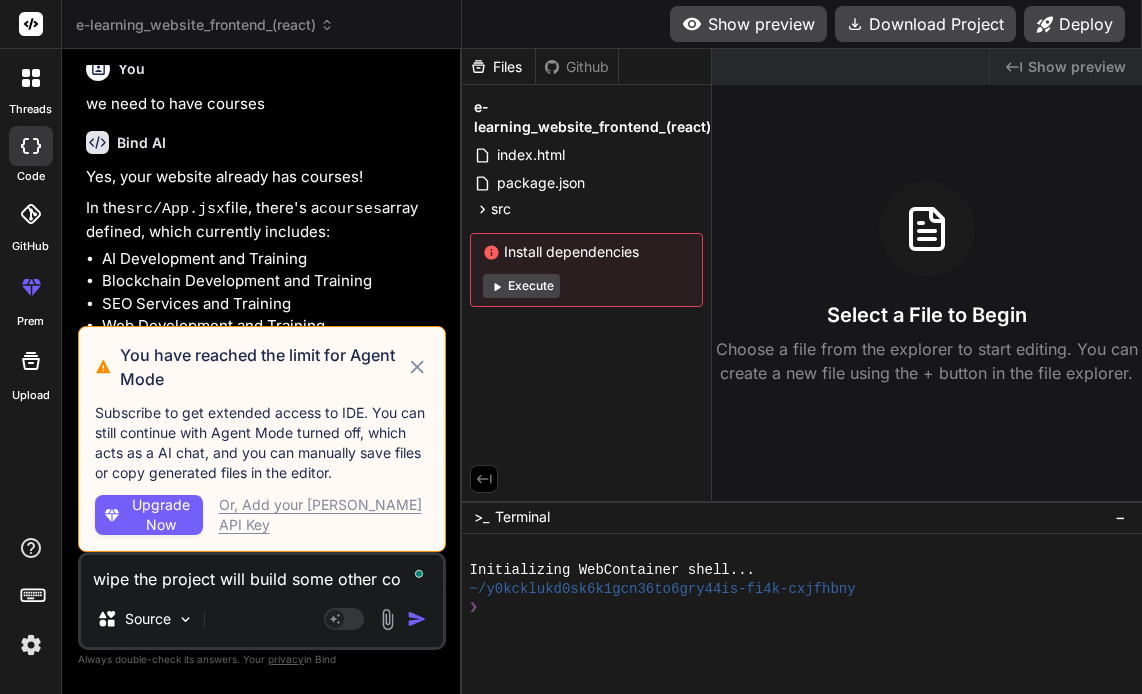 type on "wipe the project will build some other coo" 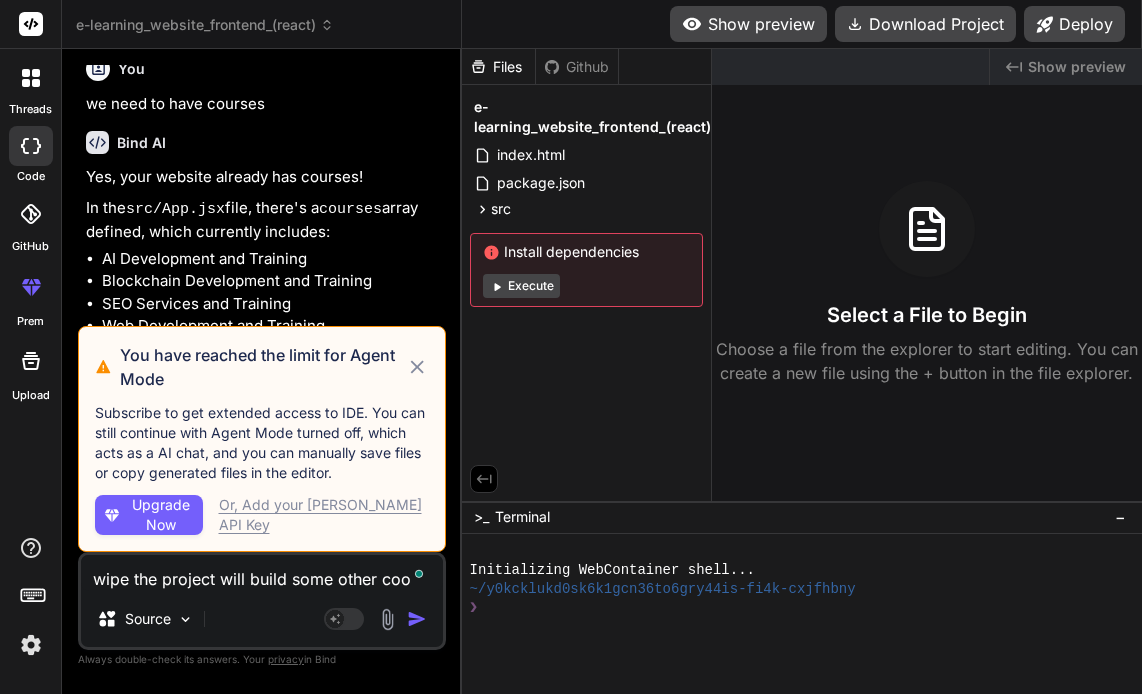 type on "wipe the project will build some other cool" 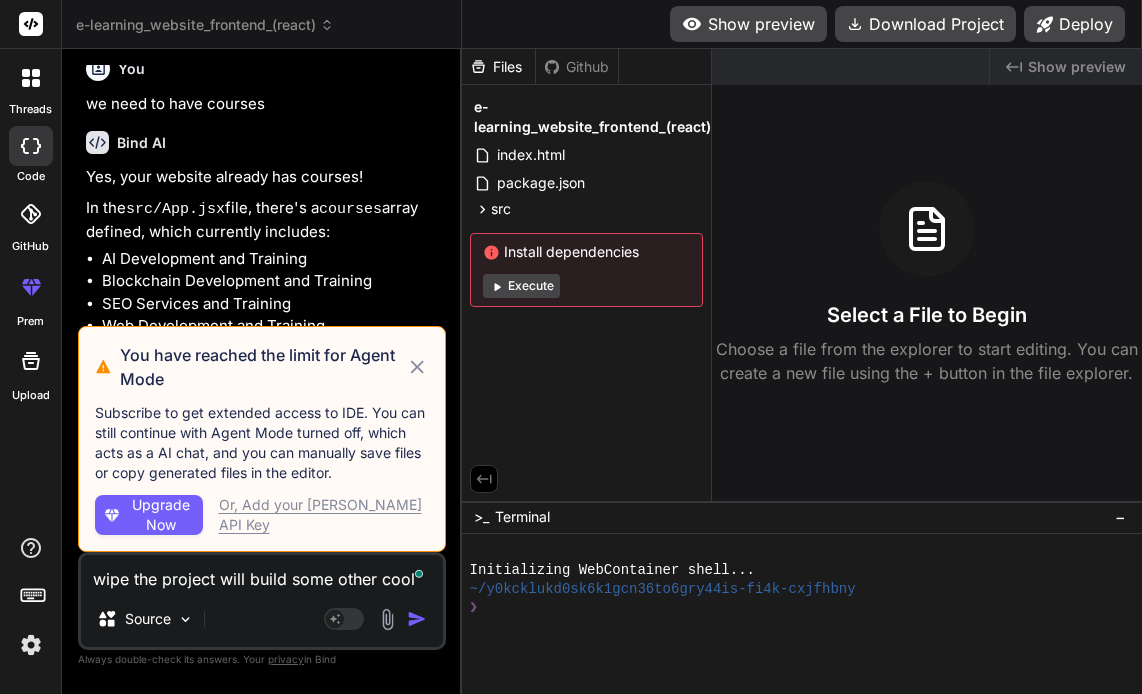 type on "wipe the project will build some other cool" 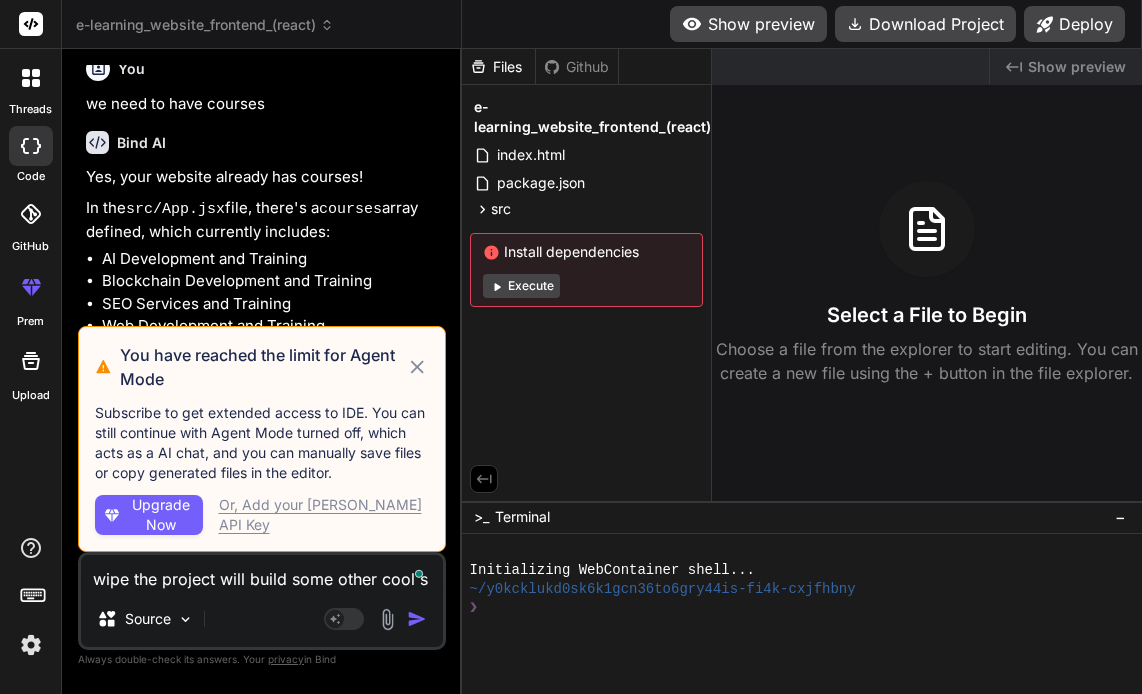 type on "wipe the project will build some other cool st" 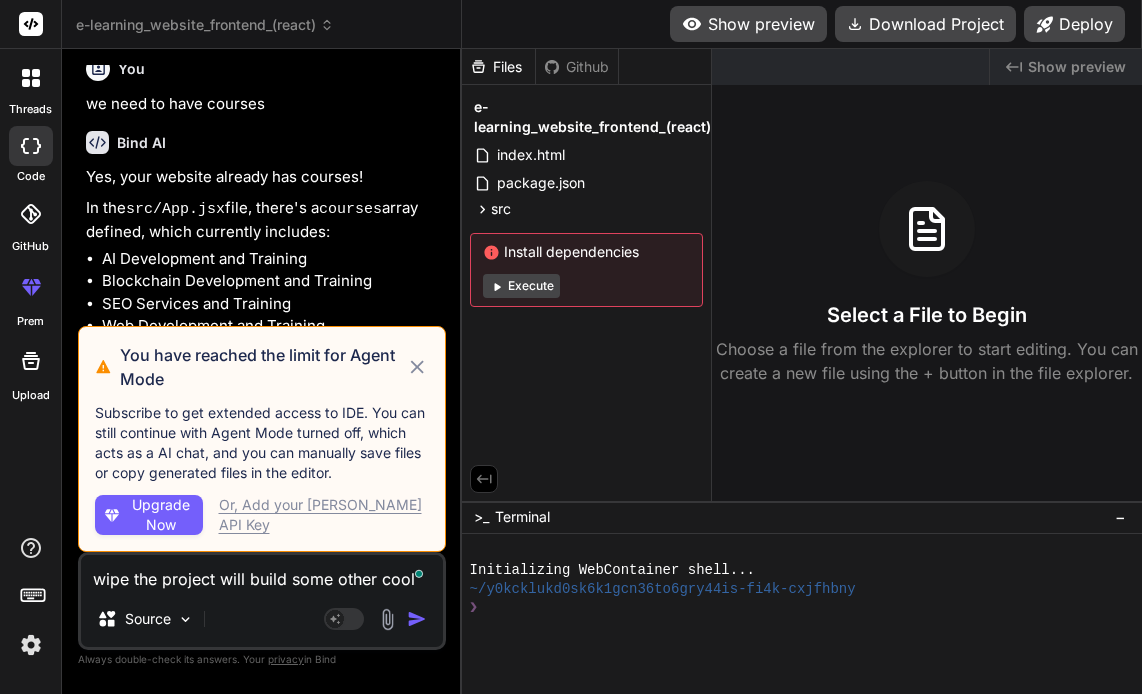 type on "wipe the project will build some other cool sti" 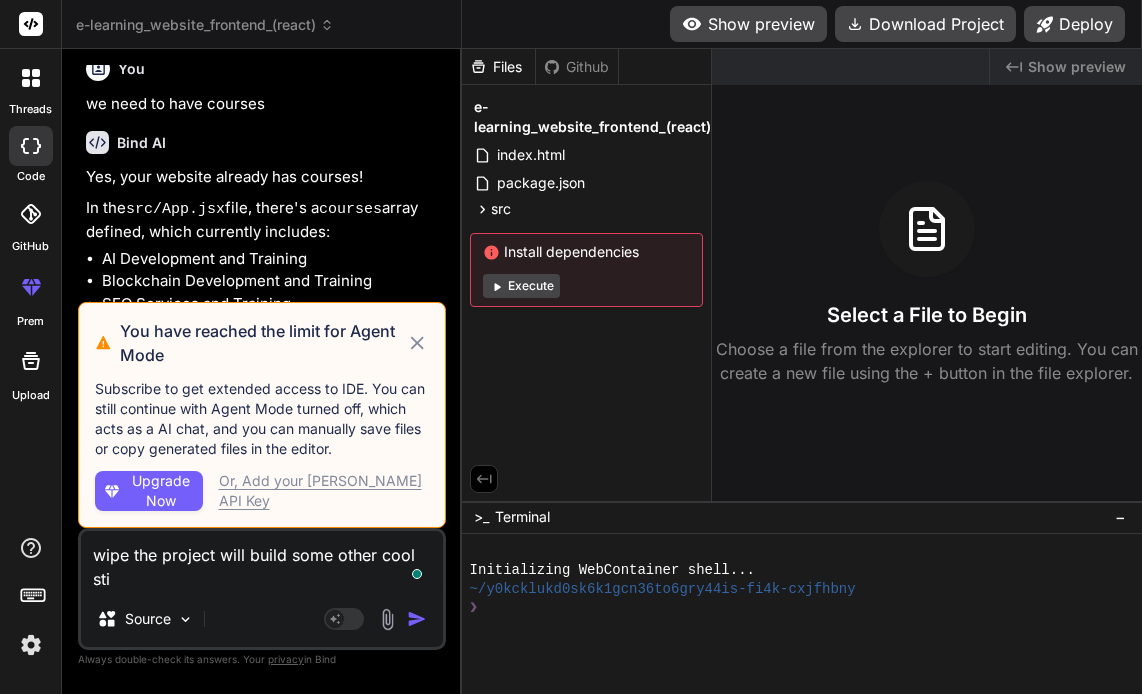 type on "wipe the project will build some other cool st" 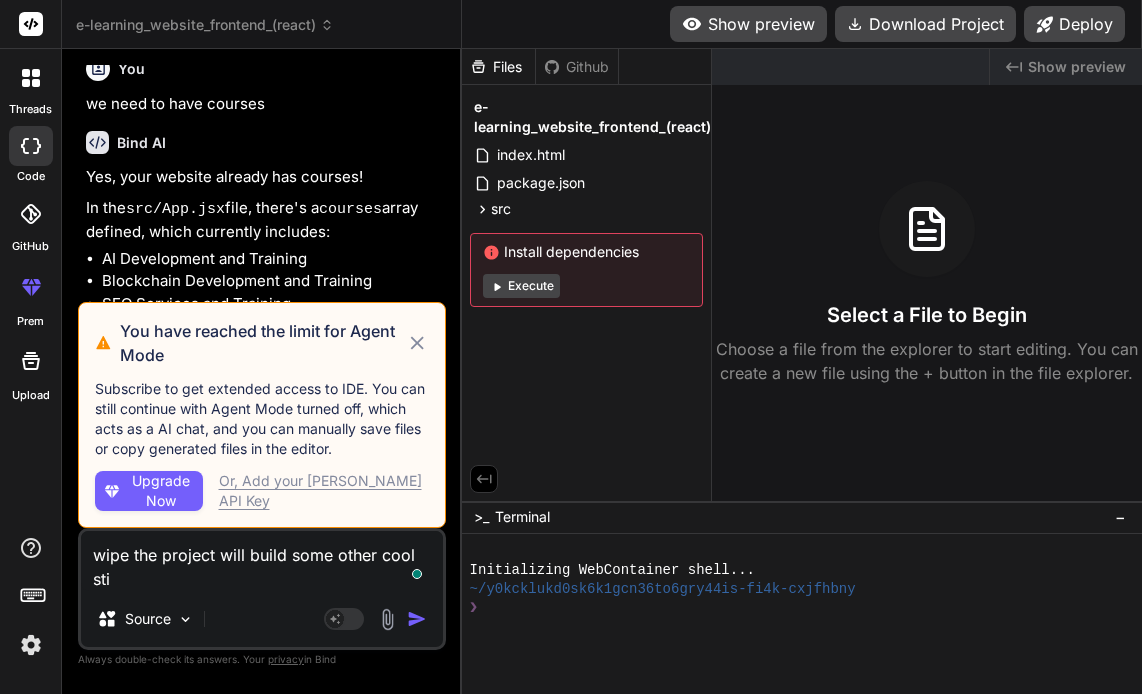 type on "x" 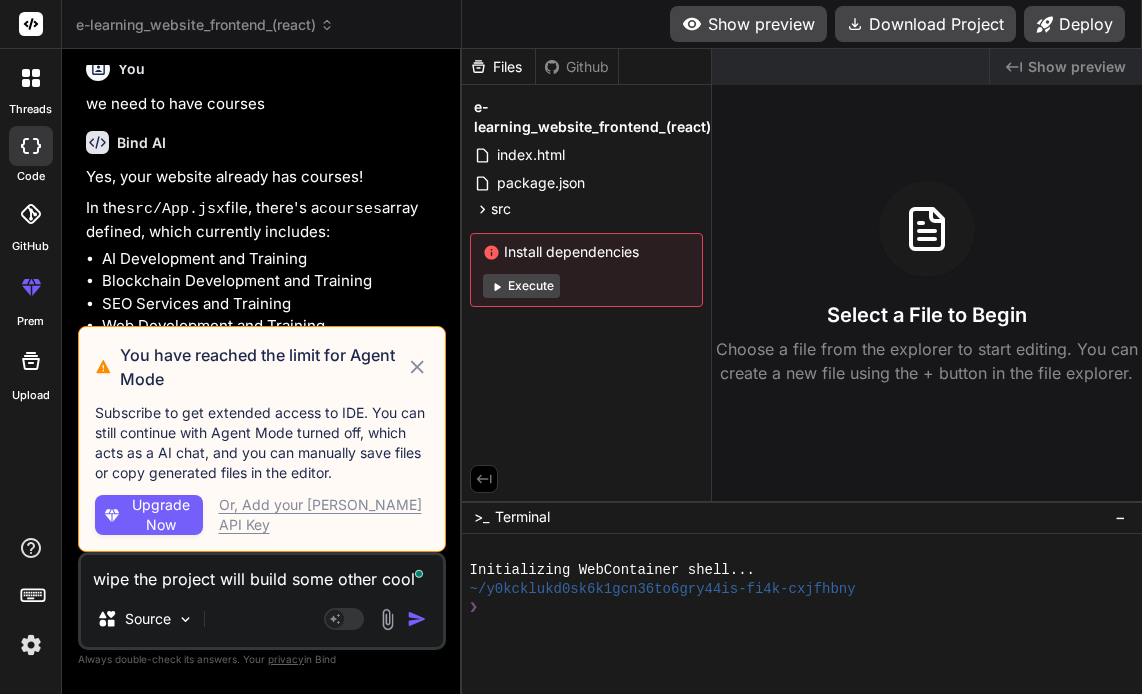 type on "wipe the project will build some other cool stu" 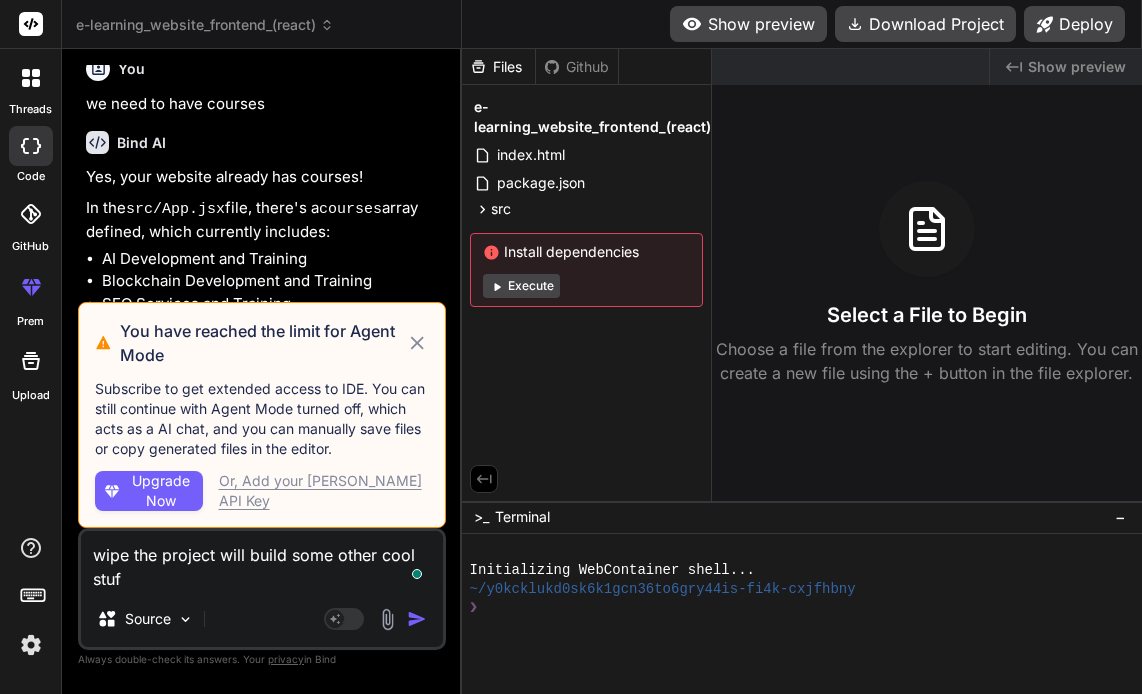 type on "wipe the project will build some other cool stuff" 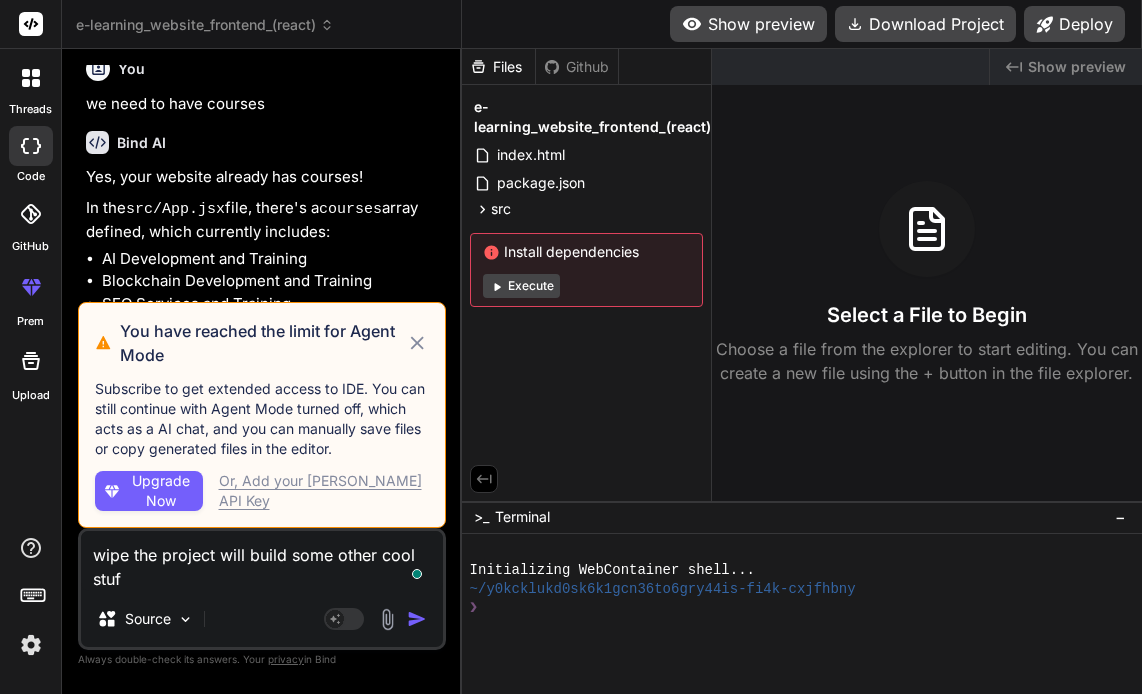 type on "x" 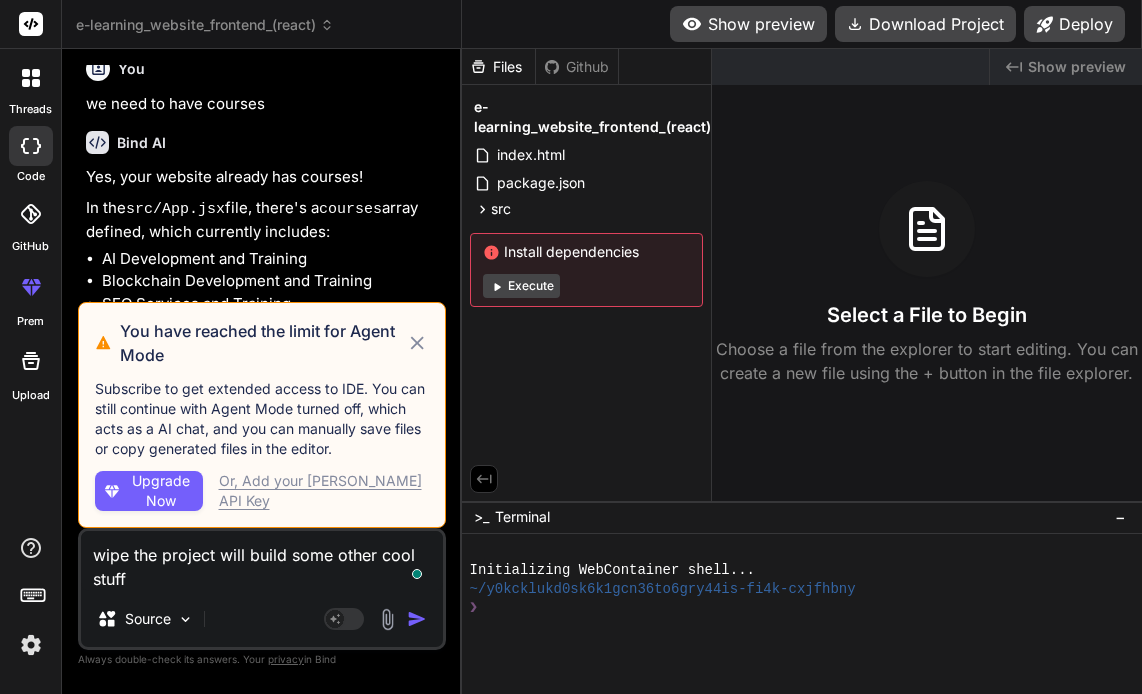 type on "wipe the project will build some other cool stuffs" 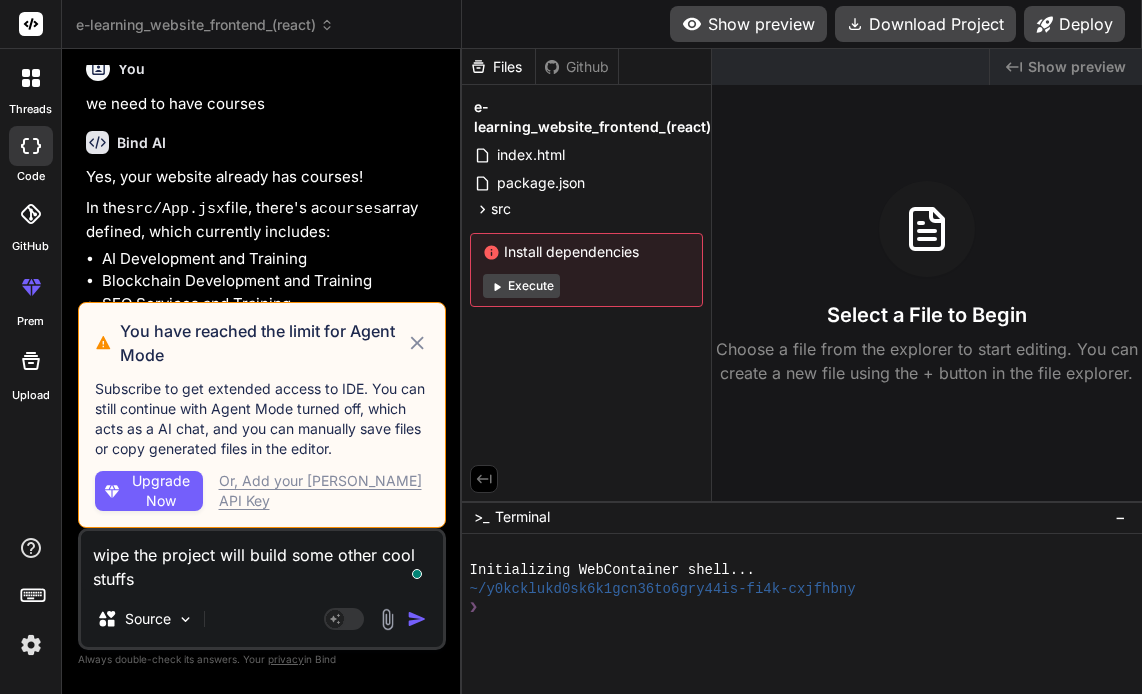 type on "x" 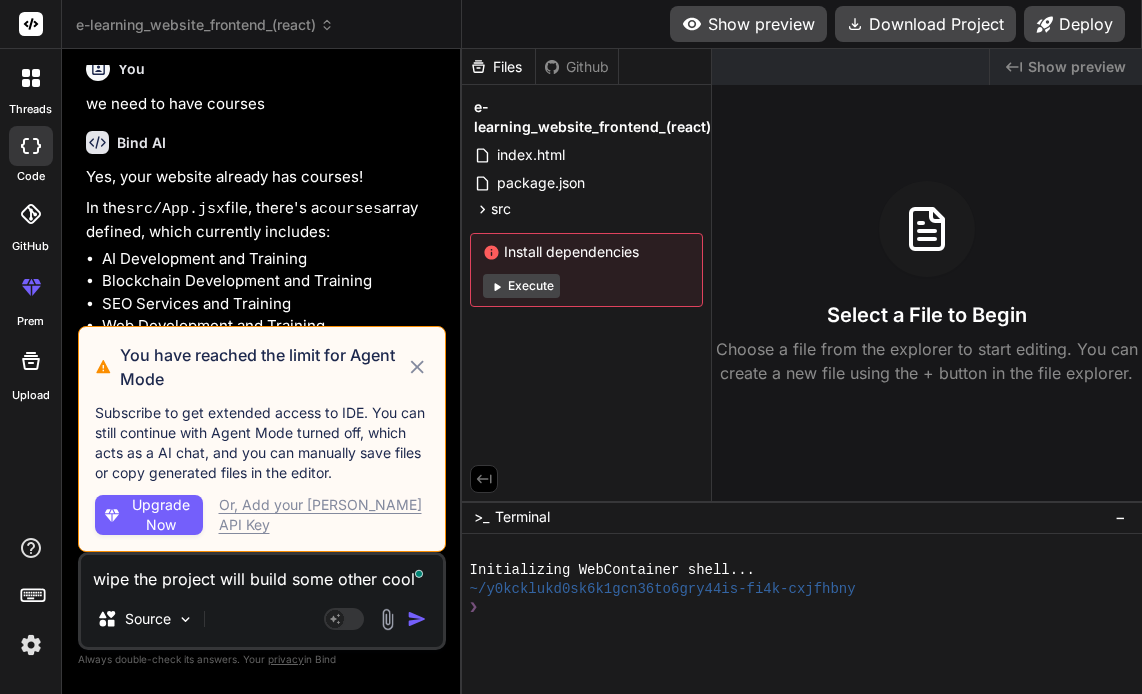 type 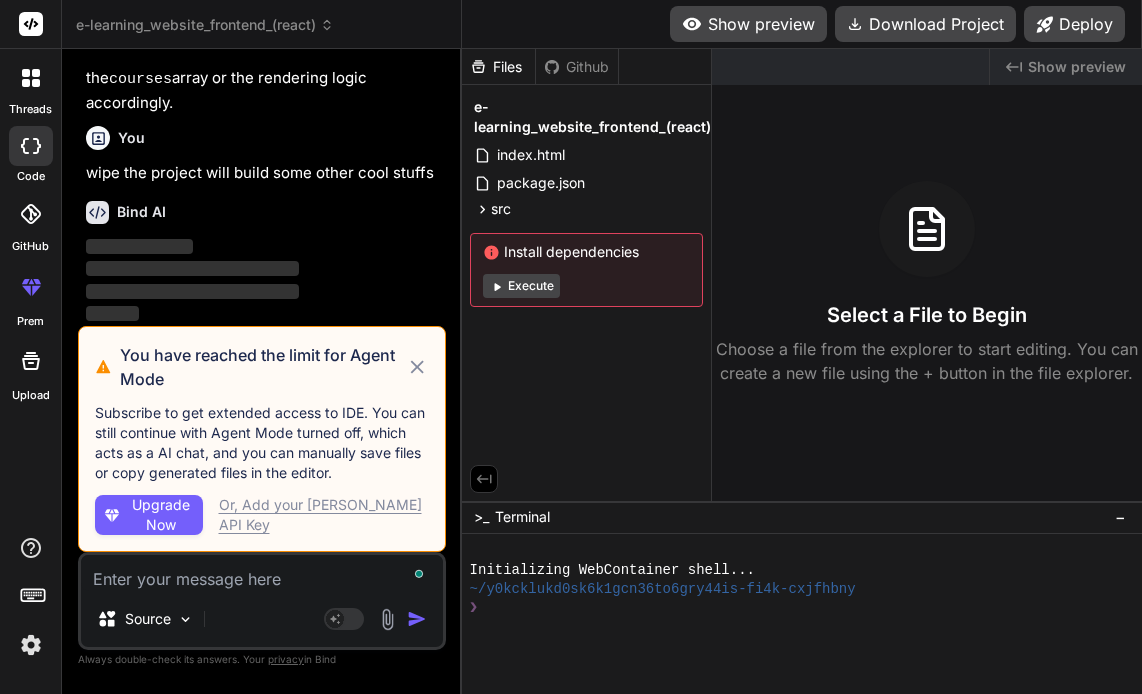 scroll, scrollTop: 2907, scrollLeft: 0, axis: vertical 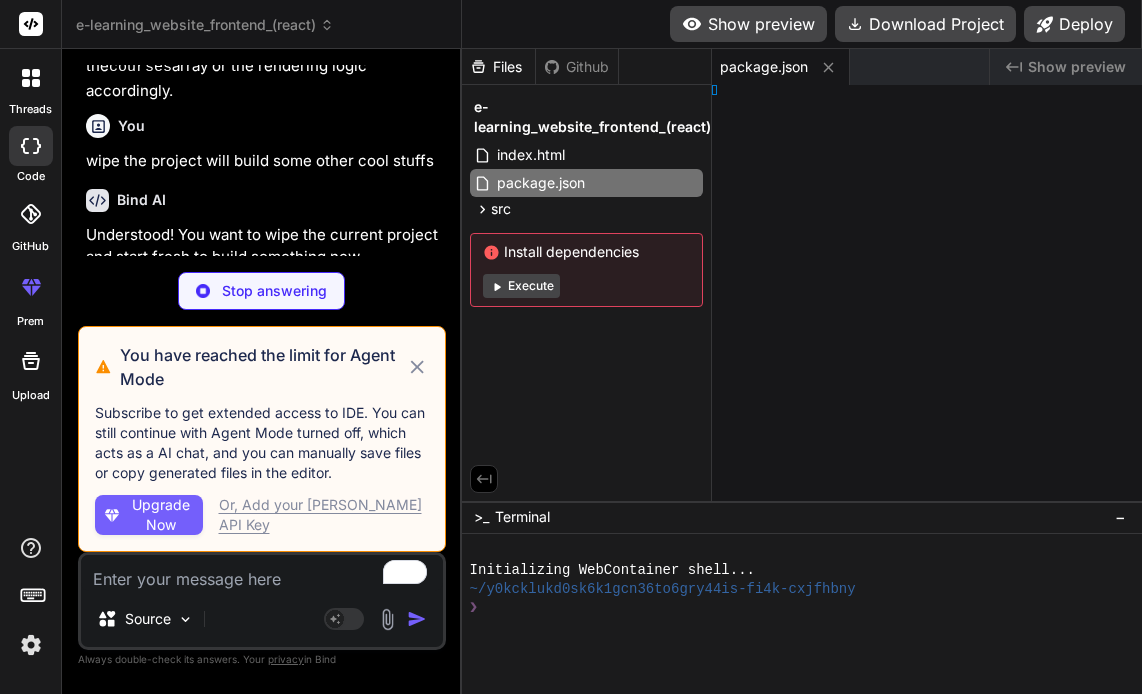 type on "x" 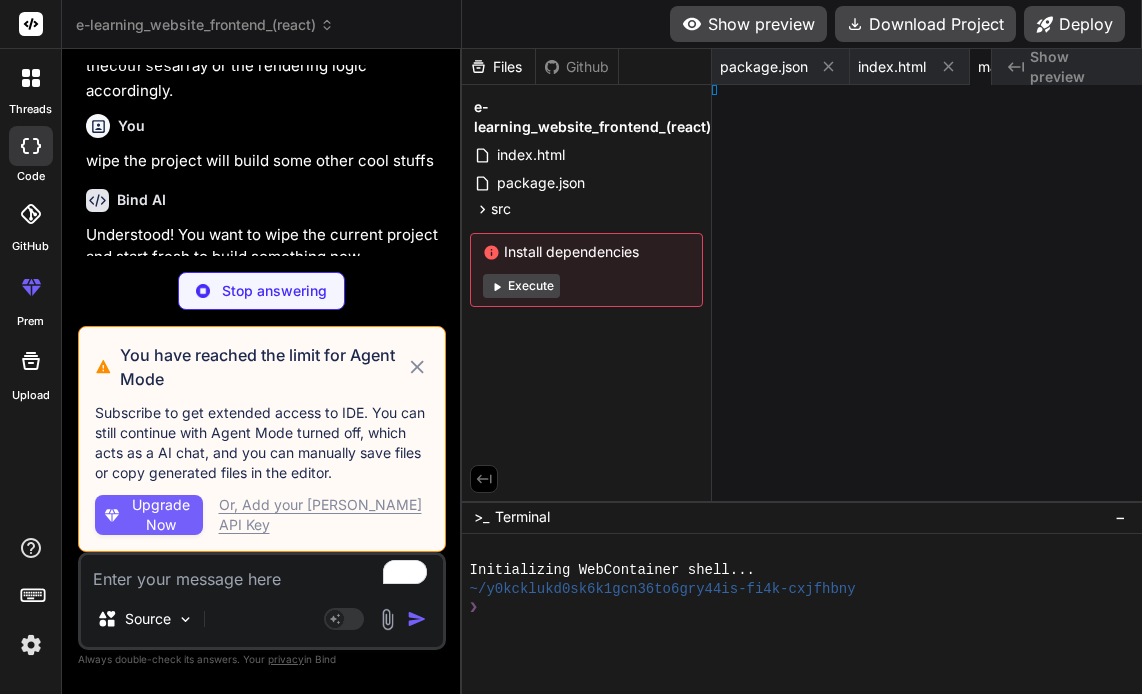 type on "x" 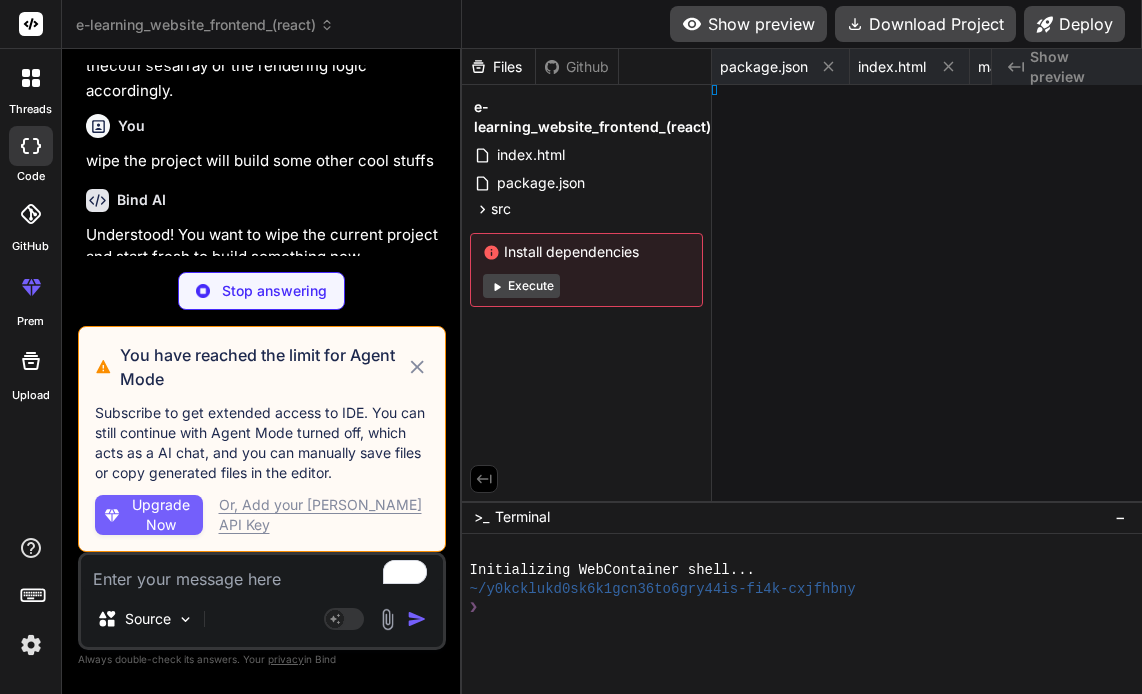 type on "x" 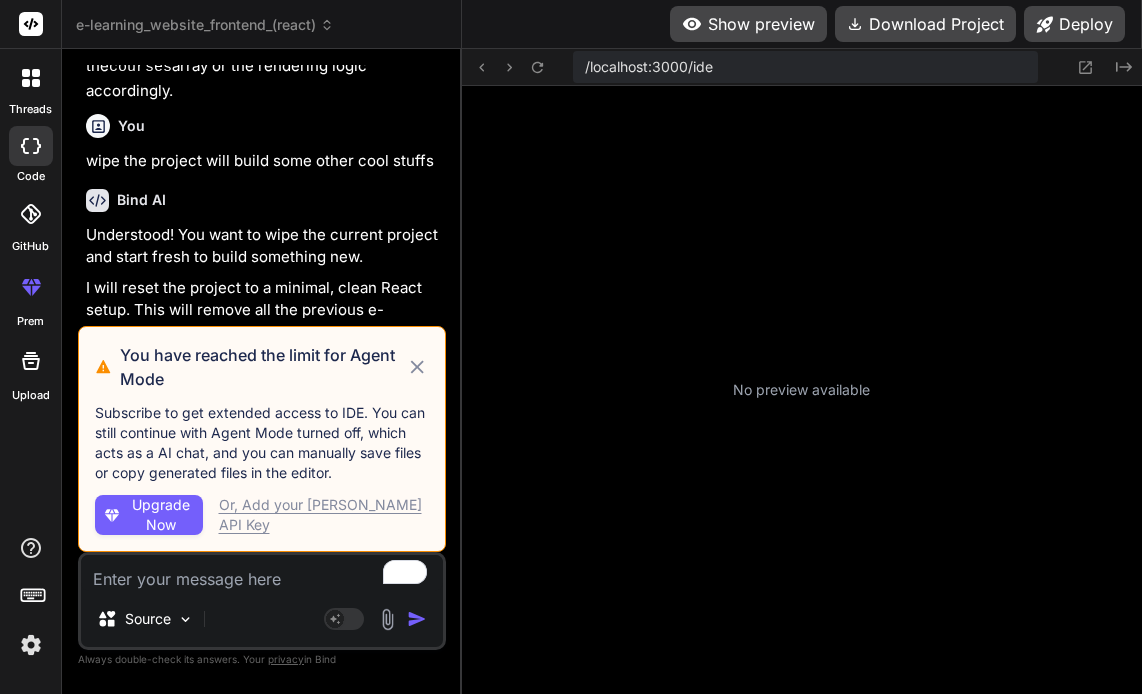 type on ": #555;
}" 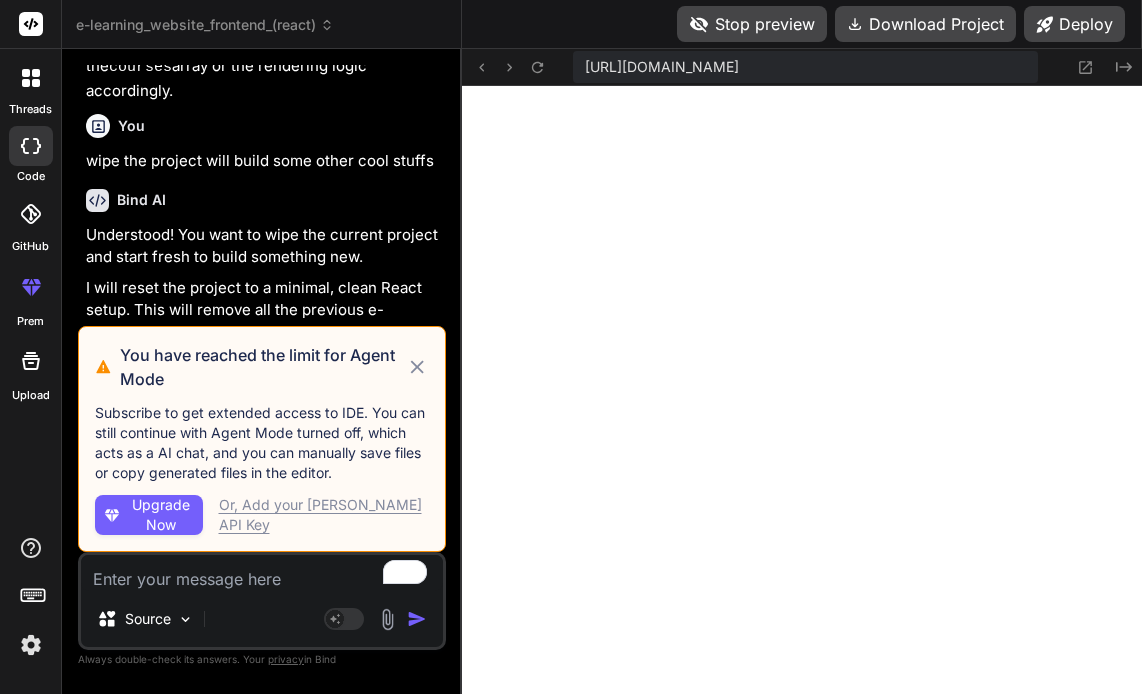 type on "color: #007bff;
margin-bottom: 10px;
}
.App p {
color: #555;
}" 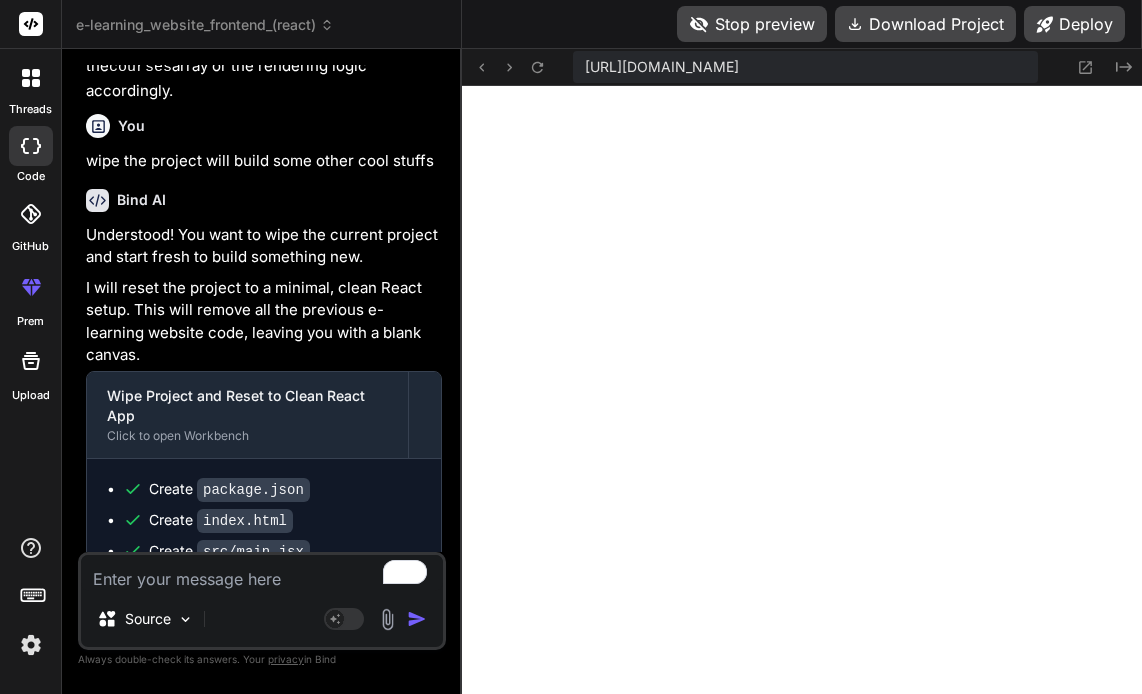scroll, scrollTop: 3245, scrollLeft: 0, axis: vertical 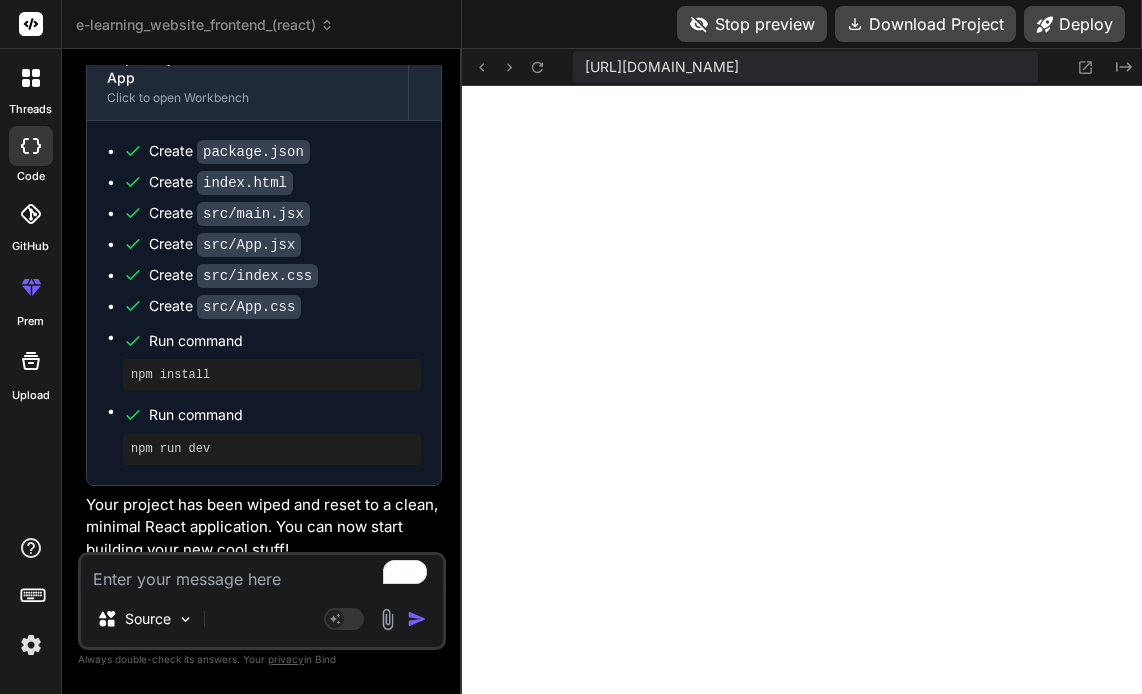 click at bounding box center [262, 573] 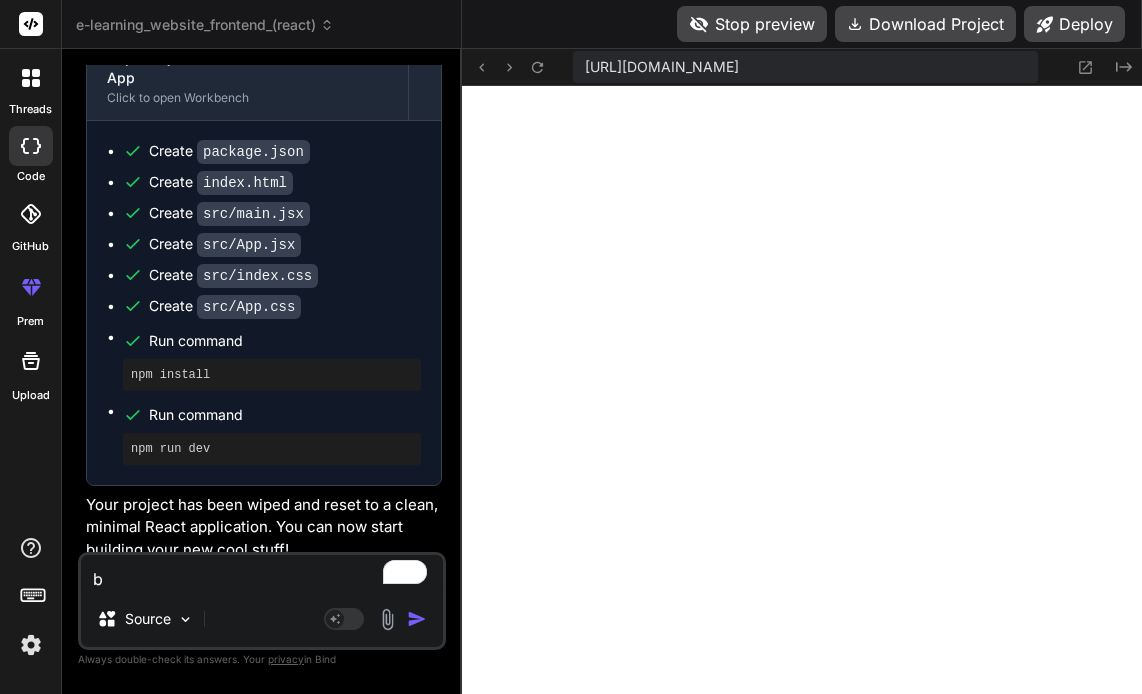 type on "be" 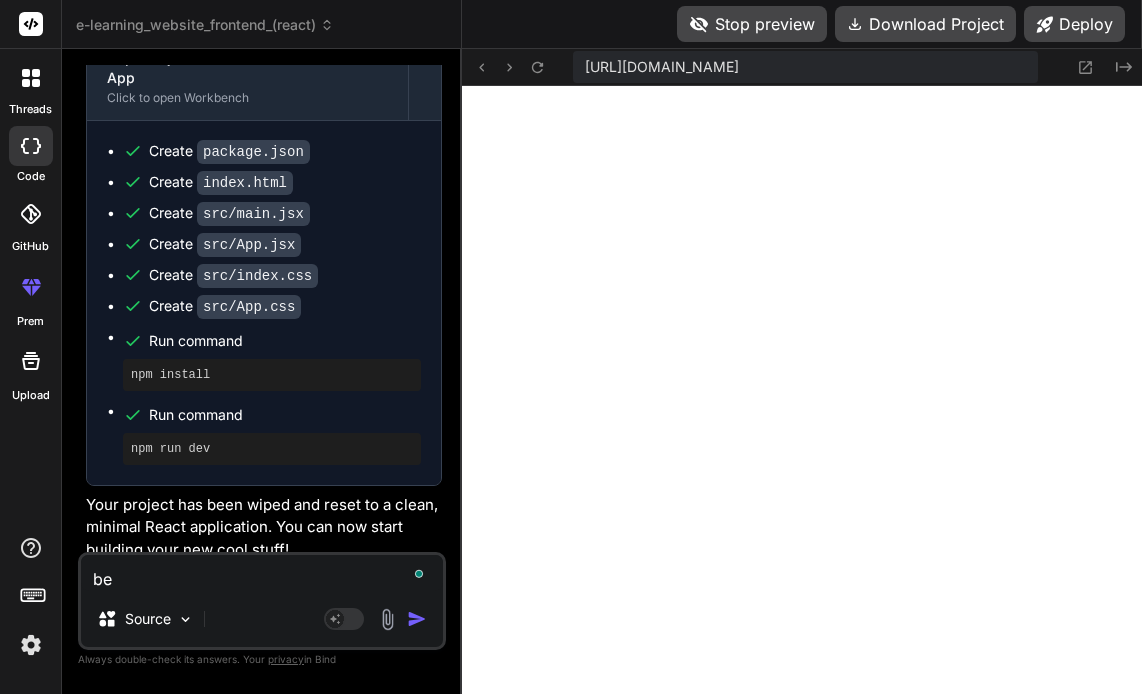 type on "bet" 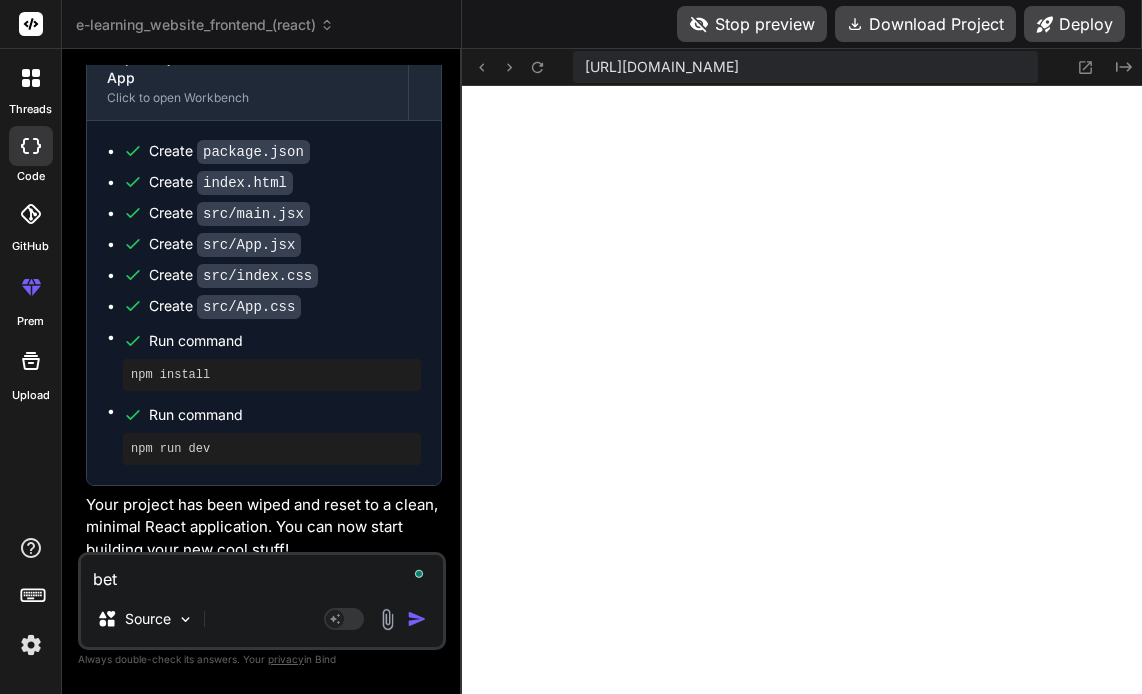 type on "bett" 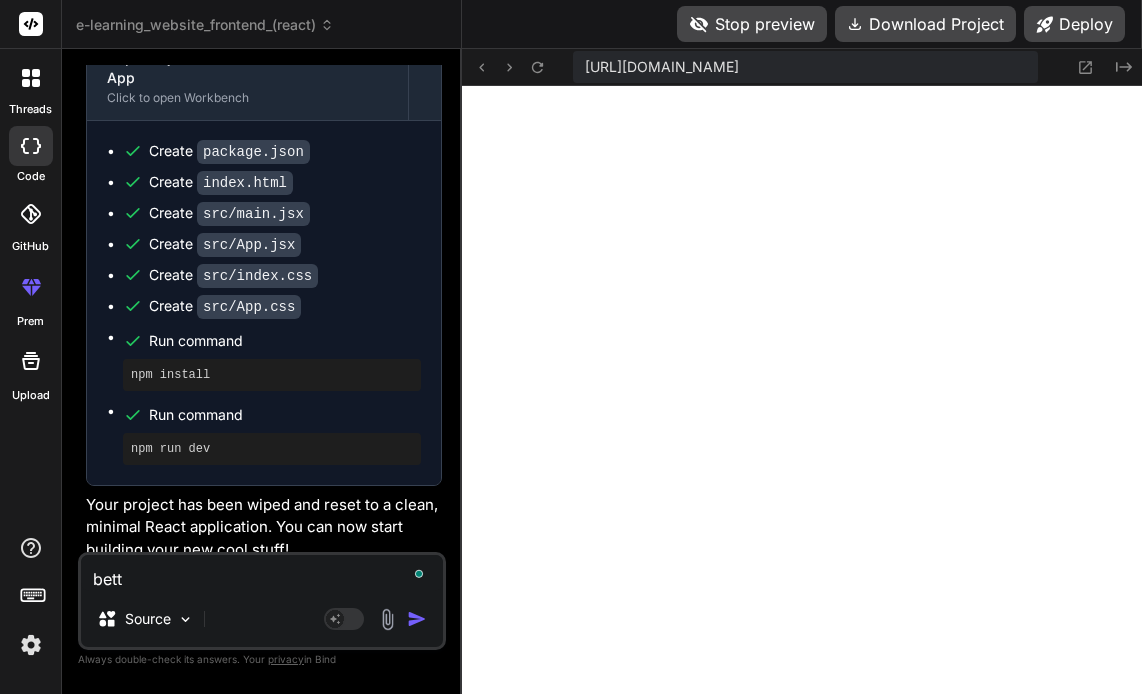 type on "bette" 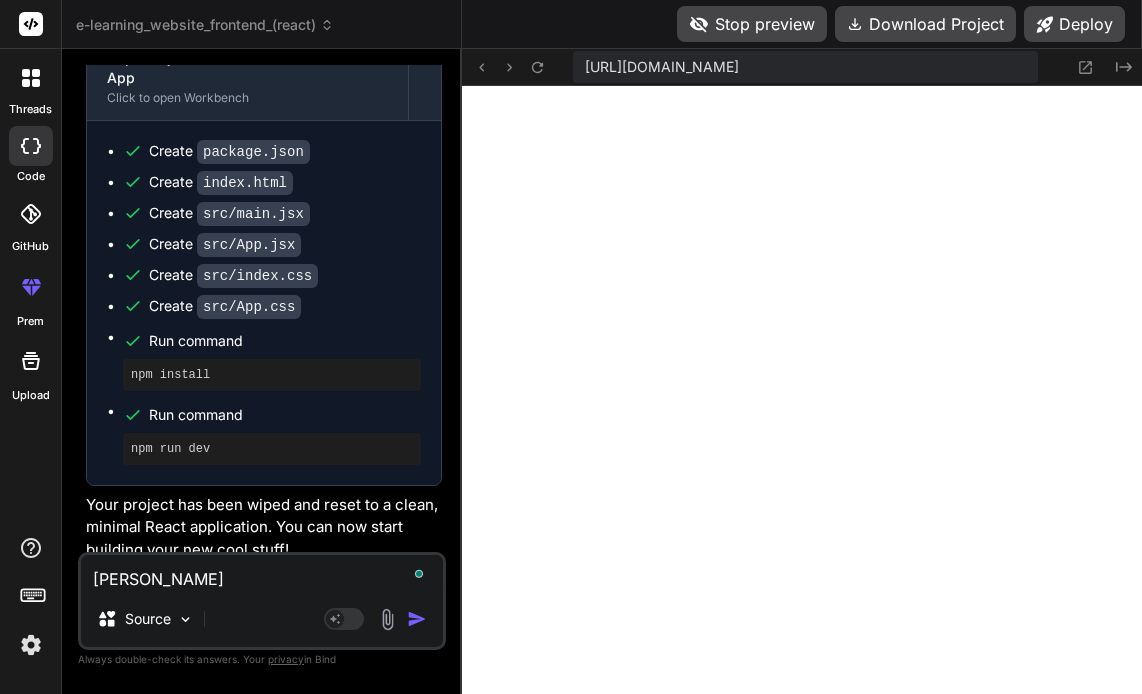 type on "better" 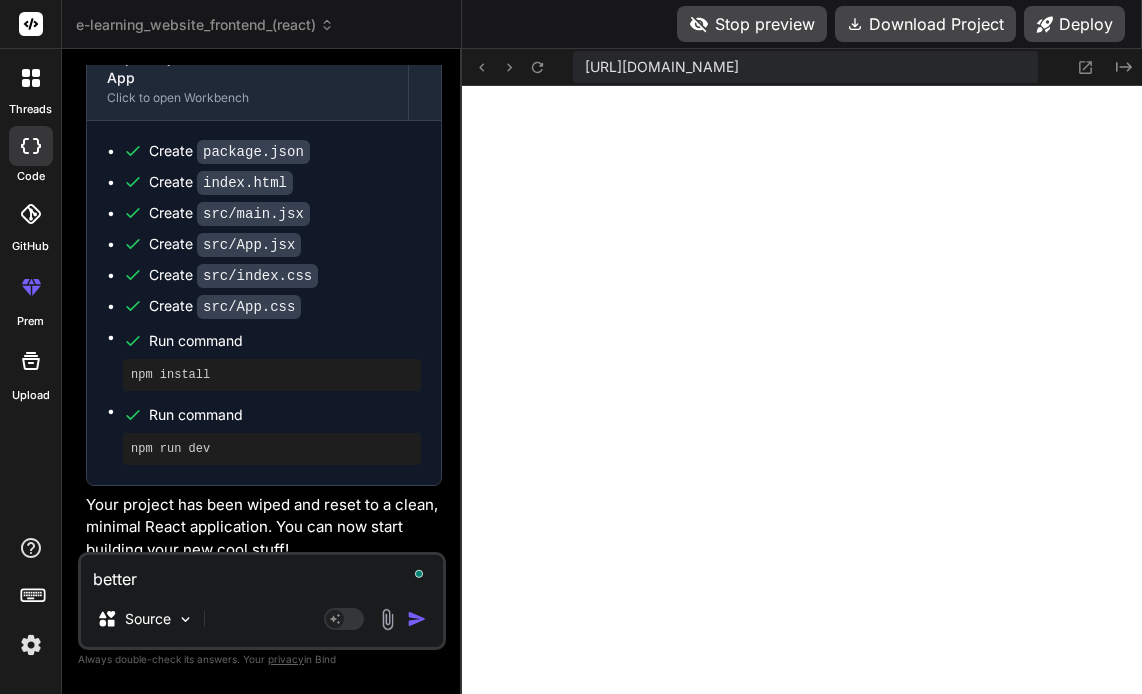 type on "better" 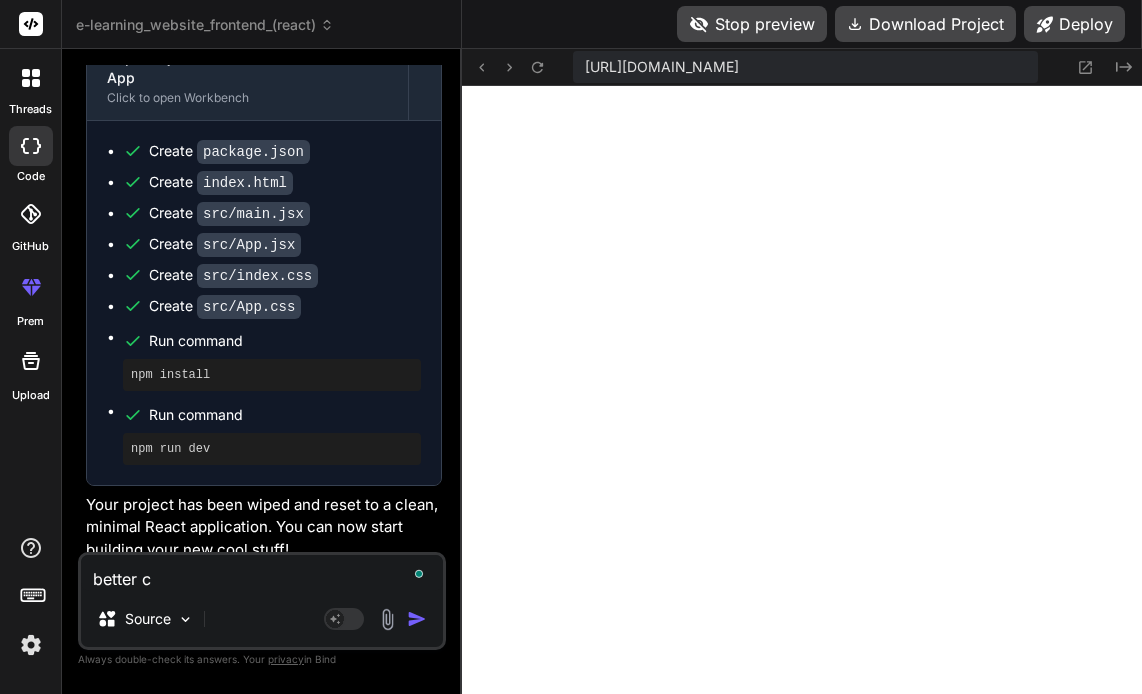 type on "better cl" 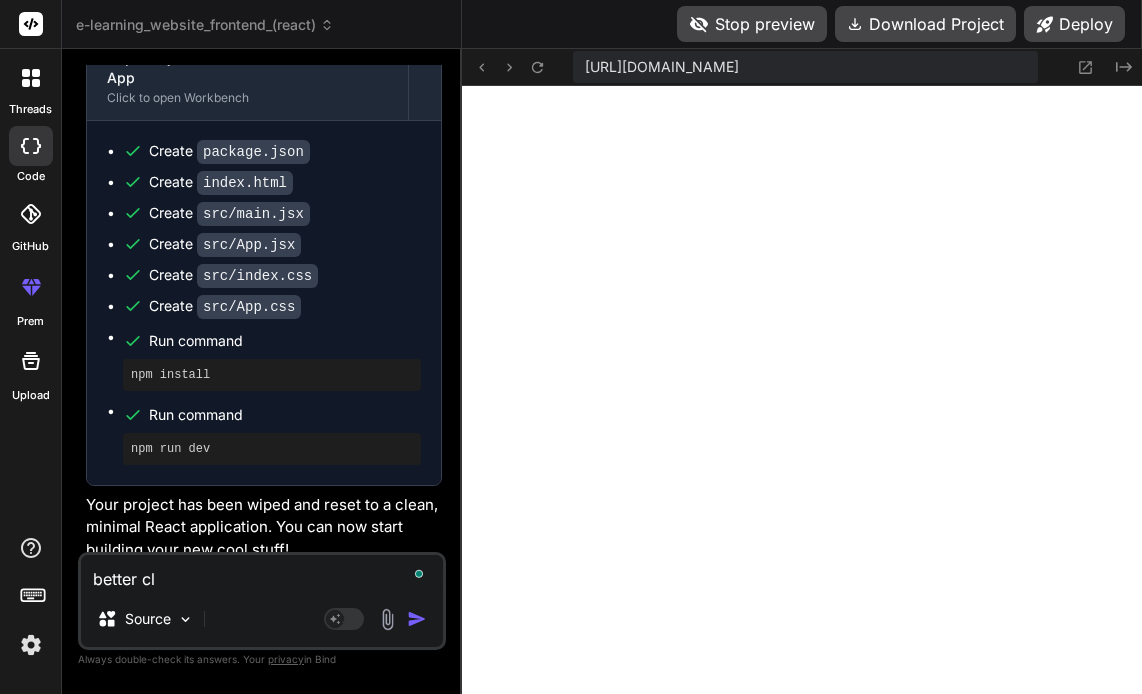 type on "x" 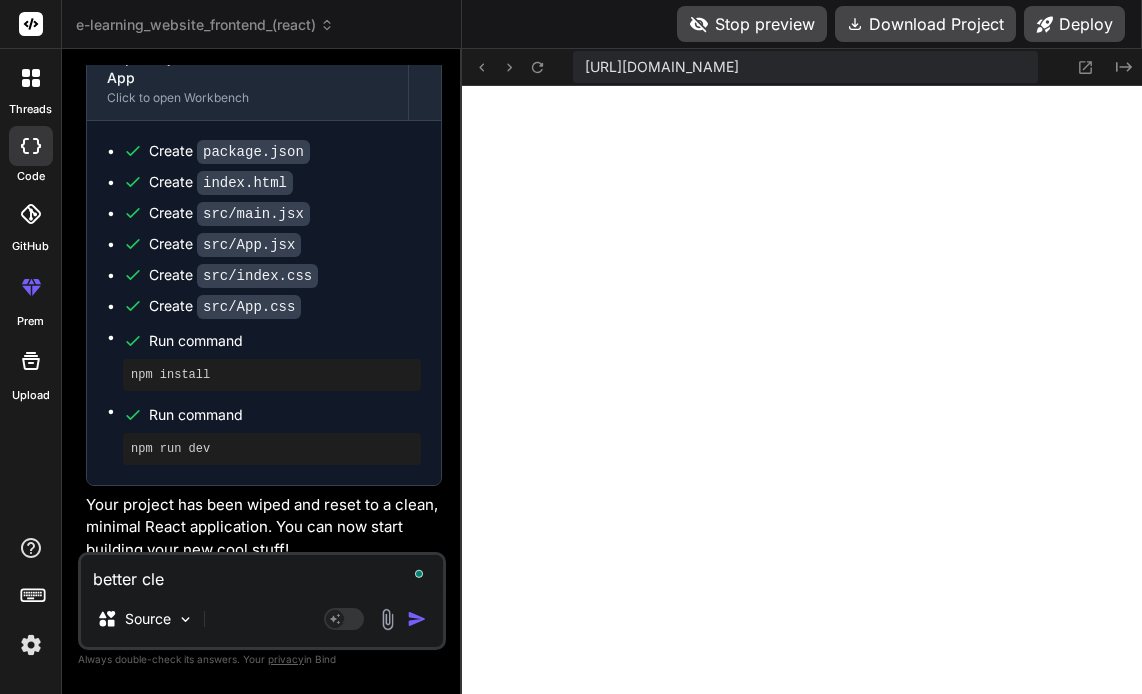 type on "better clea" 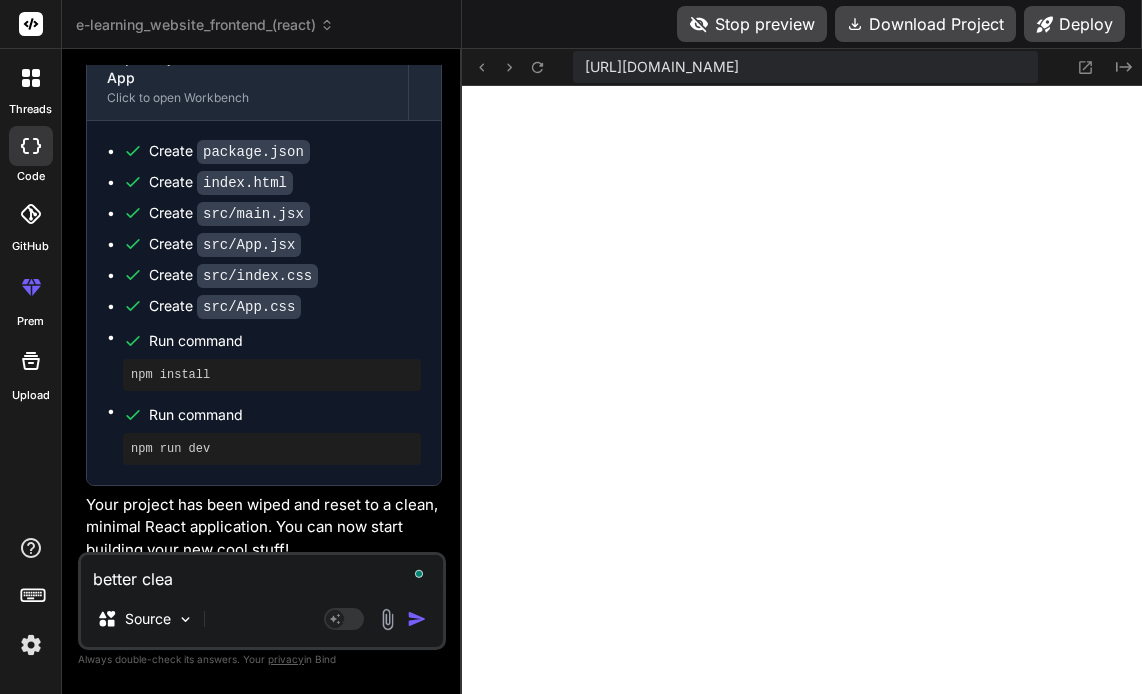 type on "better clean" 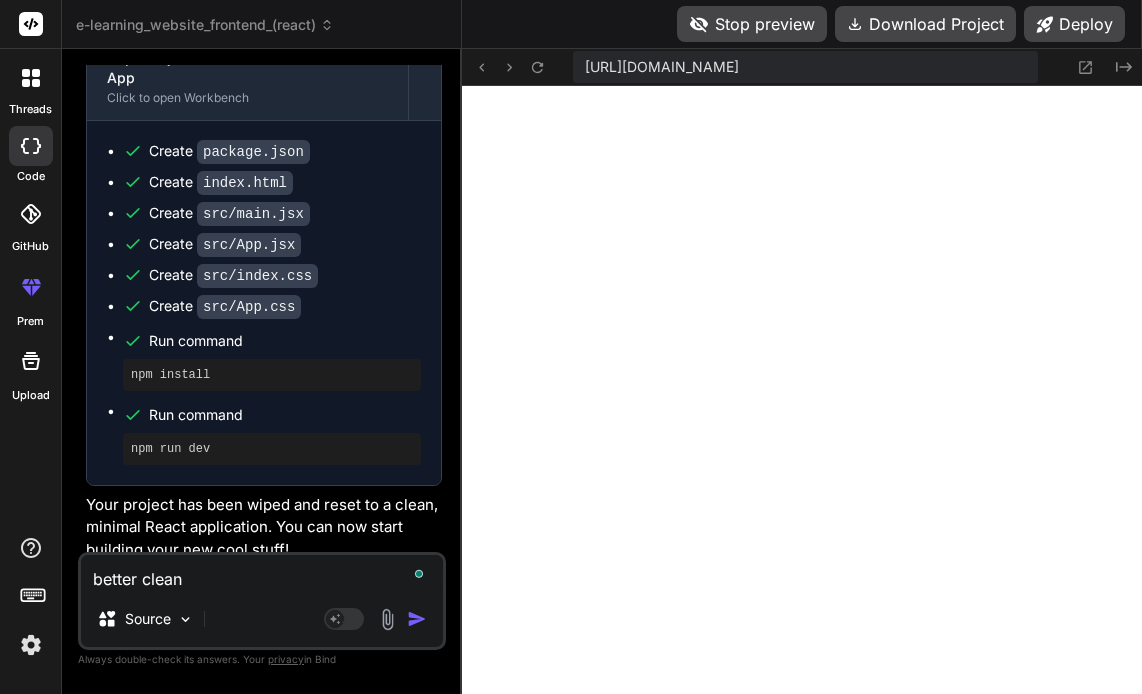 type on "better clean" 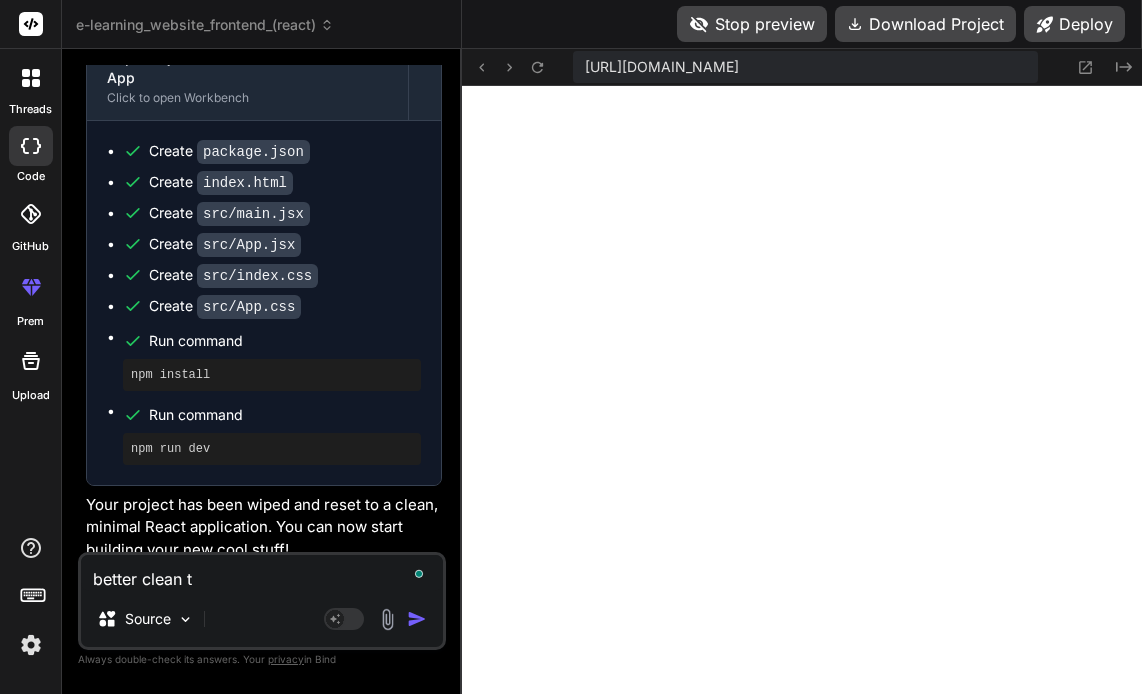 type on "better clean th" 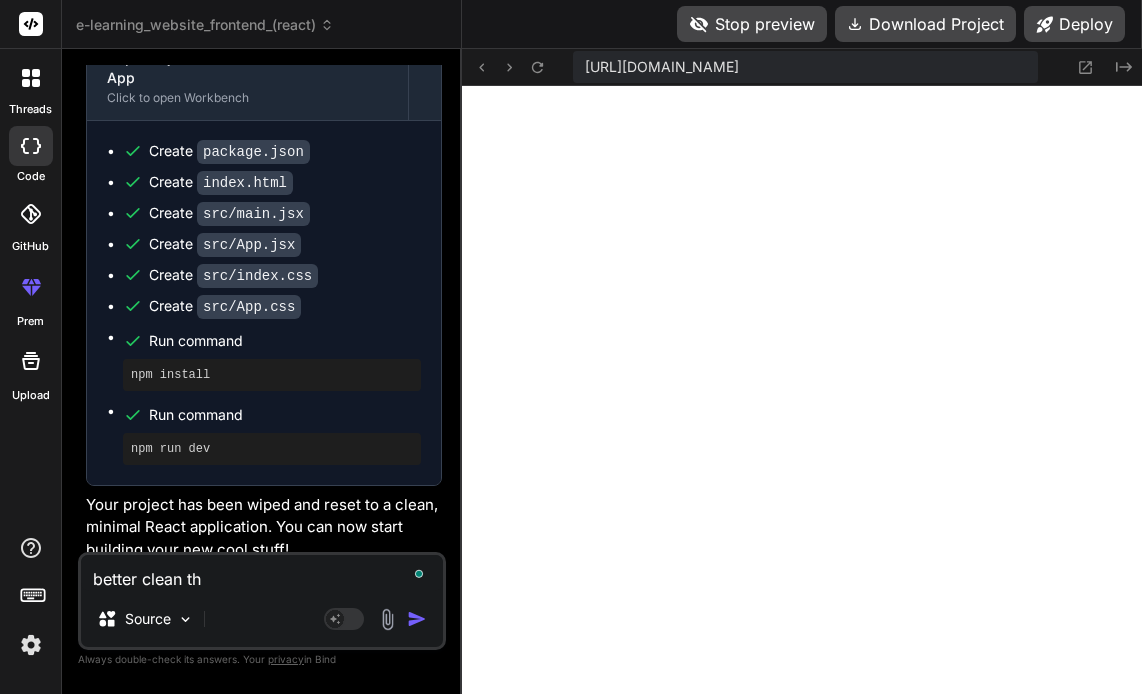 type on "better clean thi" 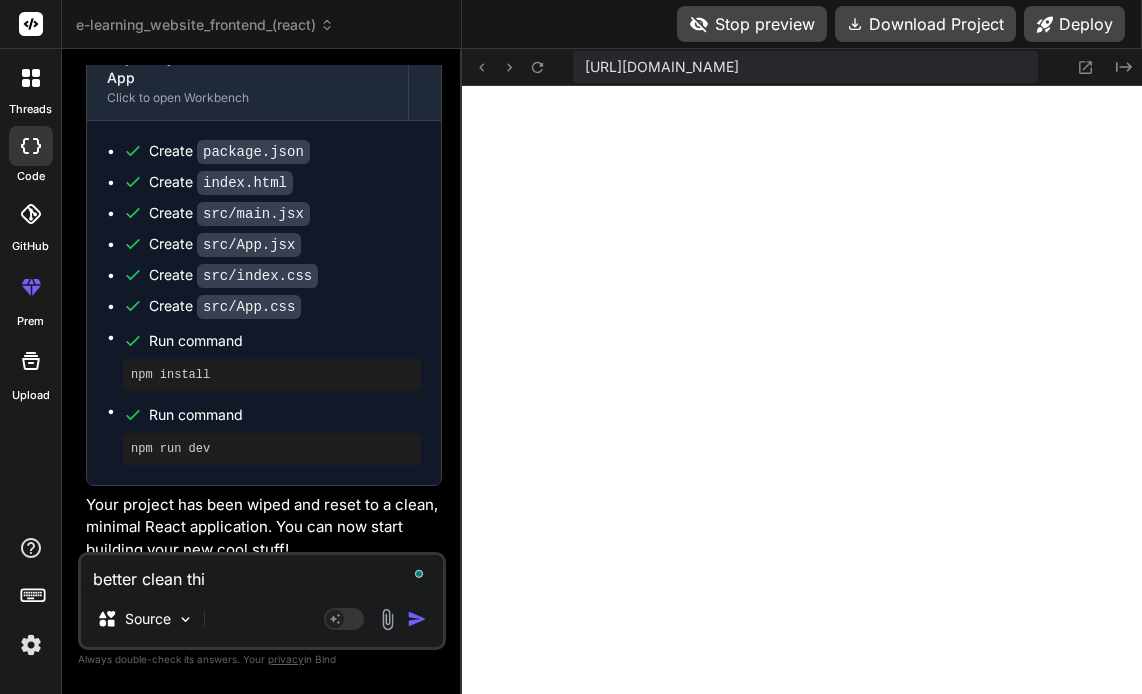 type on "better clean this" 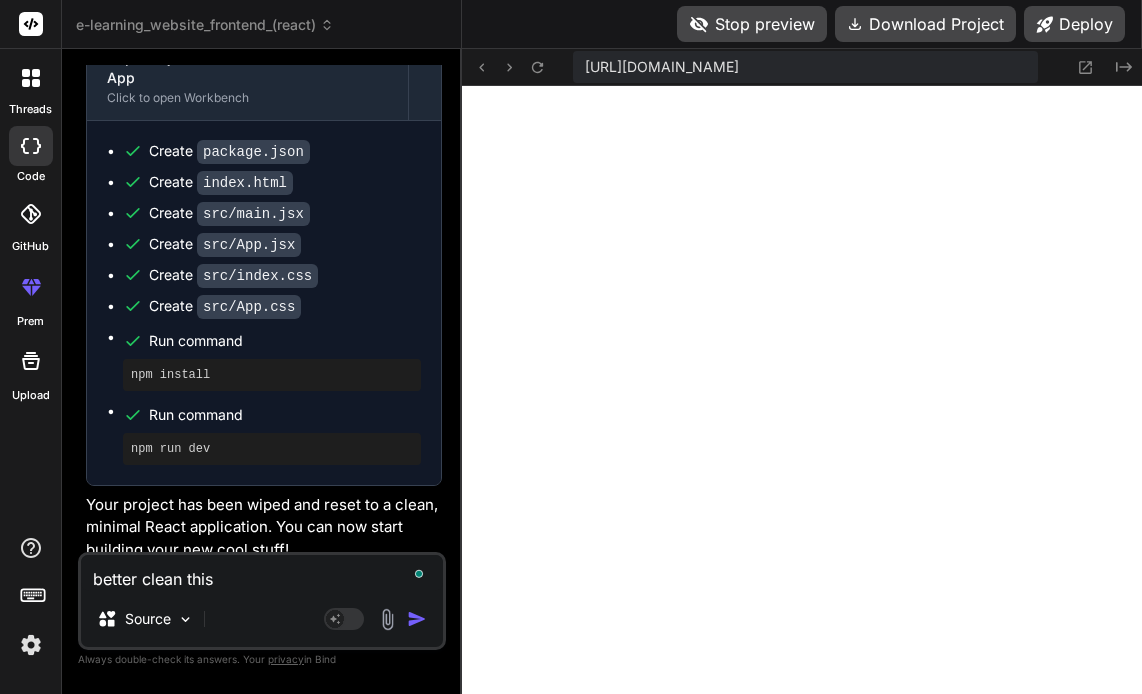 type on "better clean this" 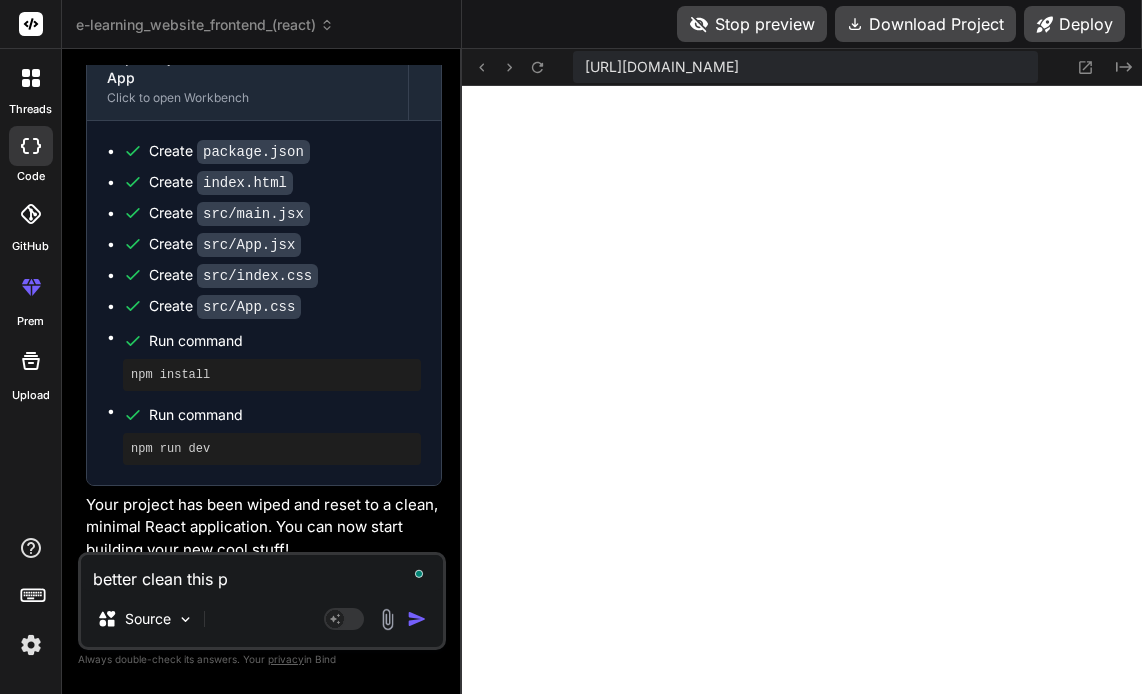 type on "better clean this pr" 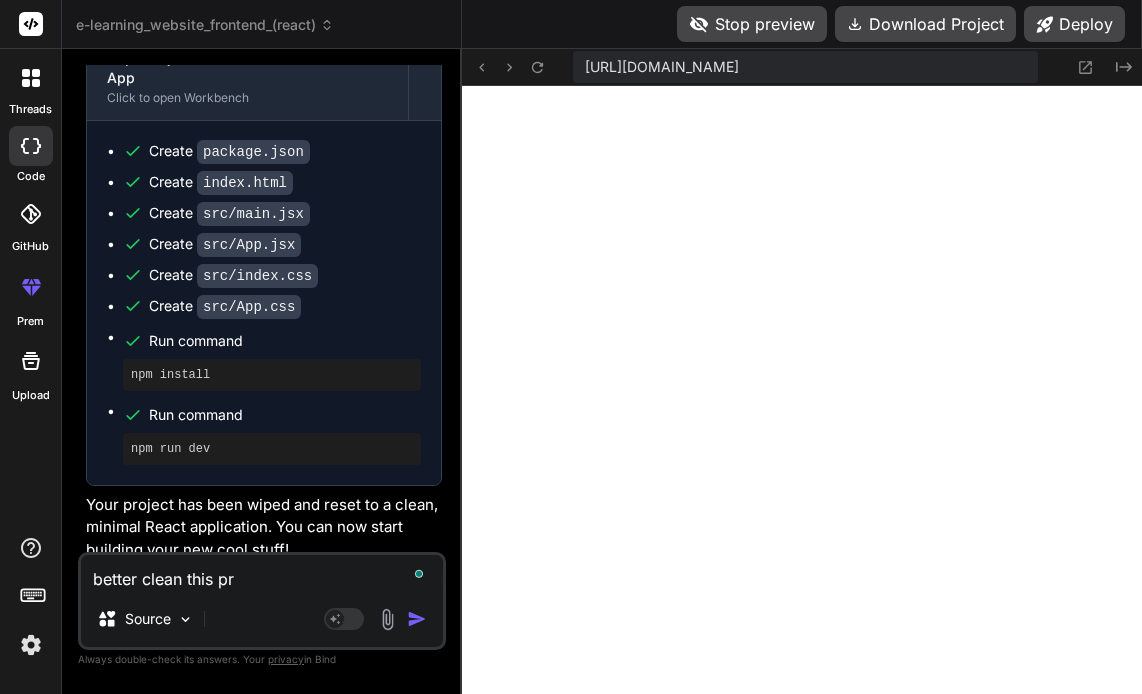 type on "better clean this pro" 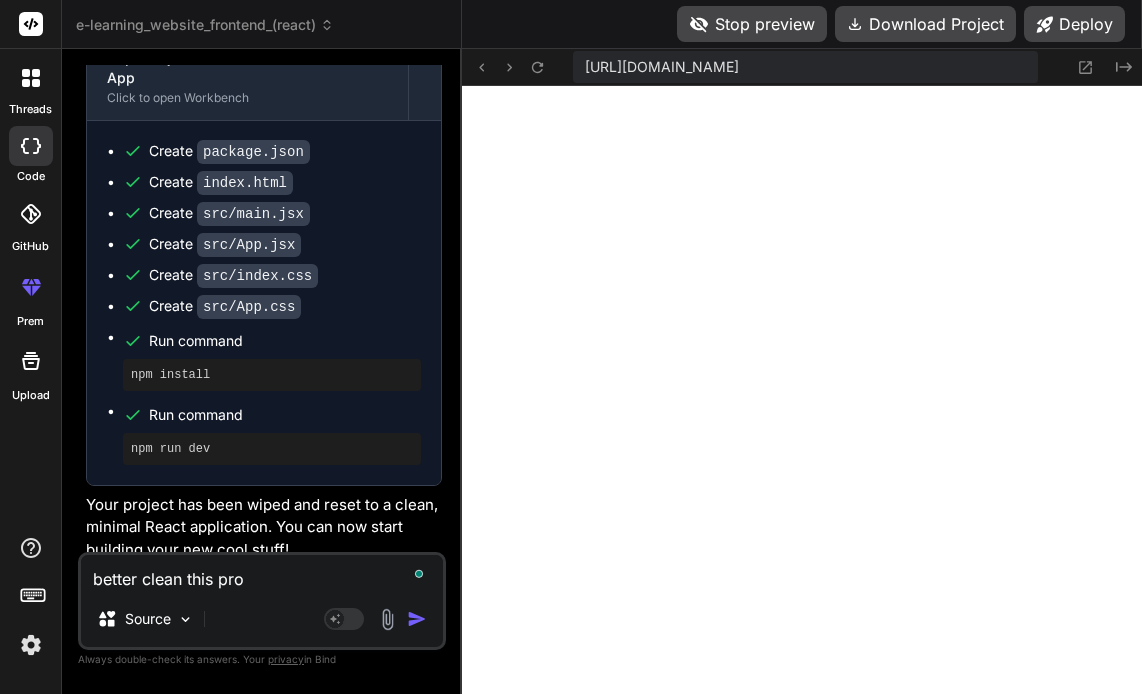 type on "better clean this proj" 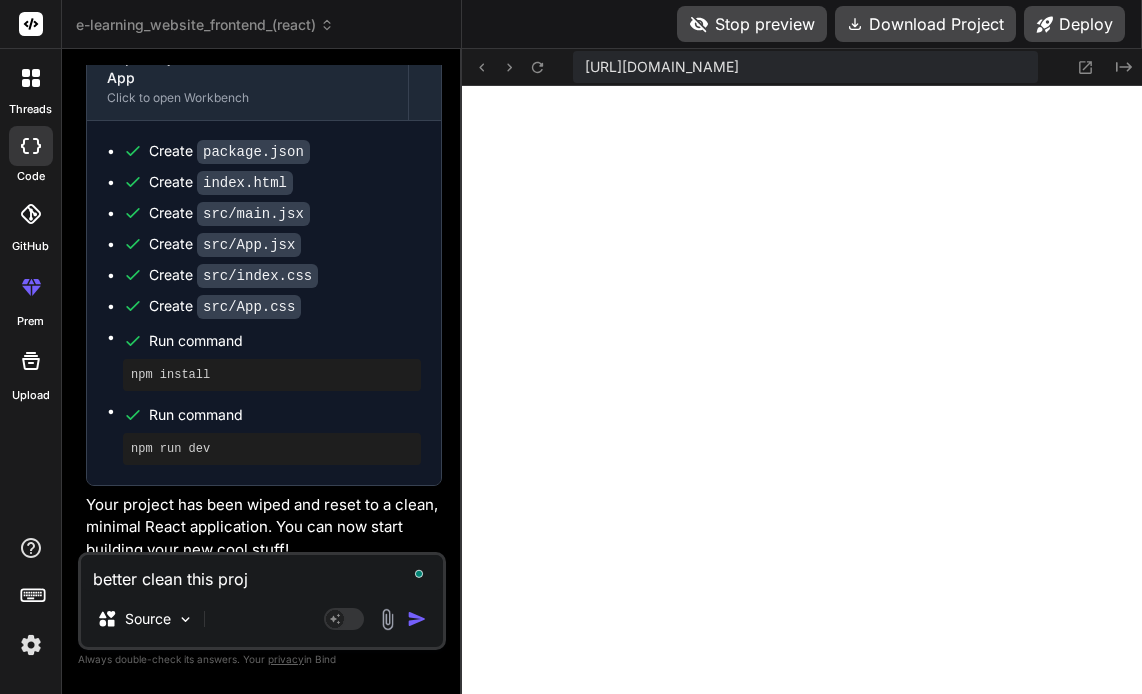 type on "better clean this proje" 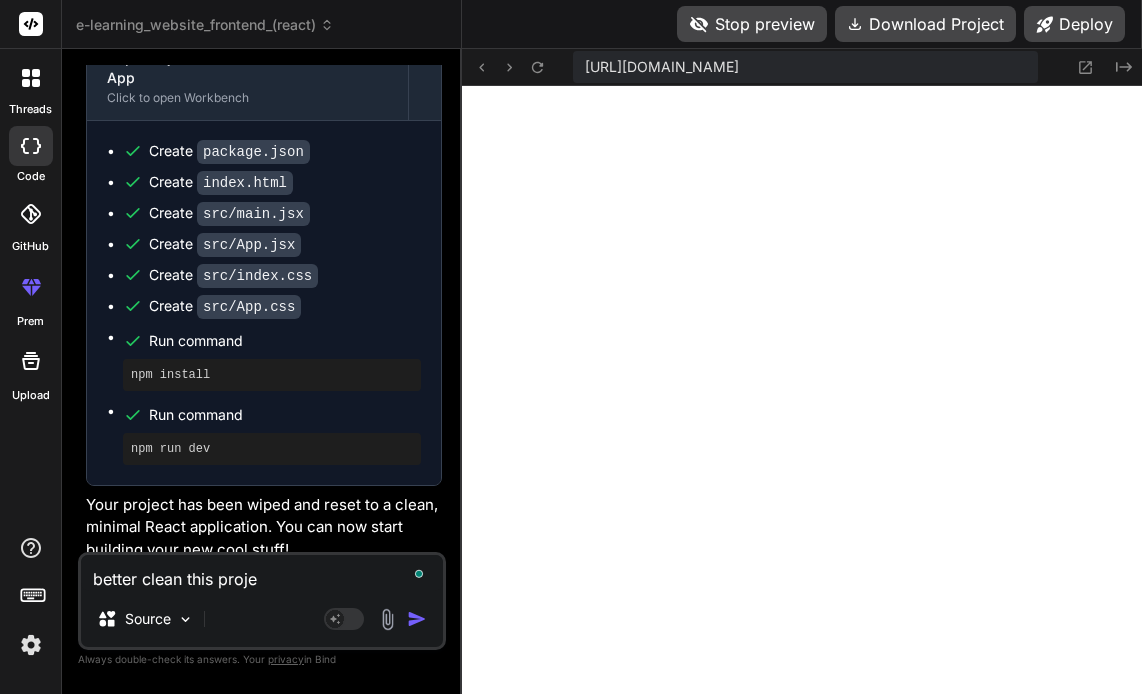 type on "better clean this projec" 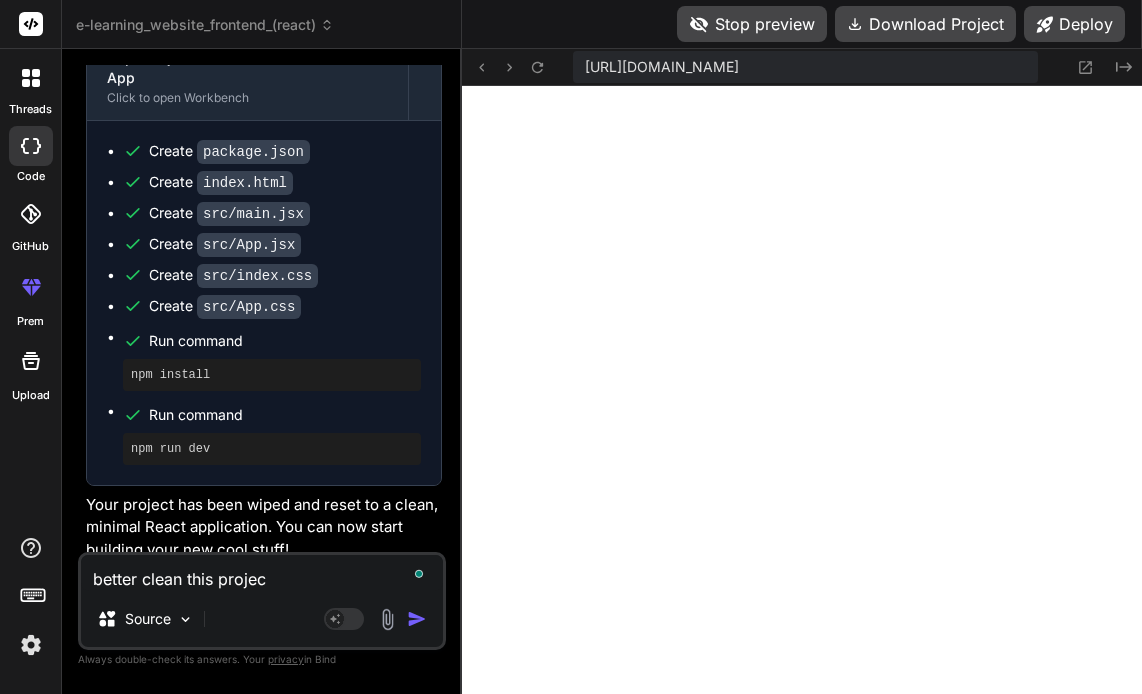 type on "better clean this projecc" 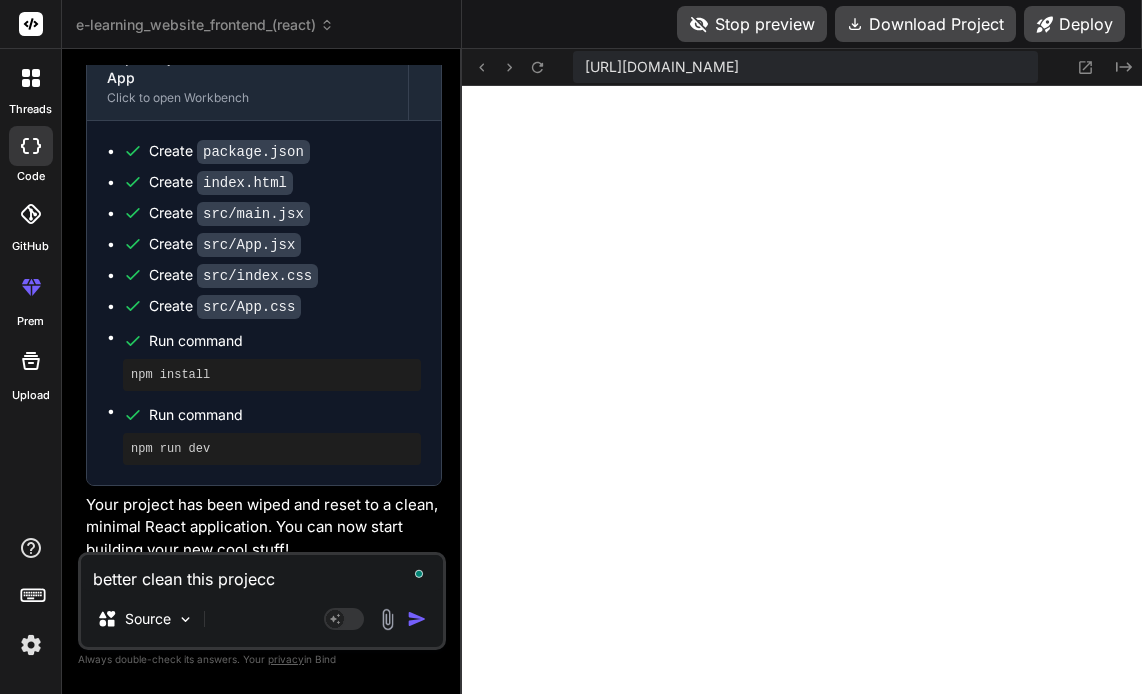 type on "better clean this projecct" 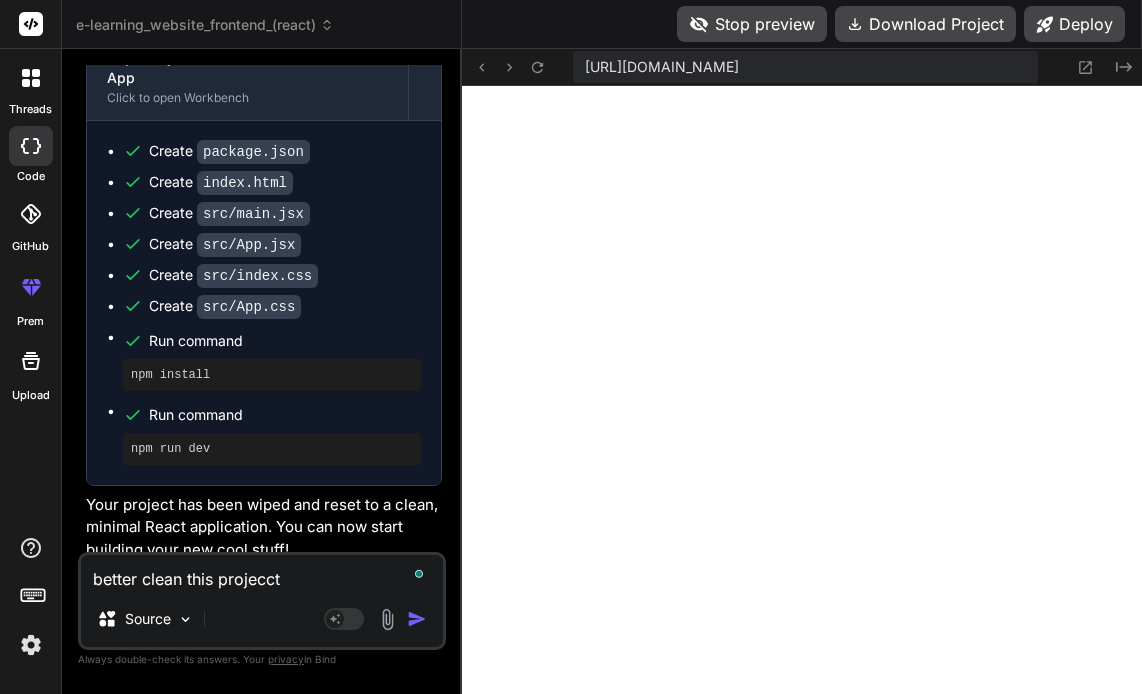 type on "better clean this projecct" 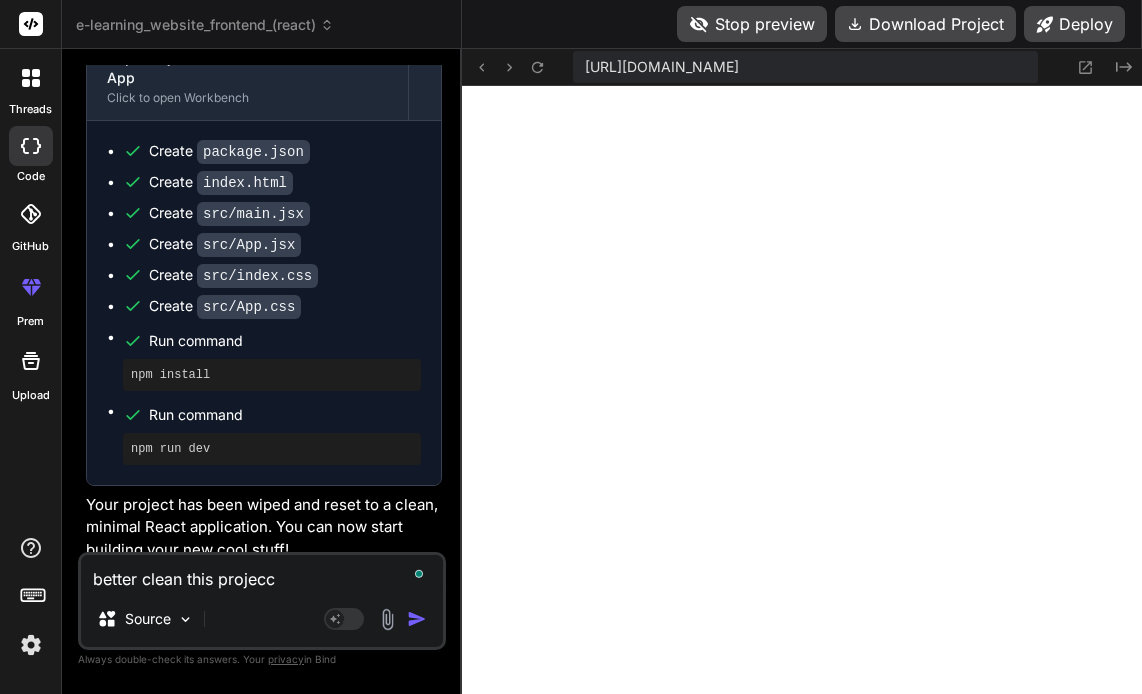 type on "better clean this projec" 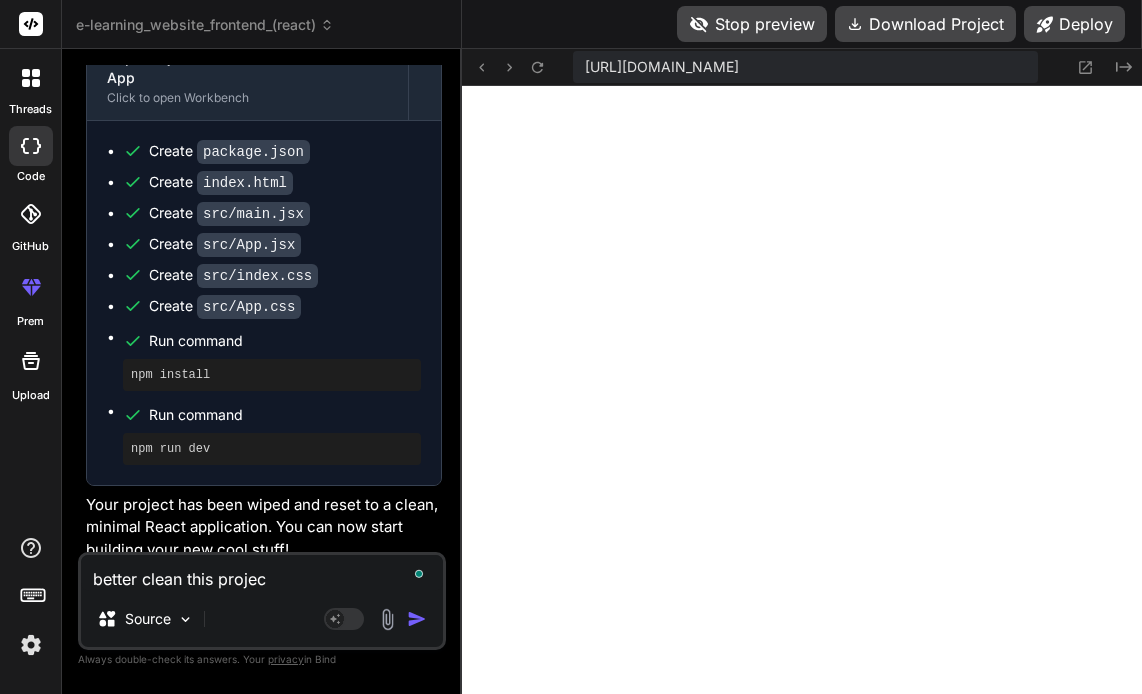 type on "better clean this project" 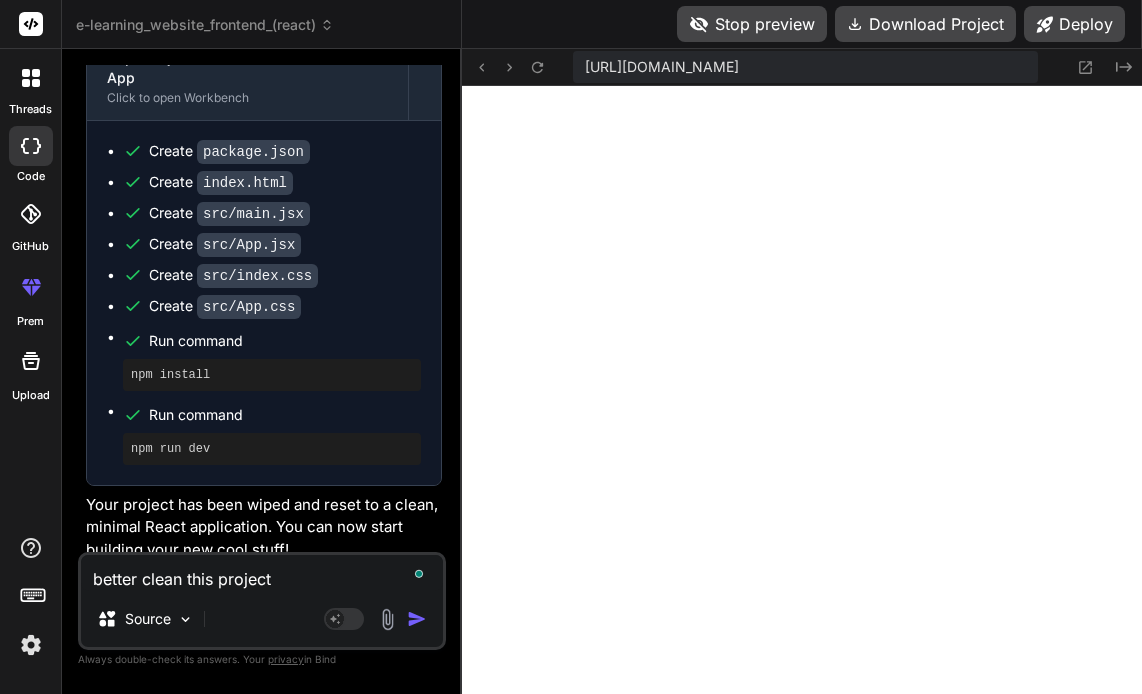 type on "better clean this projectt" 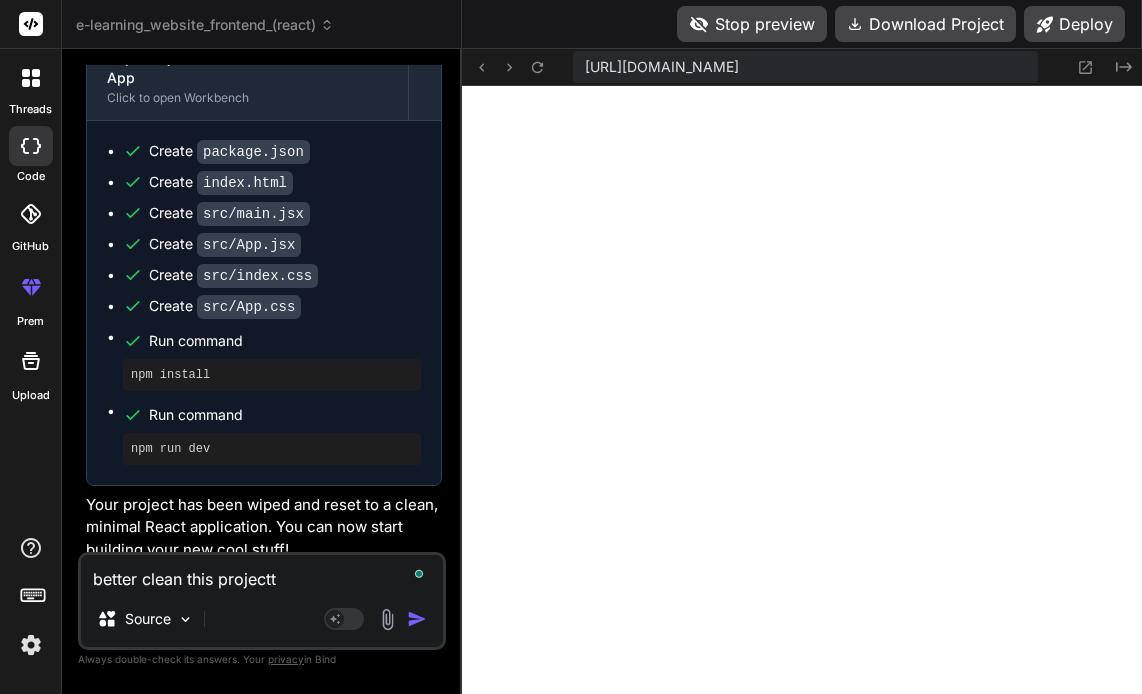 type on "better clean this projectt," 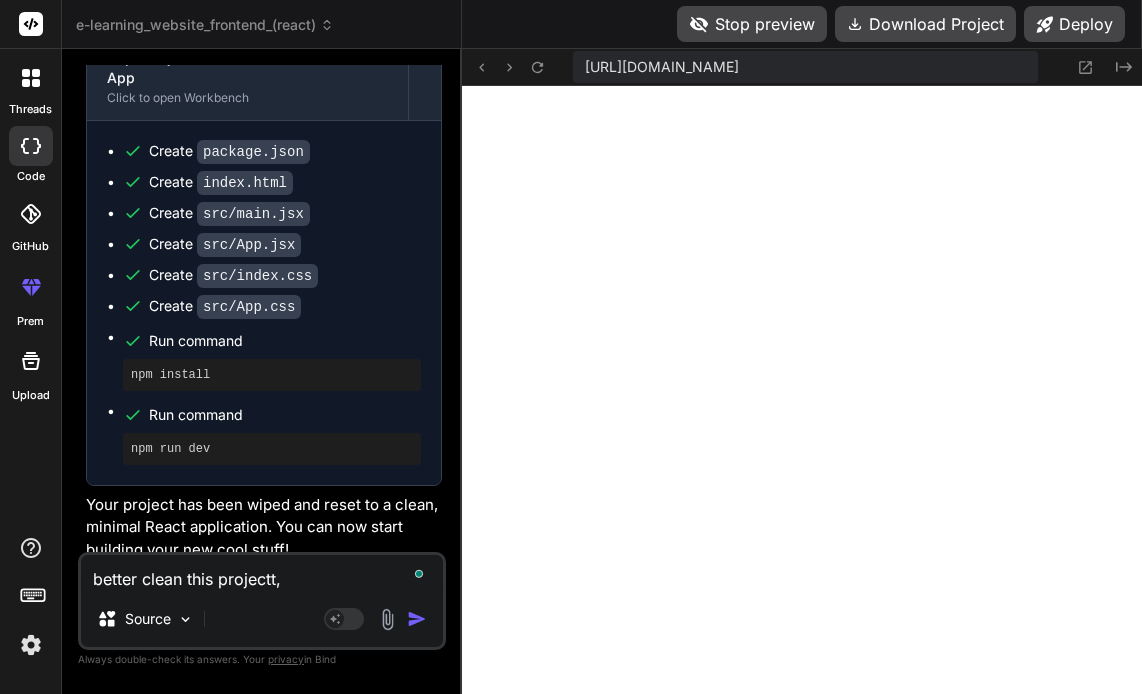 type on "better clean this projectt," 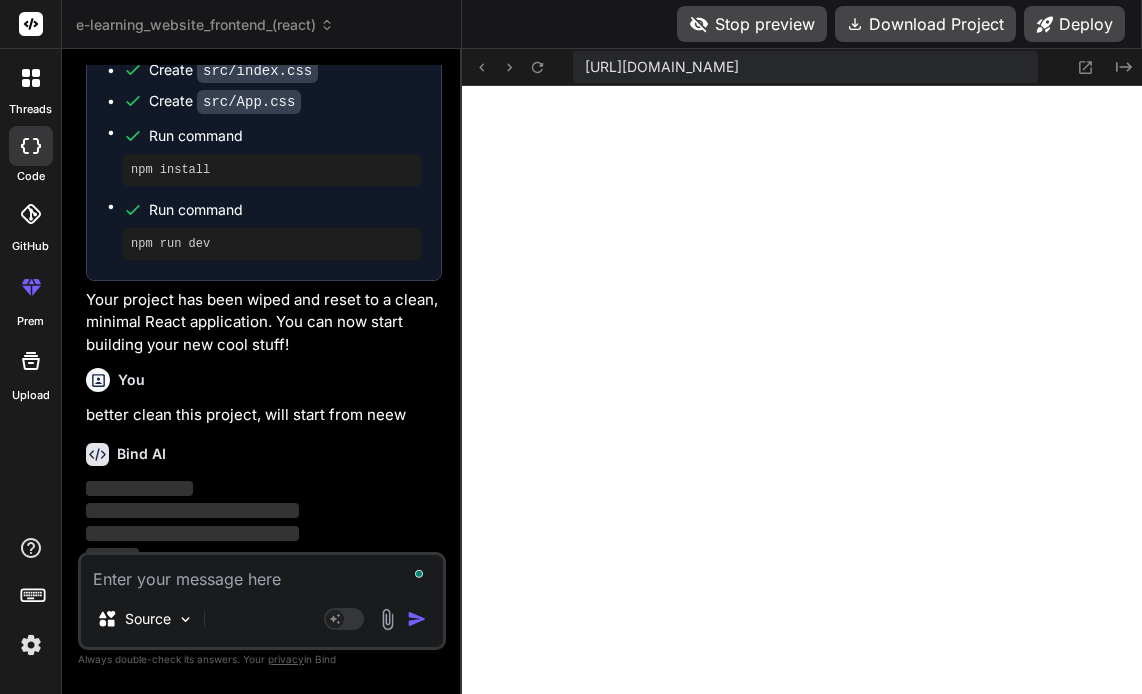 scroll, scrollTop: 3452, scrollLeft: 0, axis: vertical 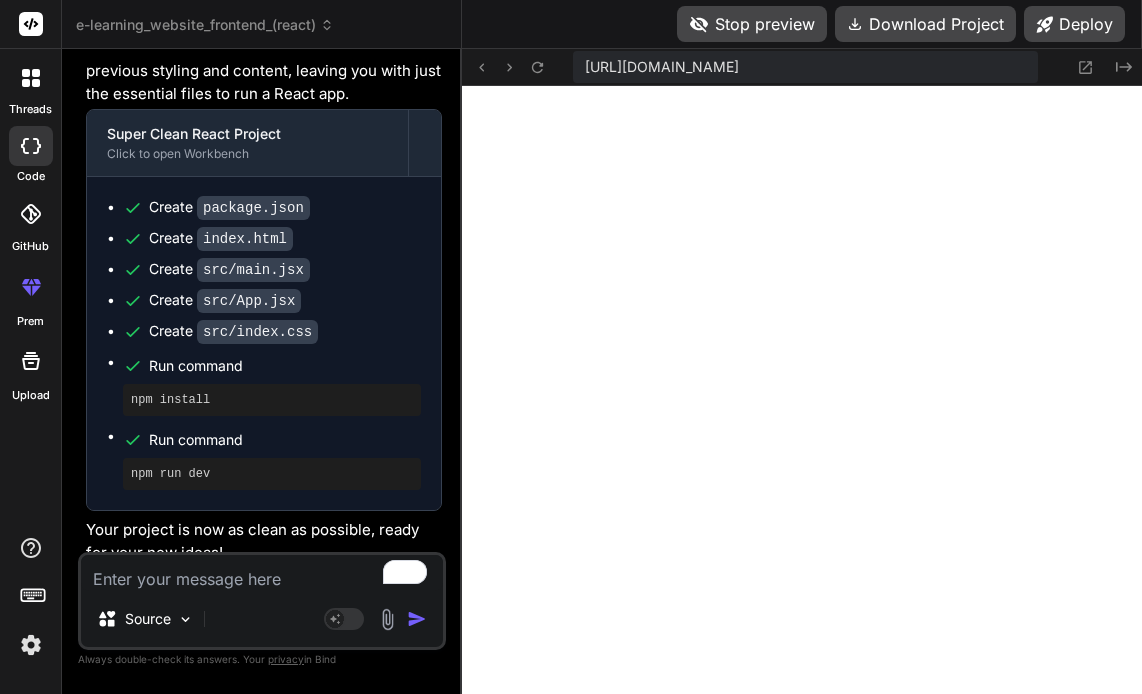 click 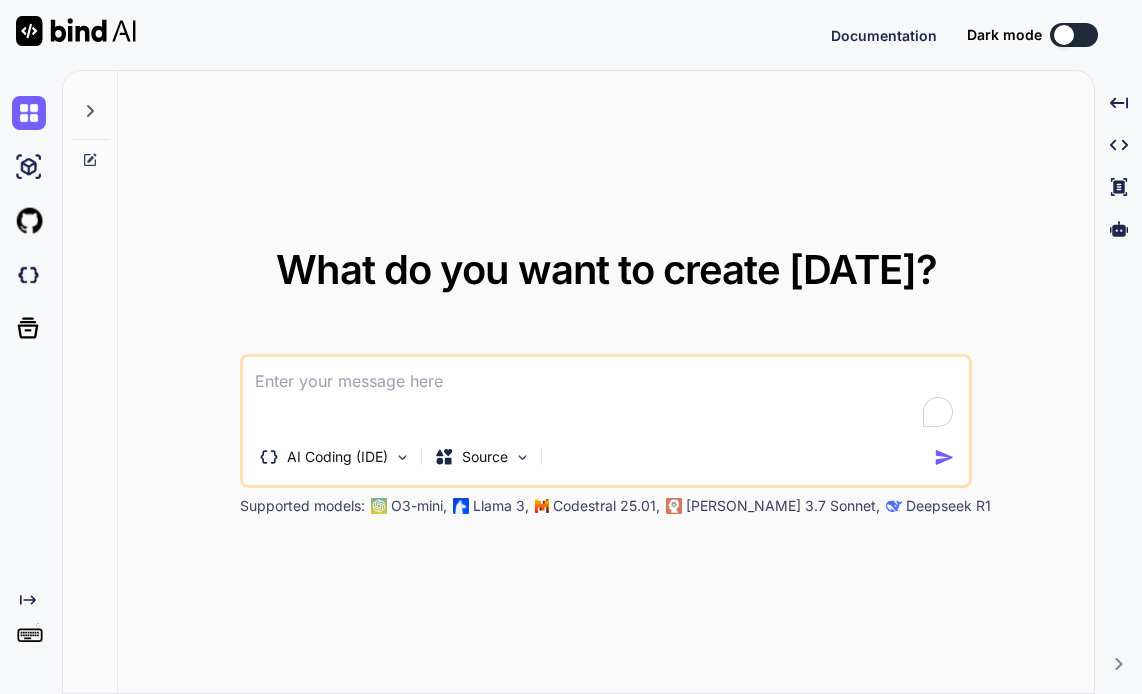 scroll, scrollTop: 0, scrollLeft: 0, axis: both 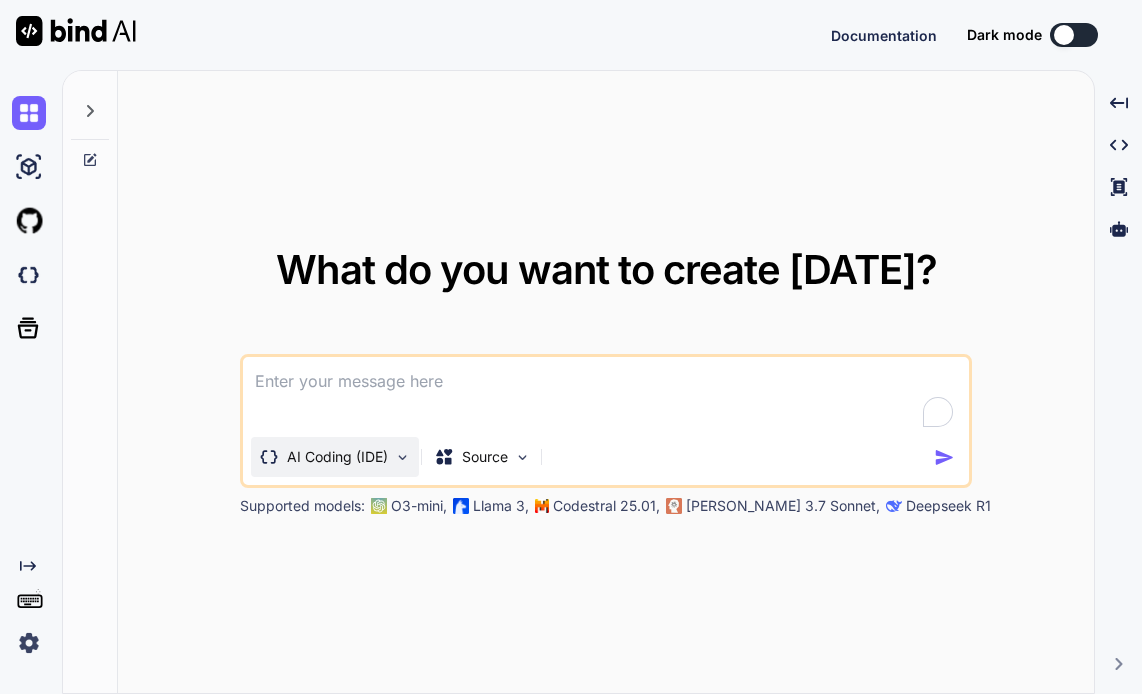 click on "AI Coding (IDE)" at bounding box center (337, 457) 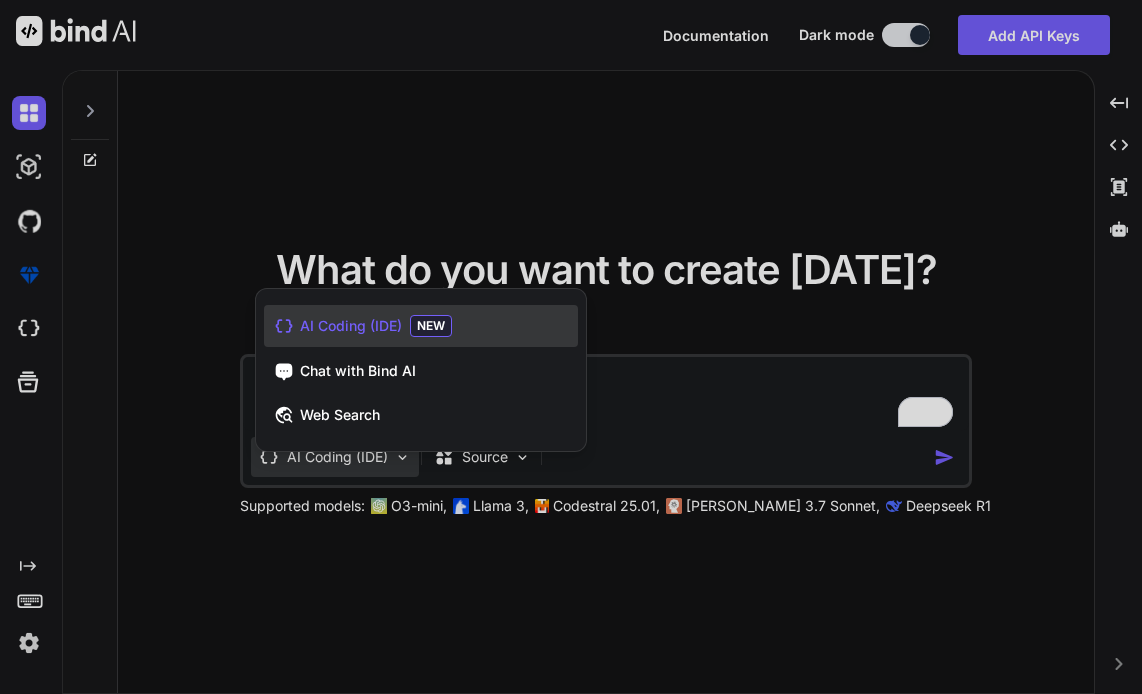 click on "AI Coding (IDE)" at bounding box center (351, 326) 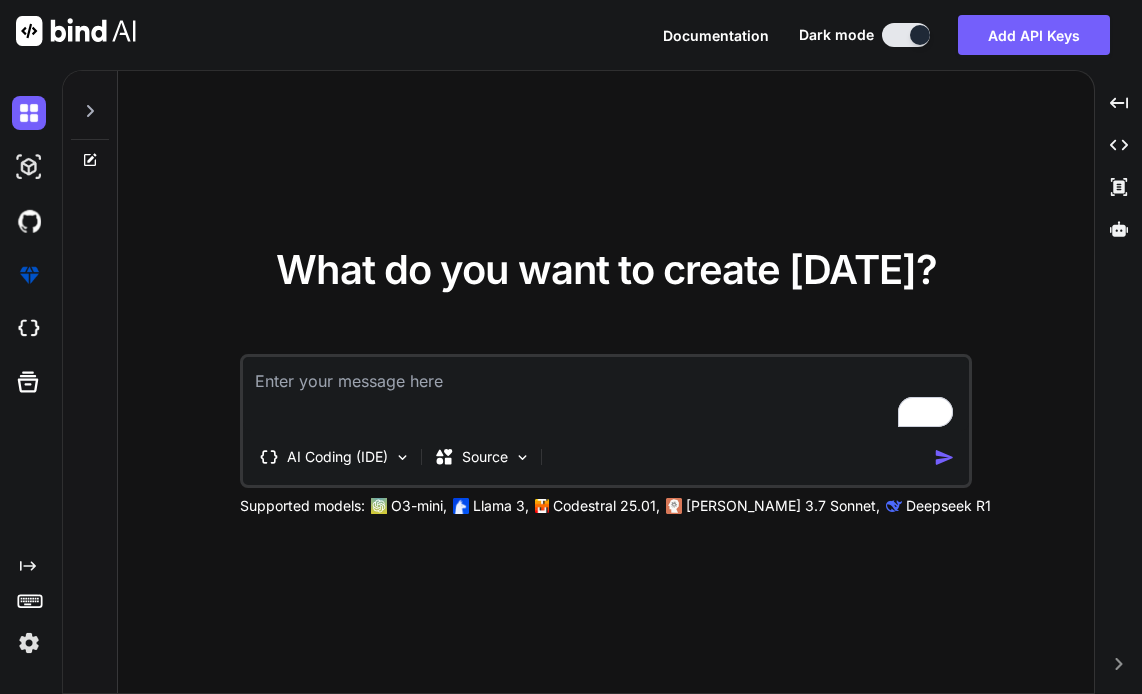click at bounding box center [606, 394] 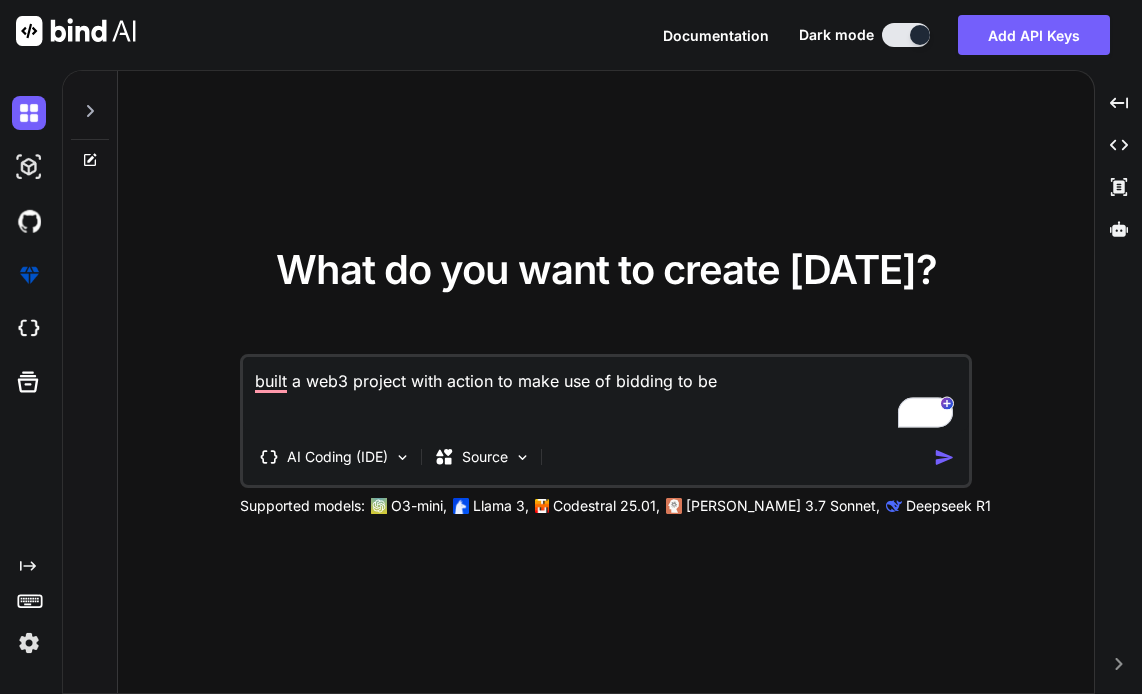 click on "built a web3 project with action to make use of bidding to be" at bounding box center (606, 394) 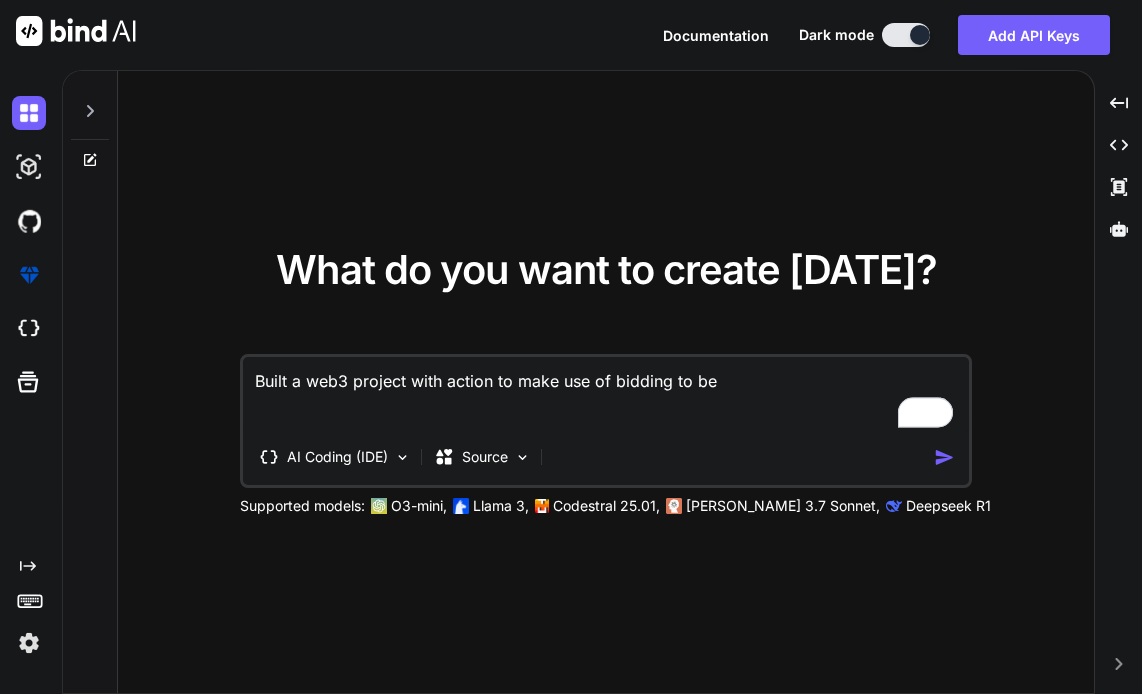 click on "Built a web3 project with action to make use of bidding to be" at bounding box center (606, 394) 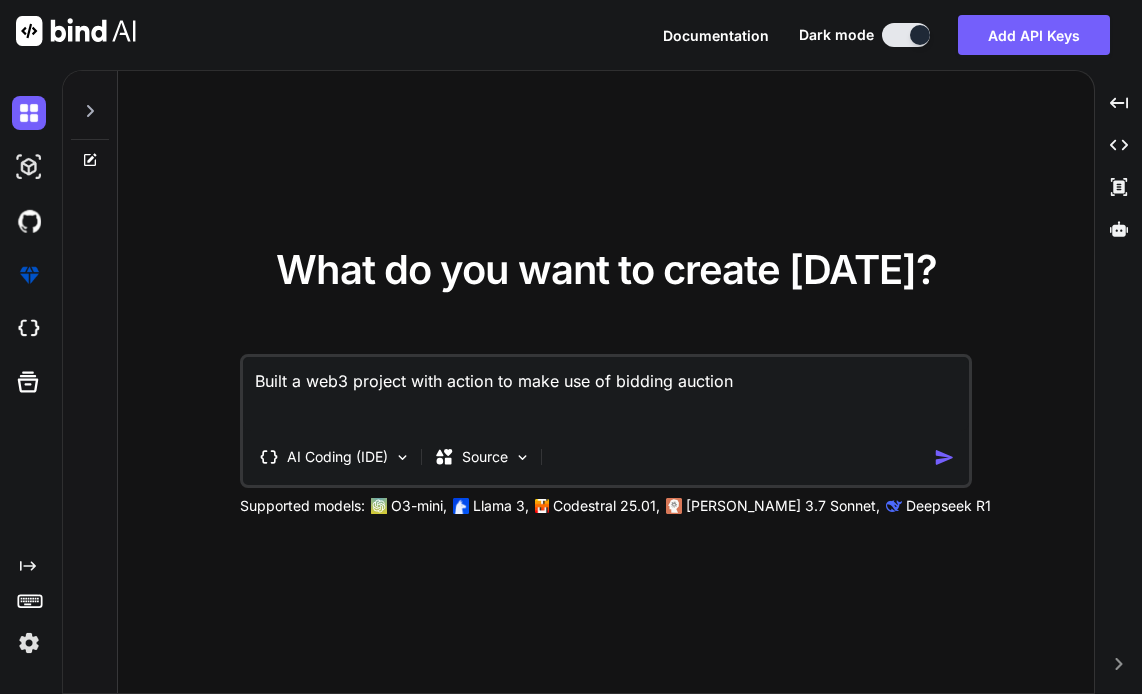 type on "Built a web3 project with action to make use of bidding auction" 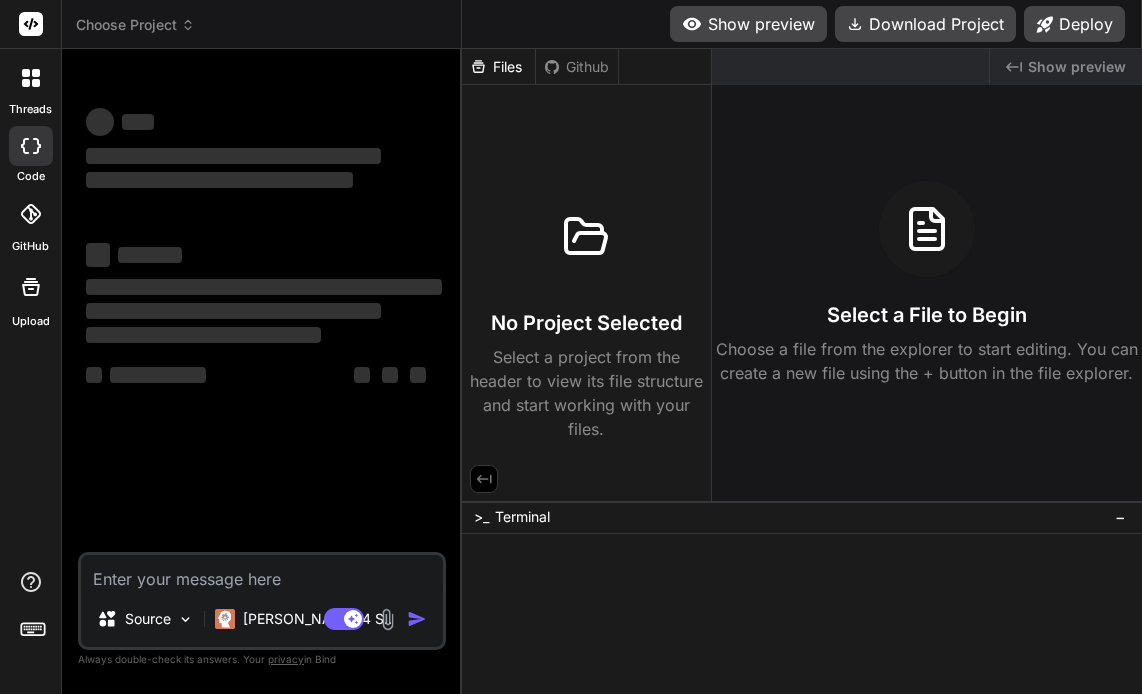 scroll, scrollTop: 0, scrollLeft: 0, axis: both 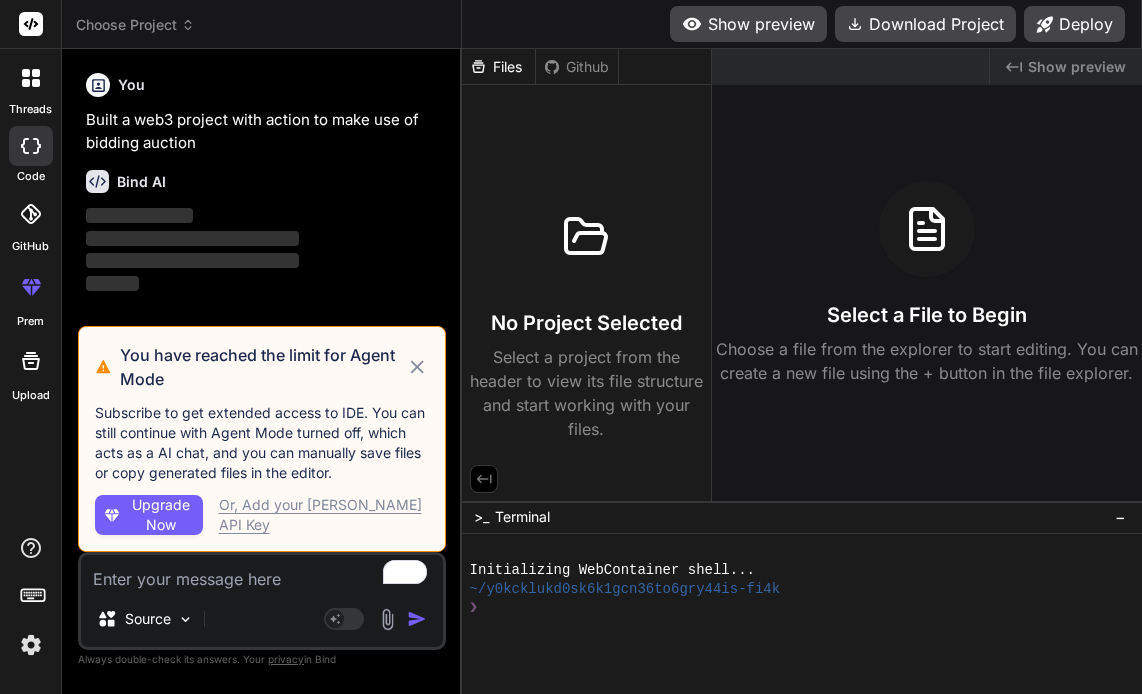 click 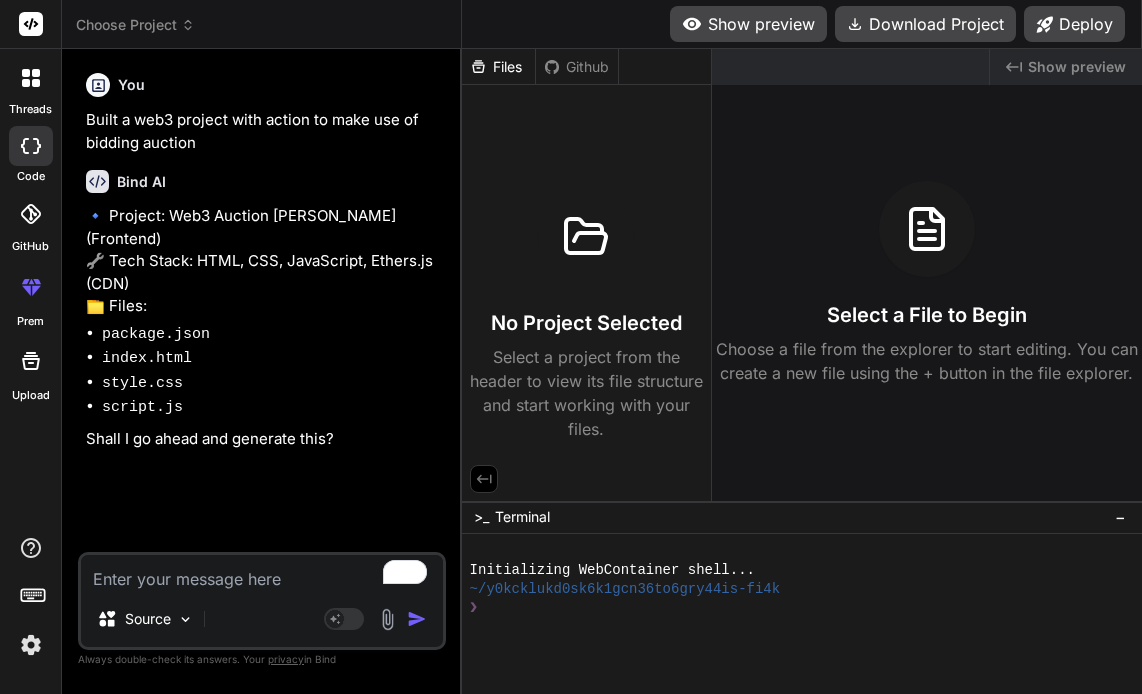 type on "x" 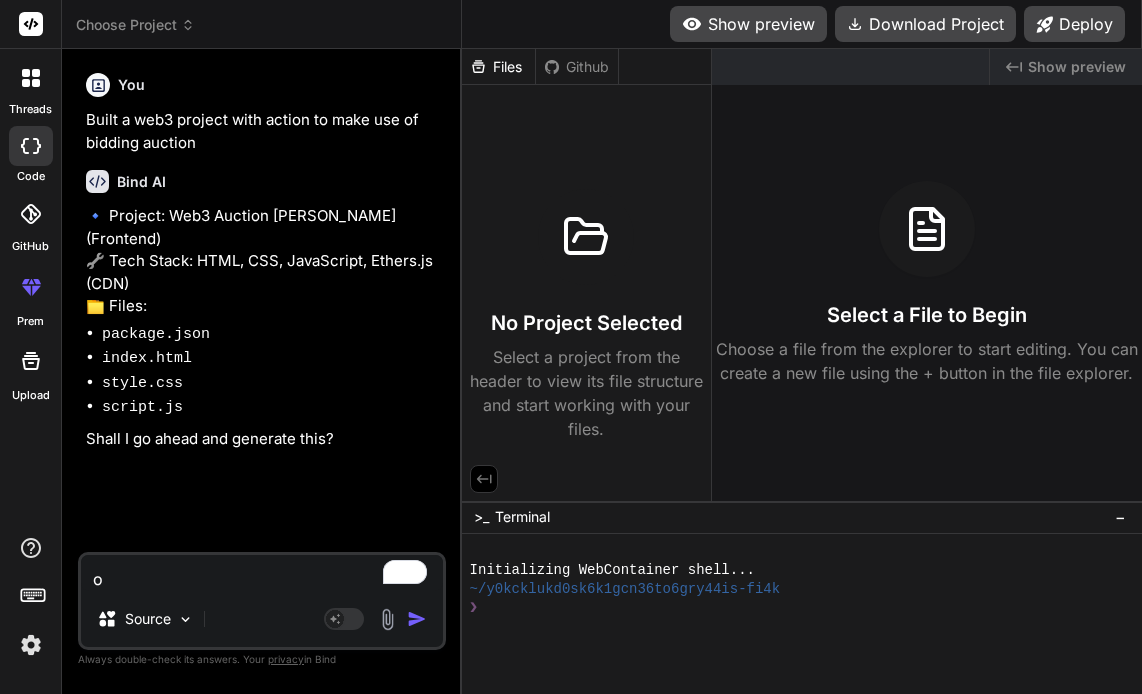 type on "ok" 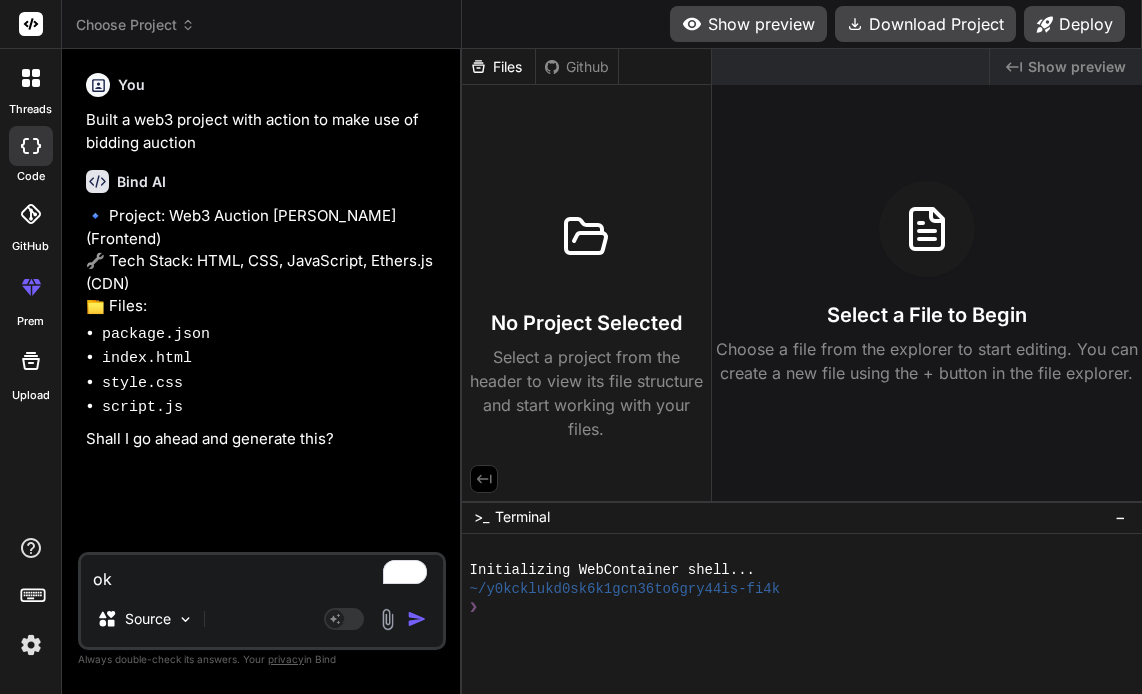 type on "x" 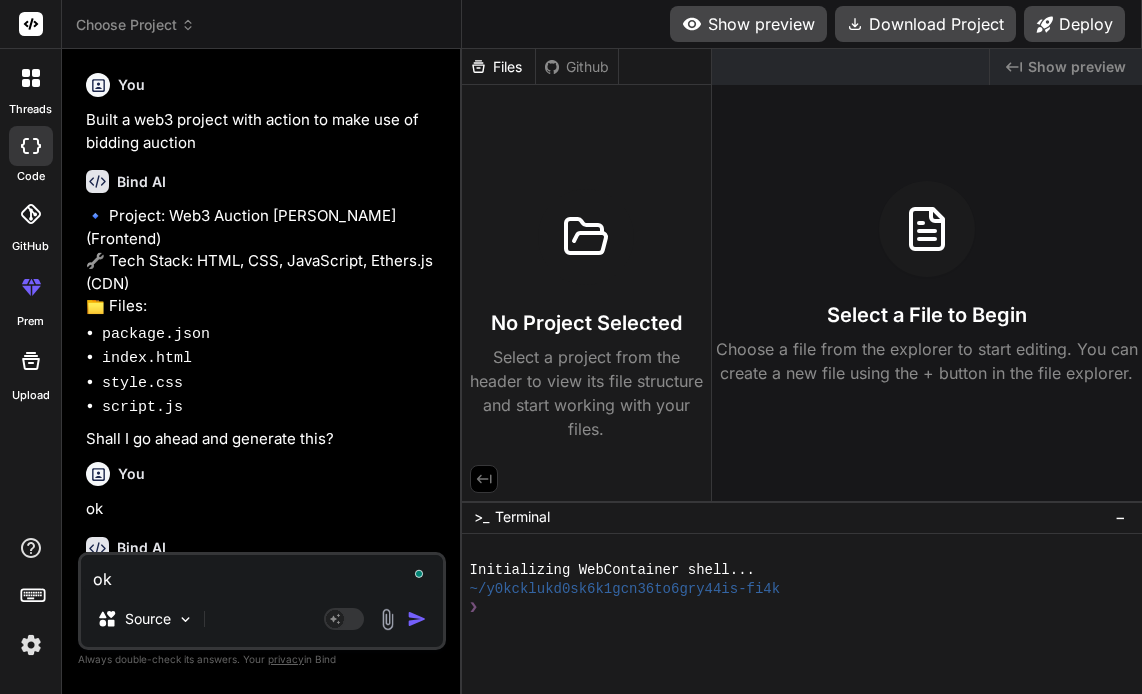 type 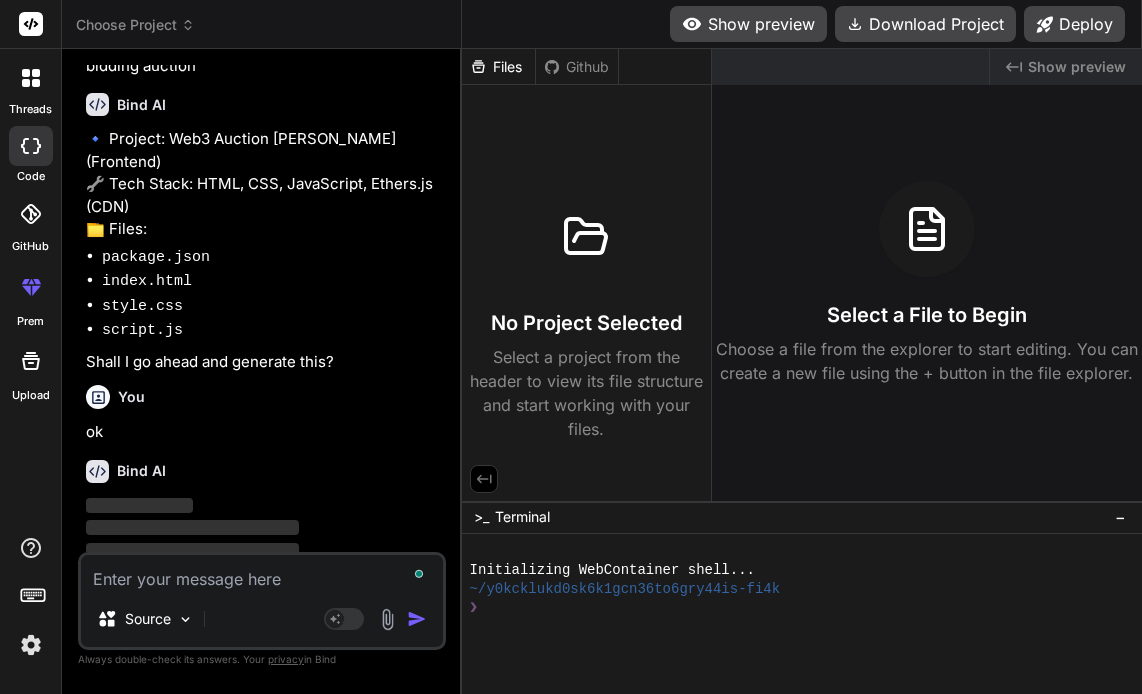scroll, scrollTop: 79, scrollLeft: 0, axis: vertical 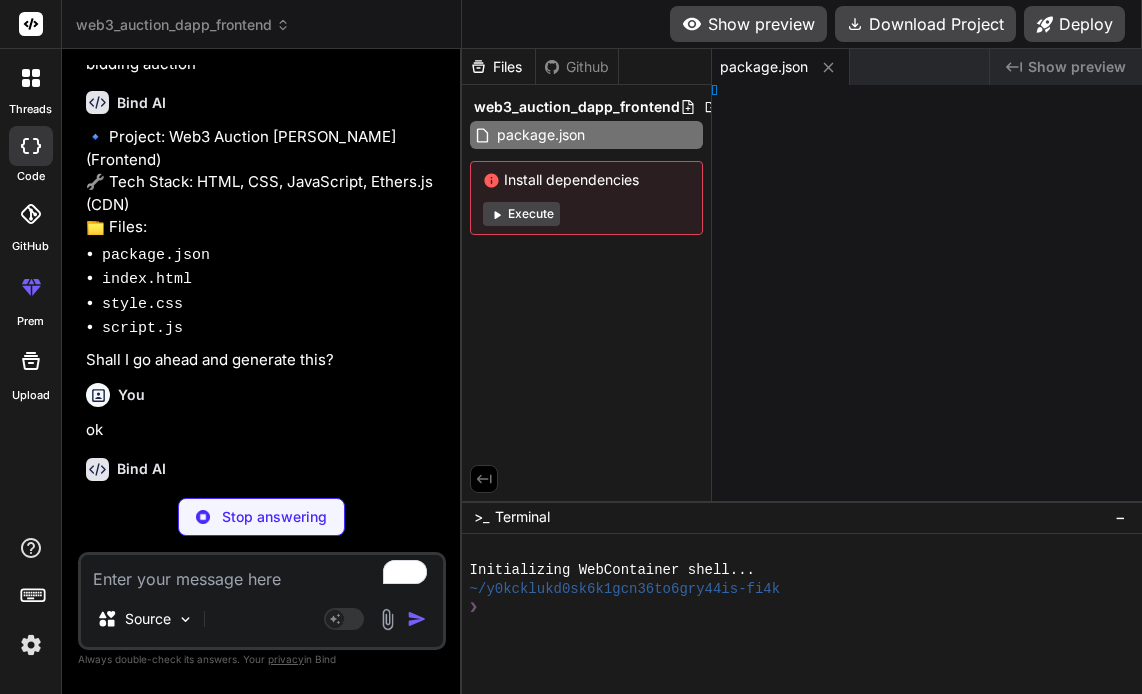 type on "x" 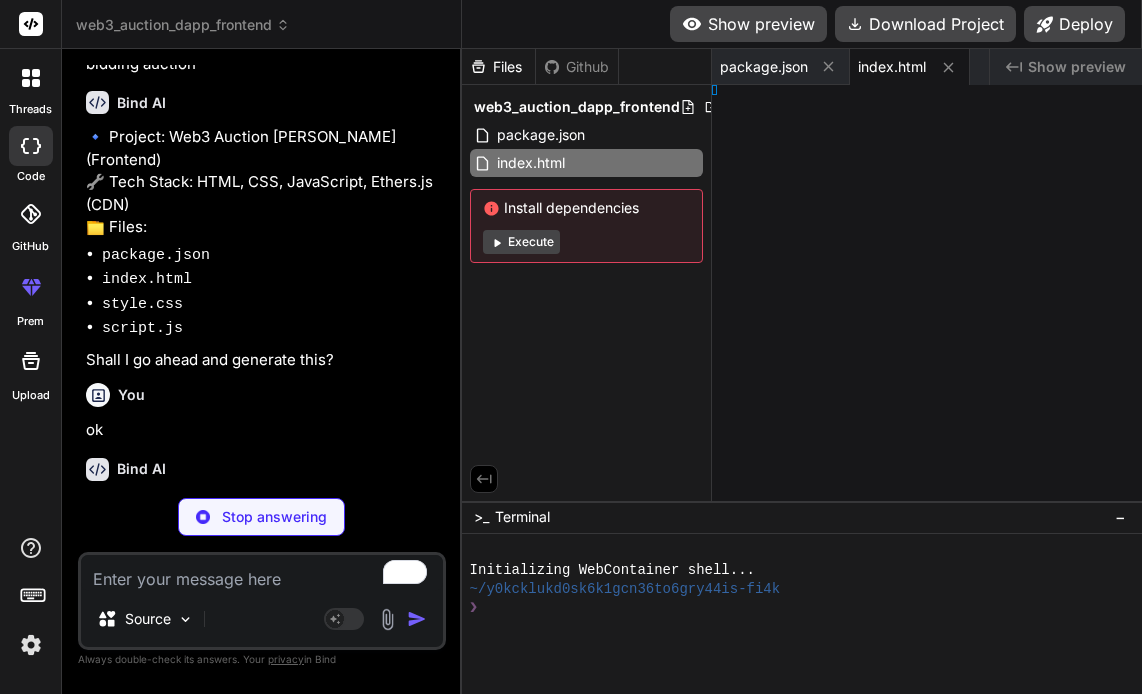 type on "x" 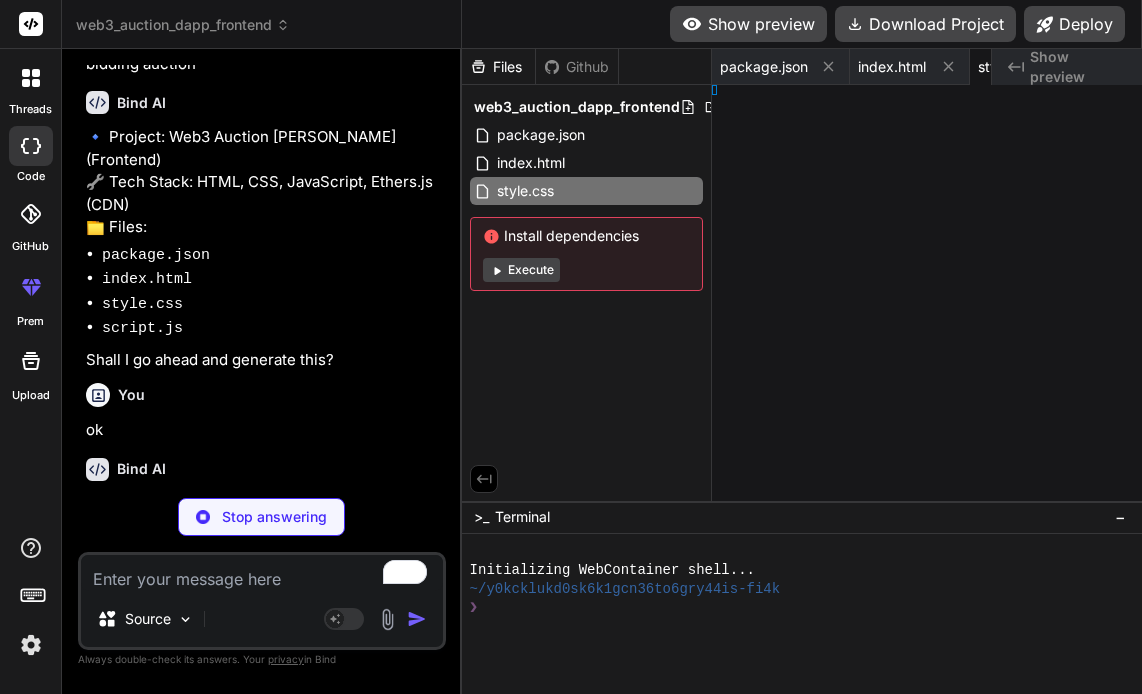 type on "x" 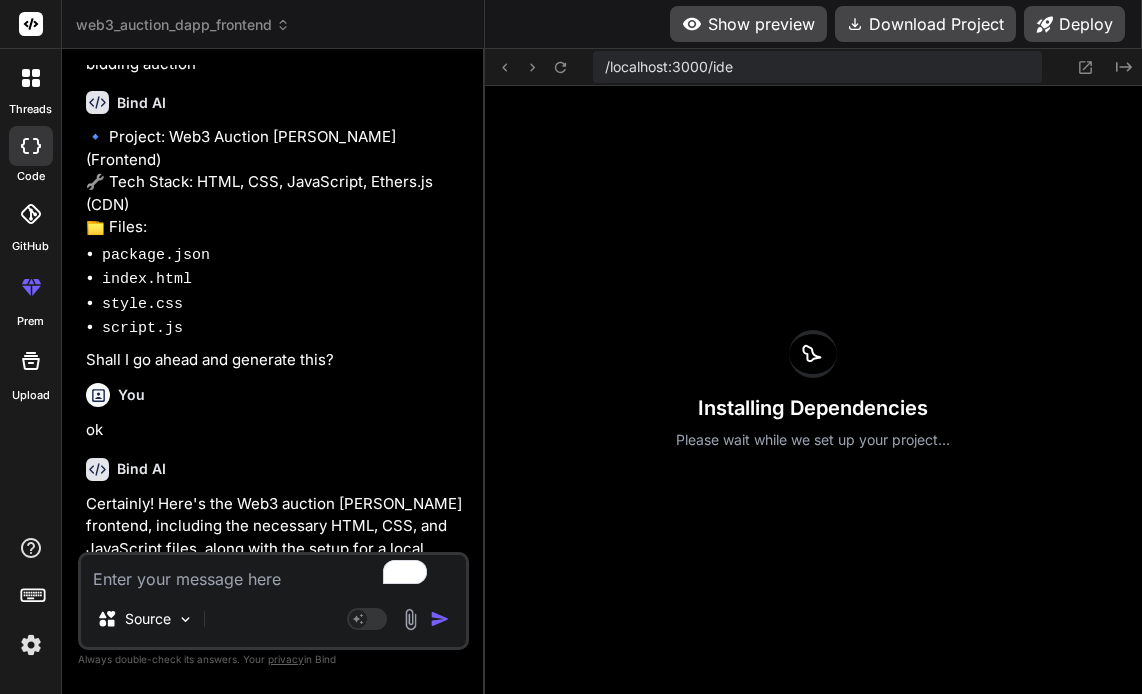 type on "x" 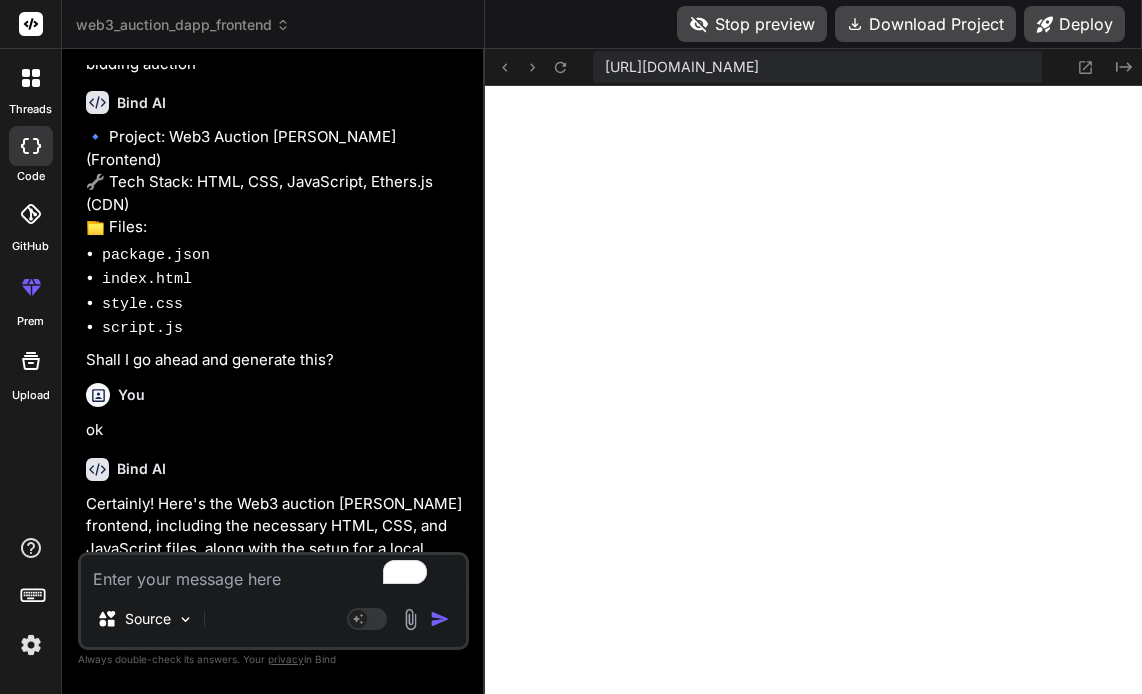 type on "});" 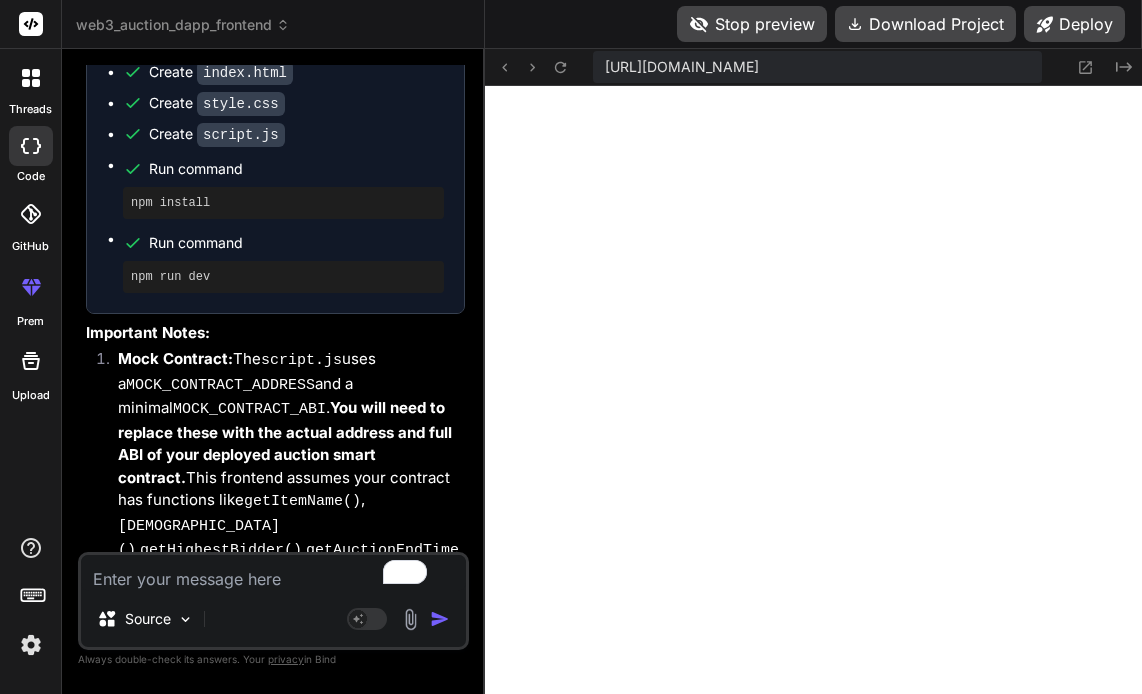 scroll, scrollTop: 1128, scrollLeft: 0, axis: vertical 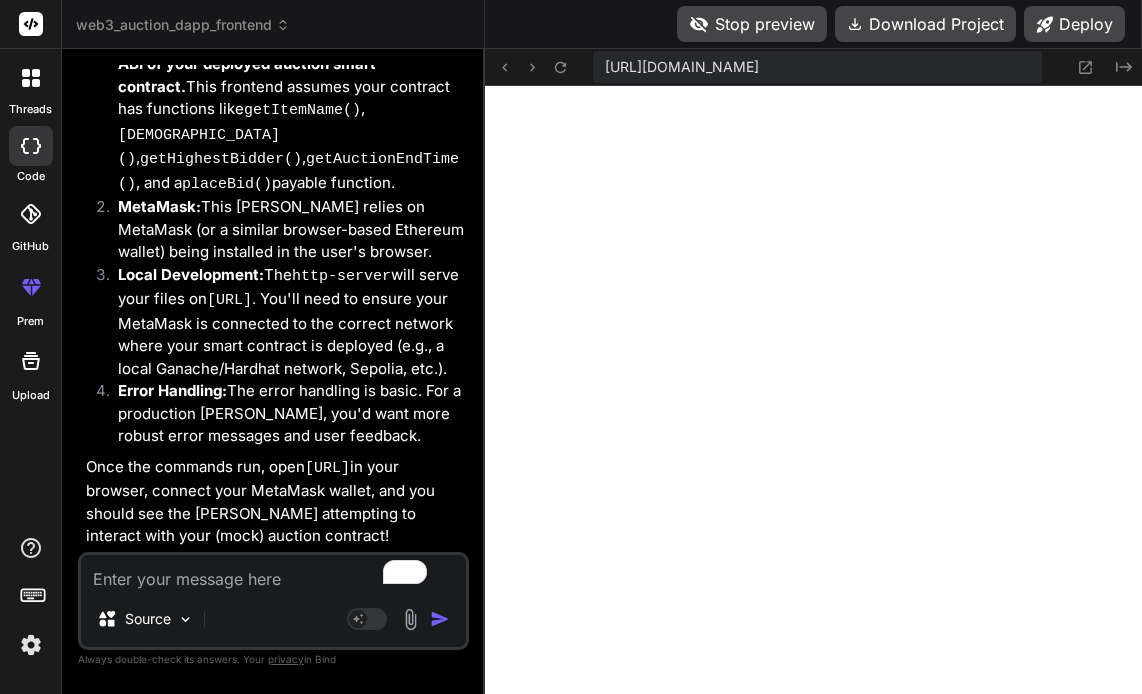 click at bounding box center [273, 573] 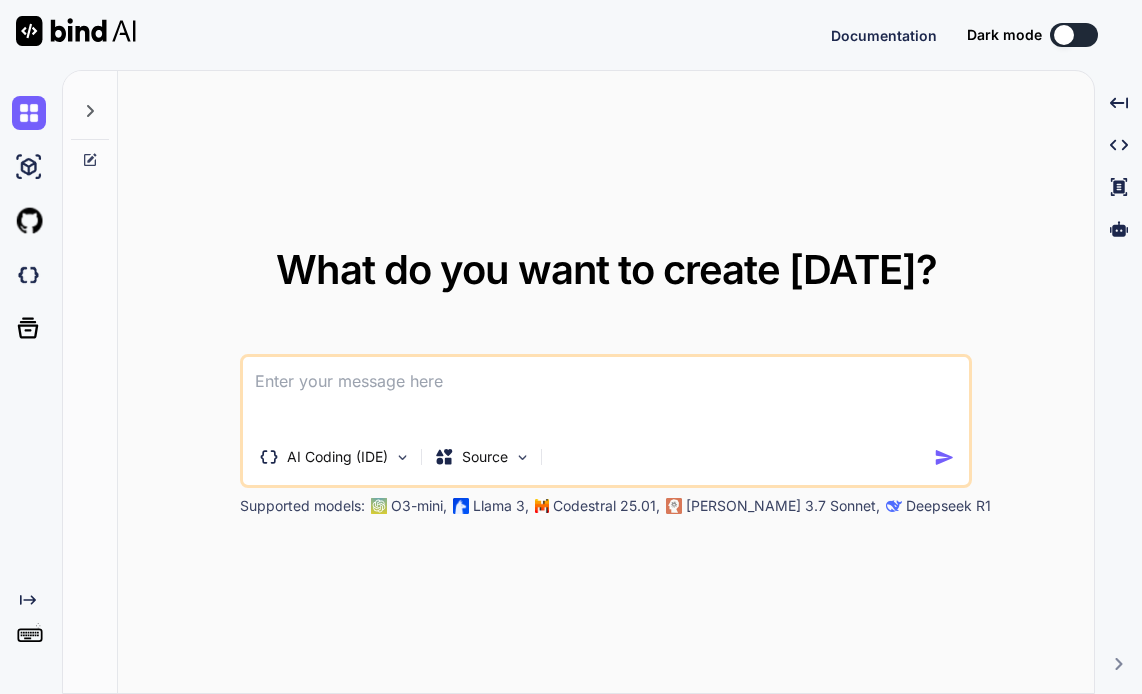 scroll, scrollTop: 0, scrollLeft: 0, axis: both 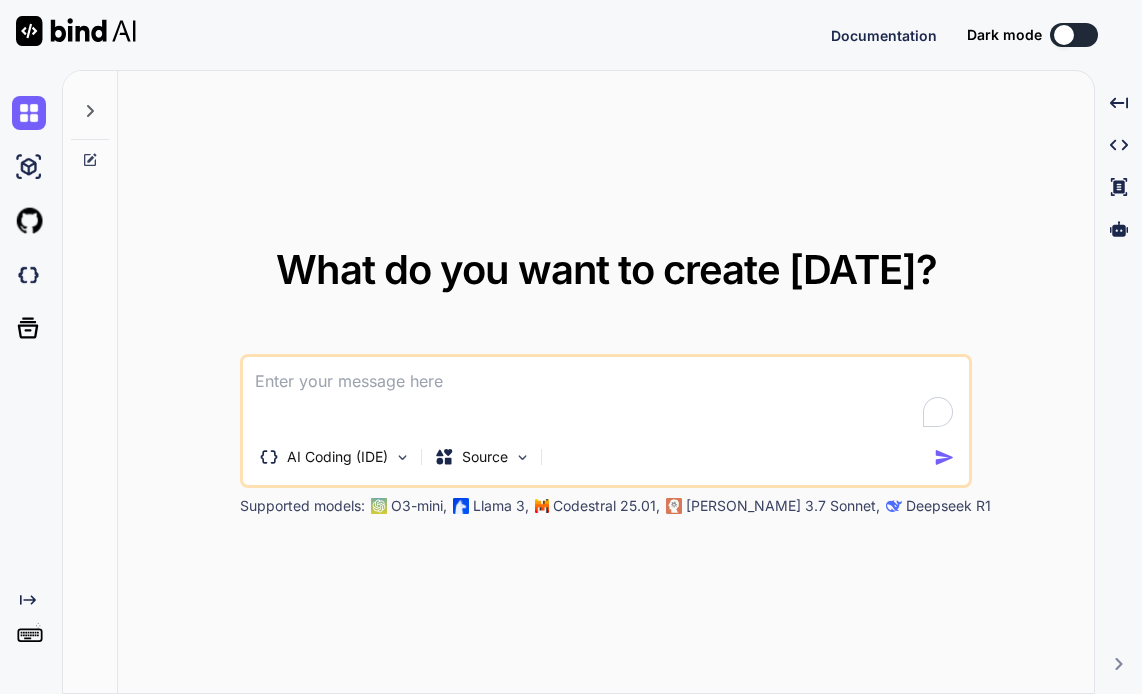 click at bounding box center (606, 394) 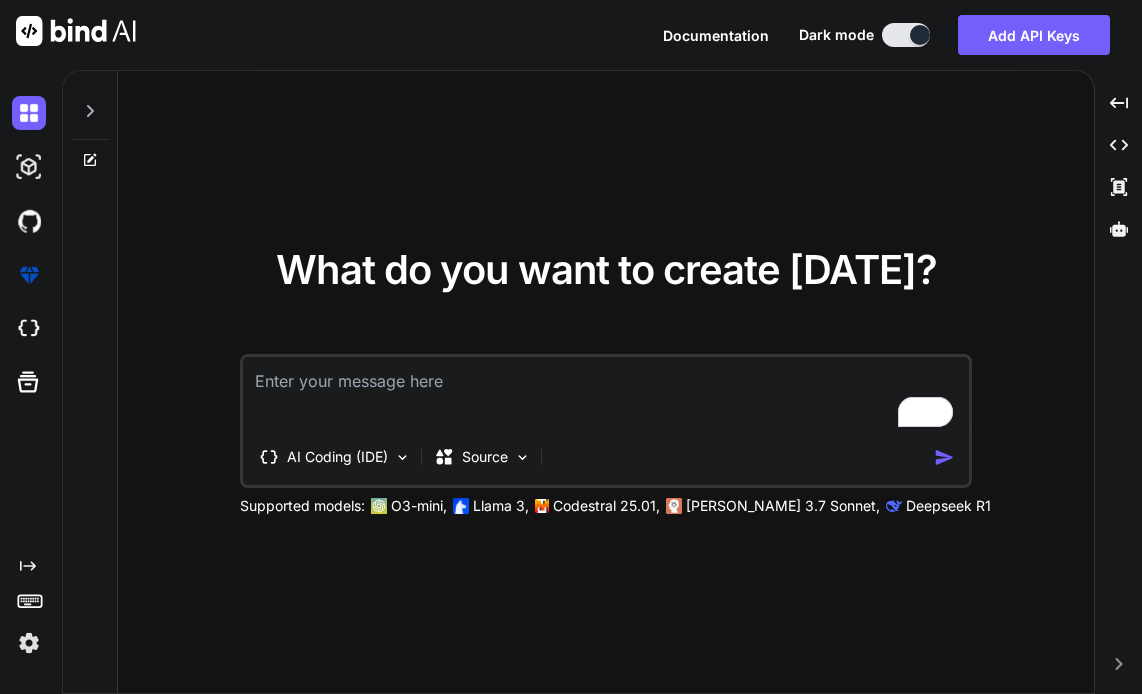 click at bounding box center (606, 394) 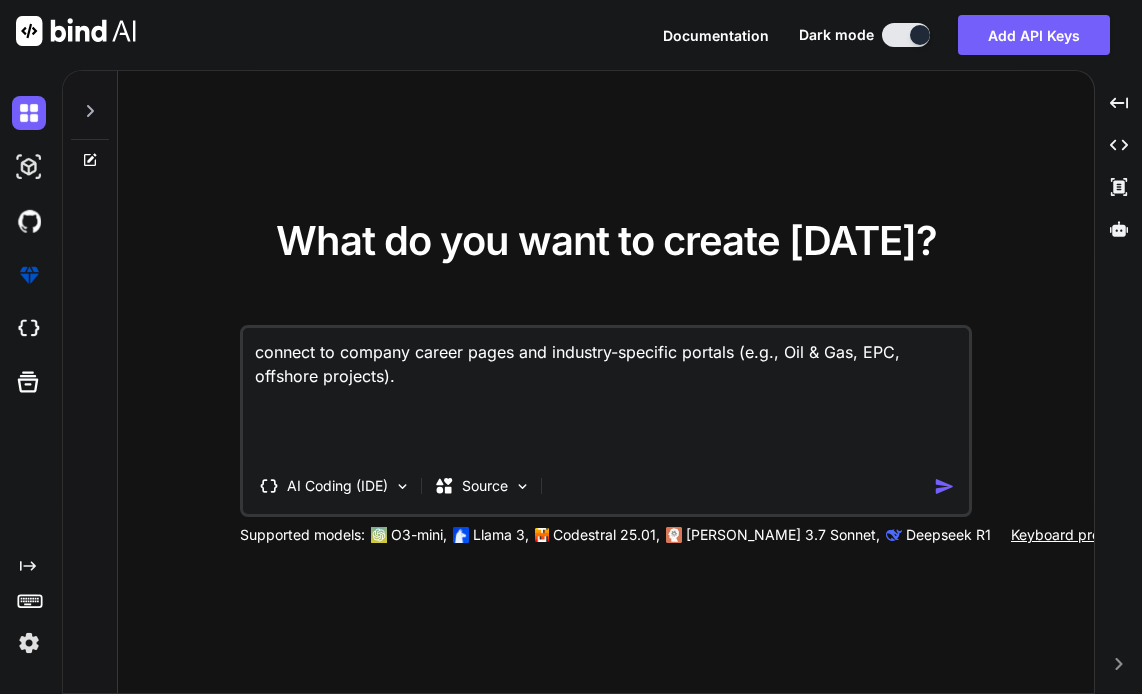 type on "connect to company career pages and industry-specific portals (e.g., Oil & Gas, EPC, offshore projects)." 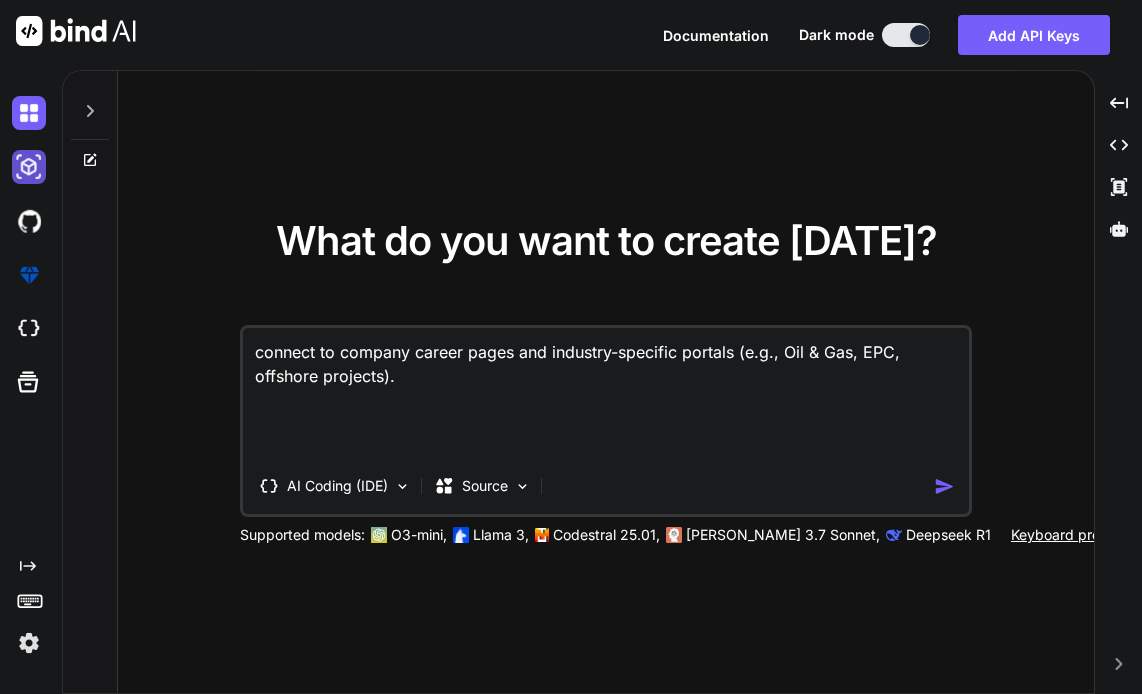 click at bounding box center [29, 167] 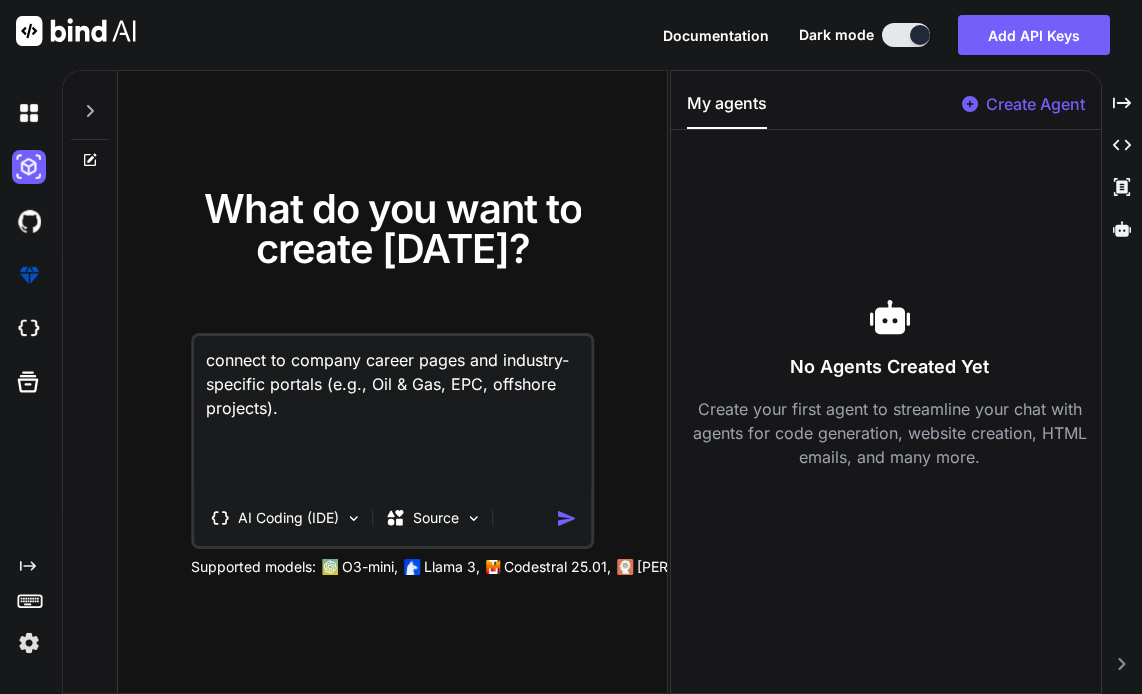 click on "connect to company career pages and industry-specific portals (e.g., Oil & Gas, EPC, offshore projects)." at bounding box center [392, 414] 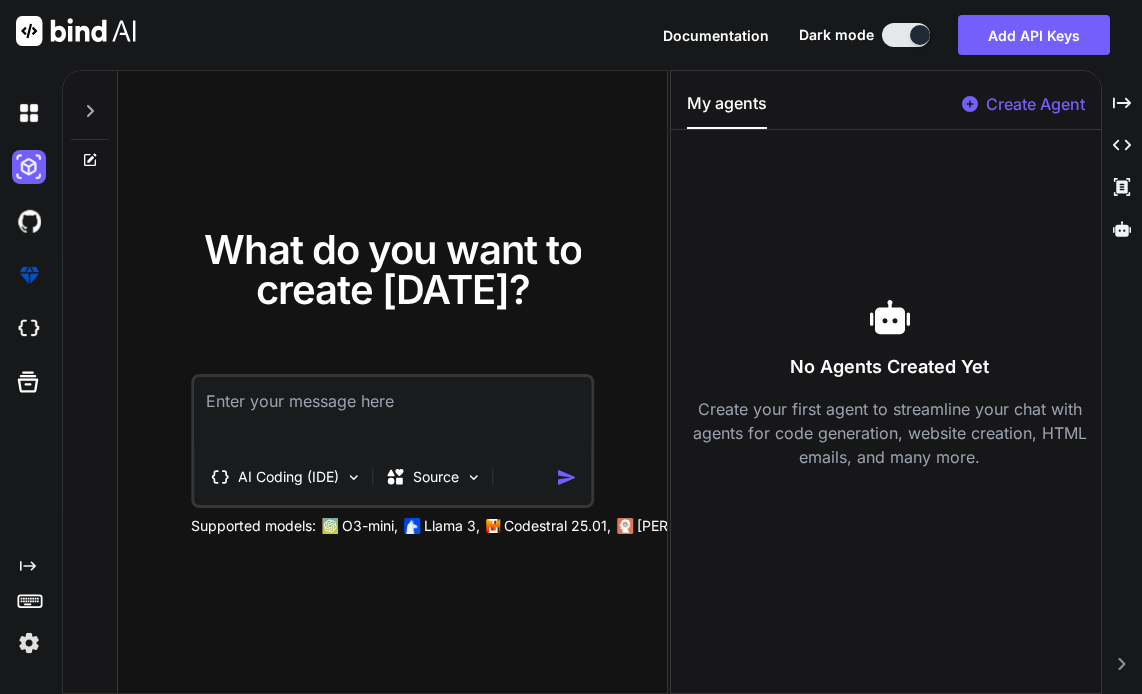 type 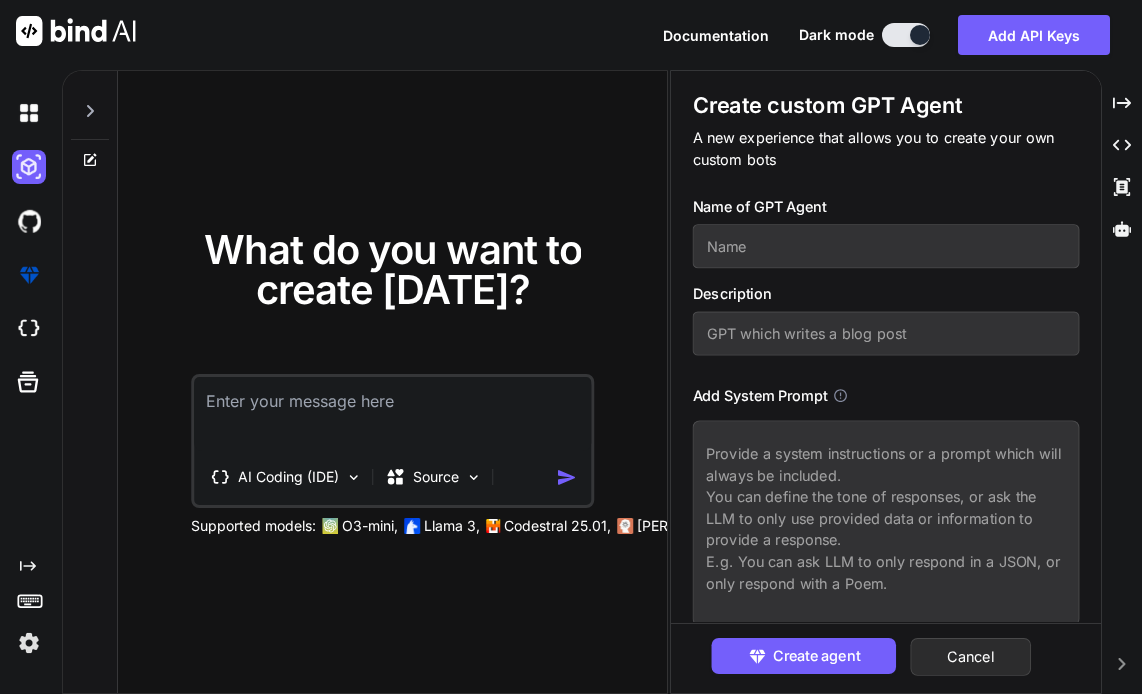 click at bounding box center [885, 246] 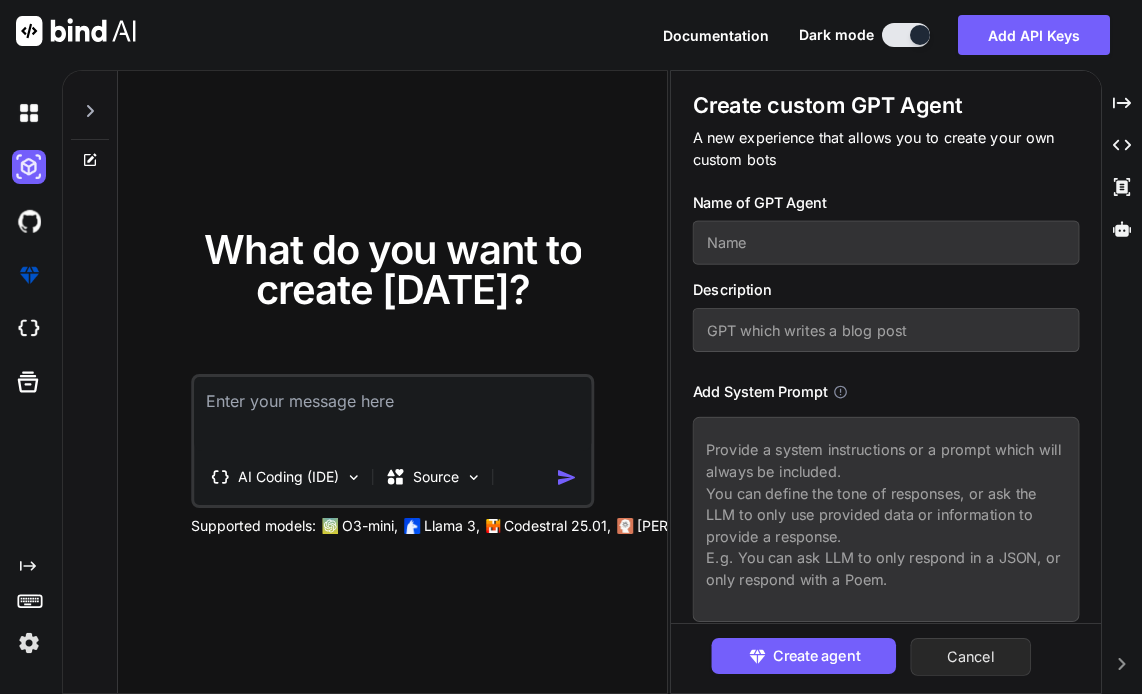 click on "Cancel" at bounding box center [970, 657] 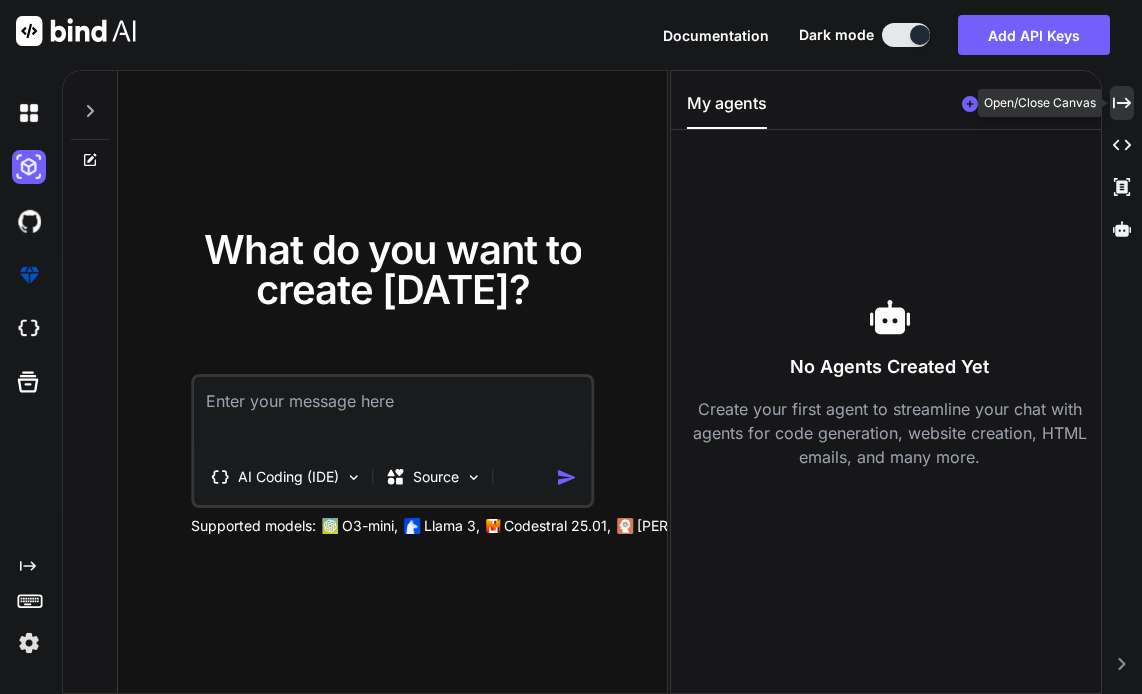 click 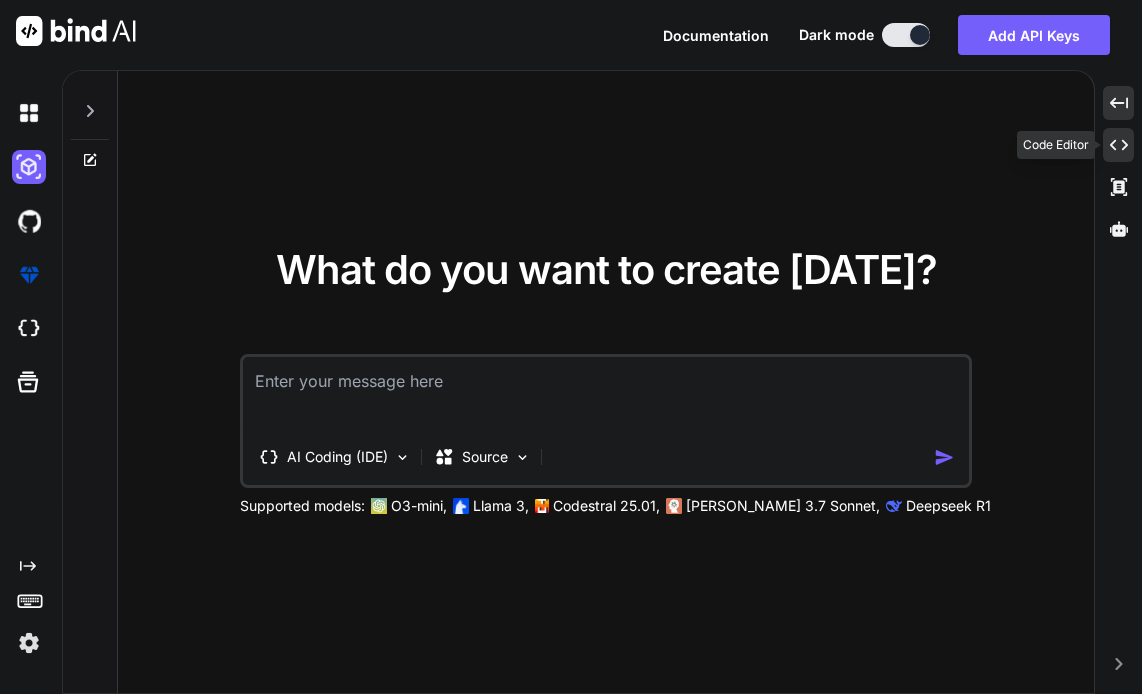 click 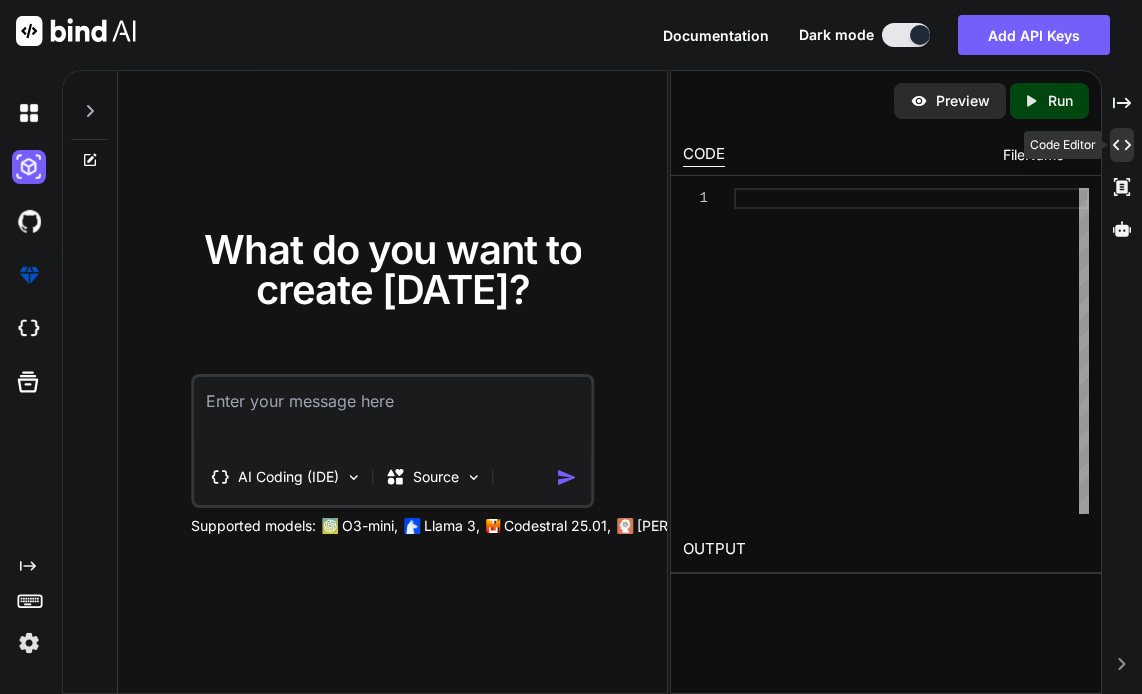click on "Created with Pixso." 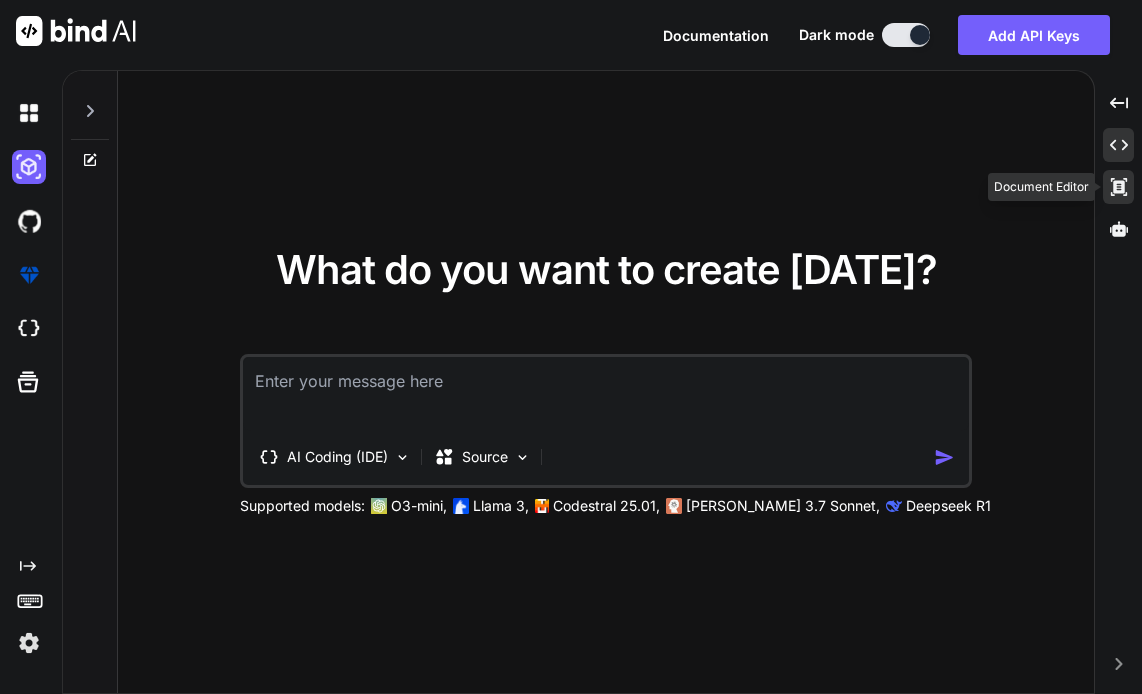 click 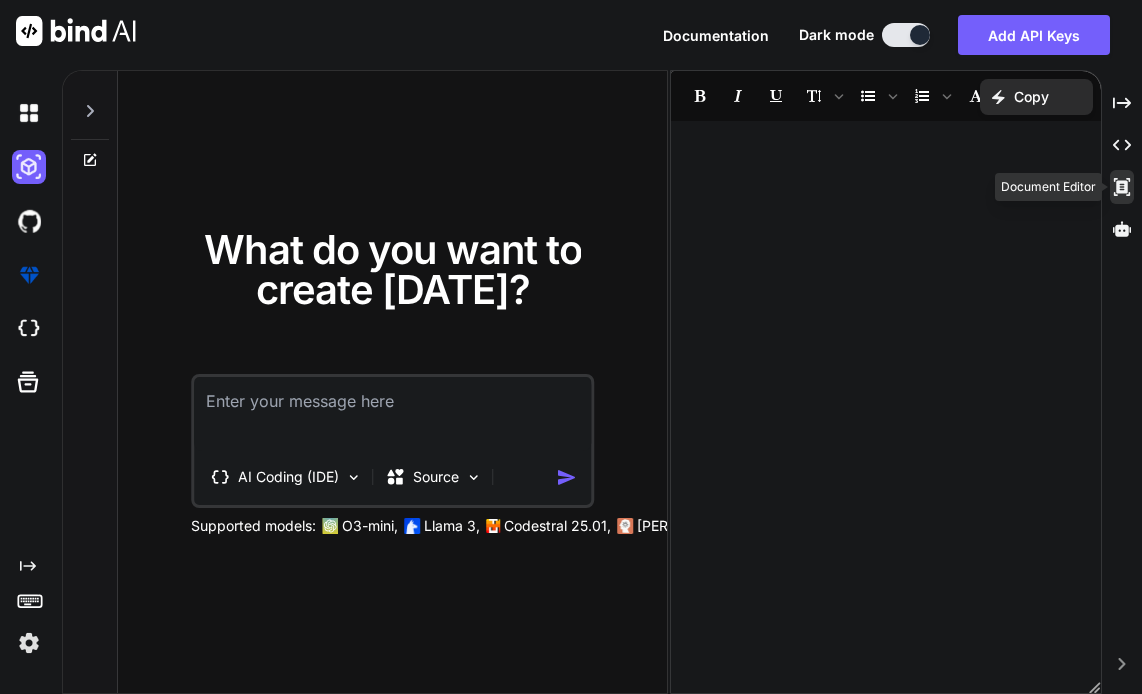 click 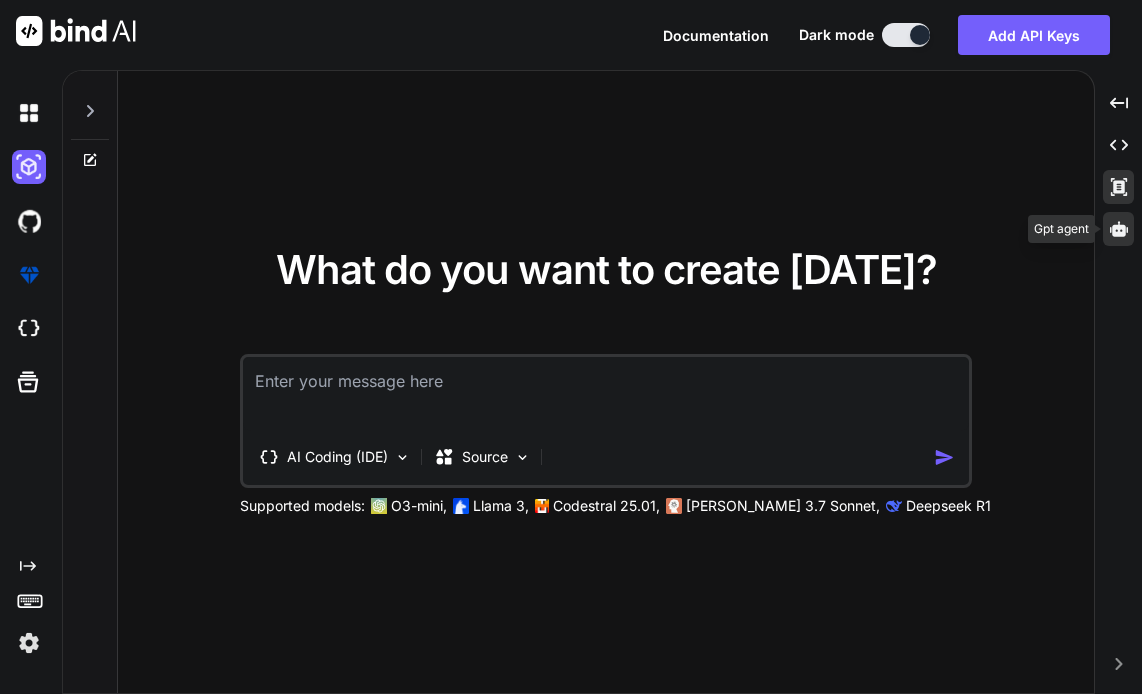 click at bounding box center (1118, 229) 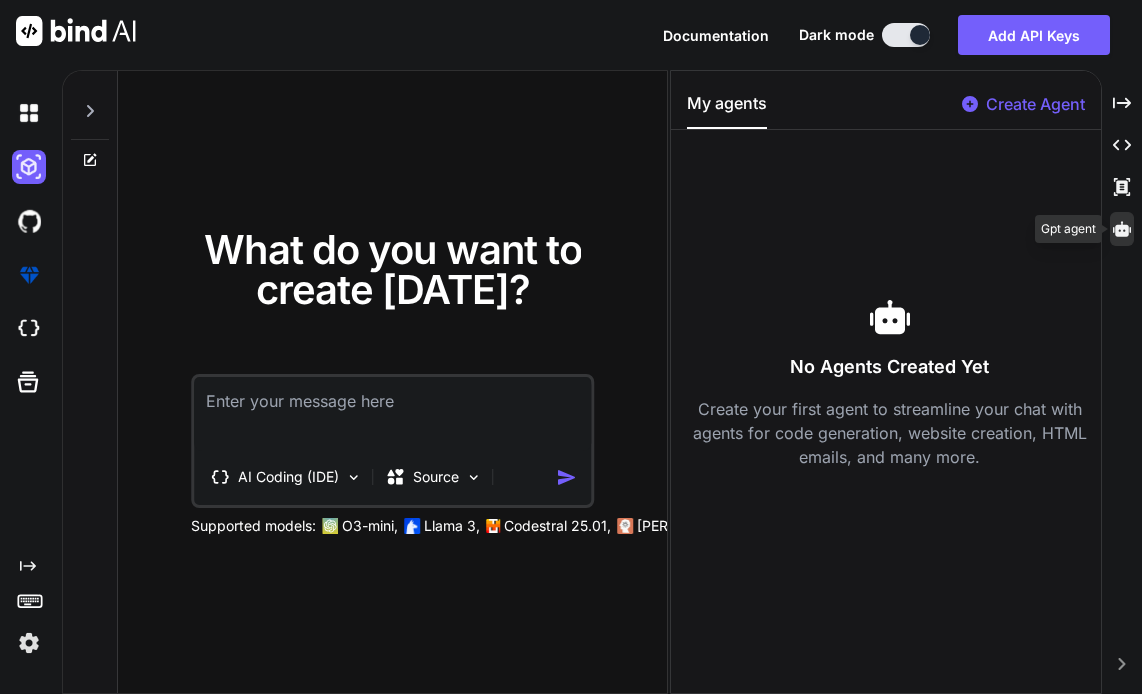 click 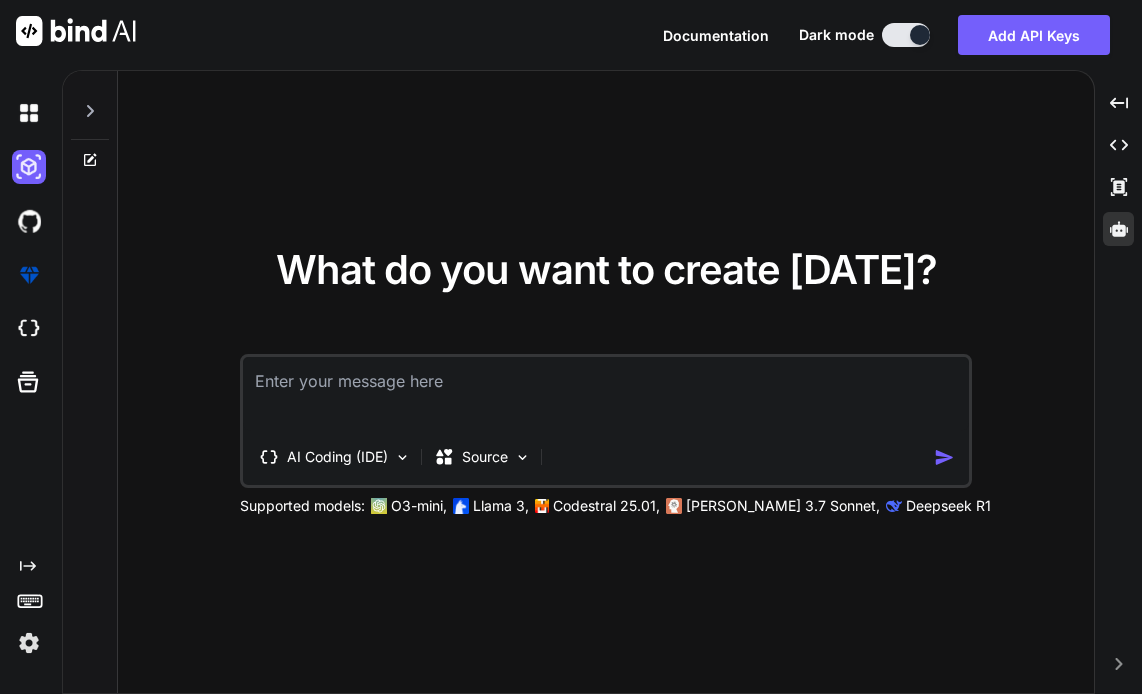 click at bounding box center [606, 394] 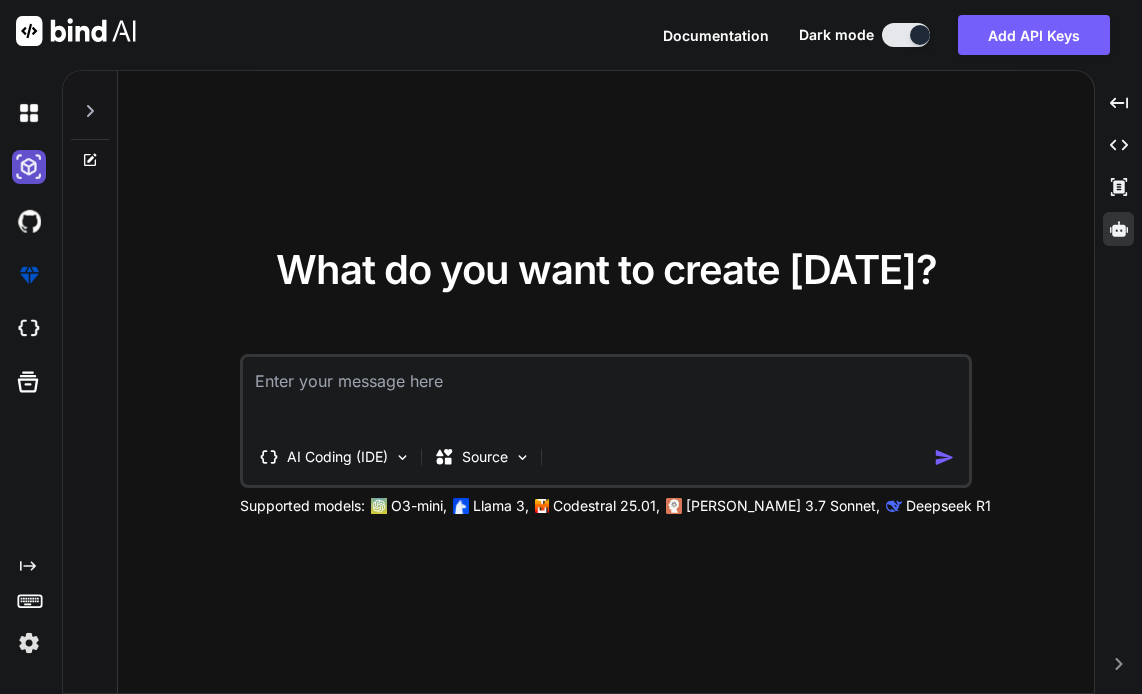 click at bounding box center (29, 167) 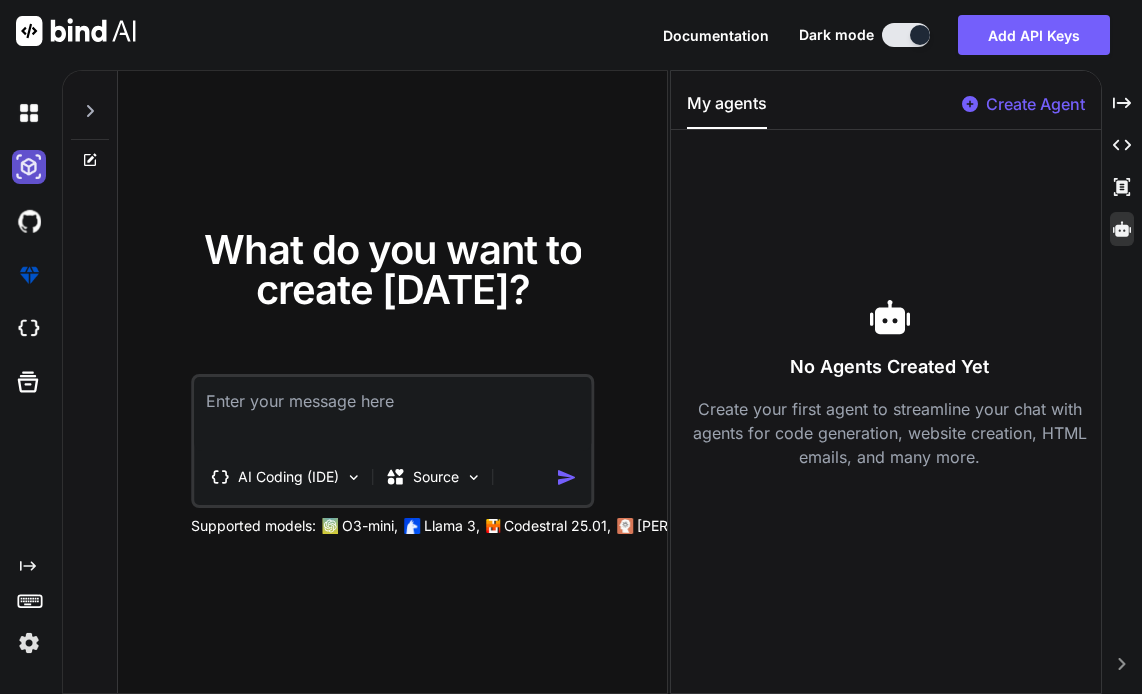 click at bounding box center (29, 167) 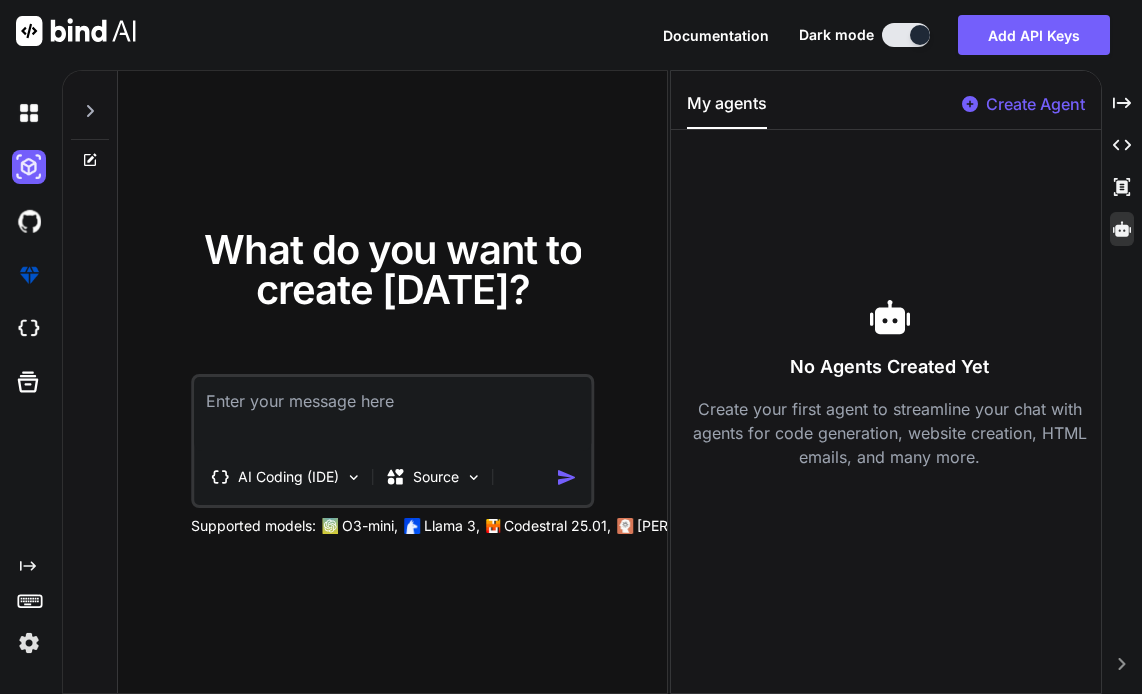 click at bounding box center (392, 414) 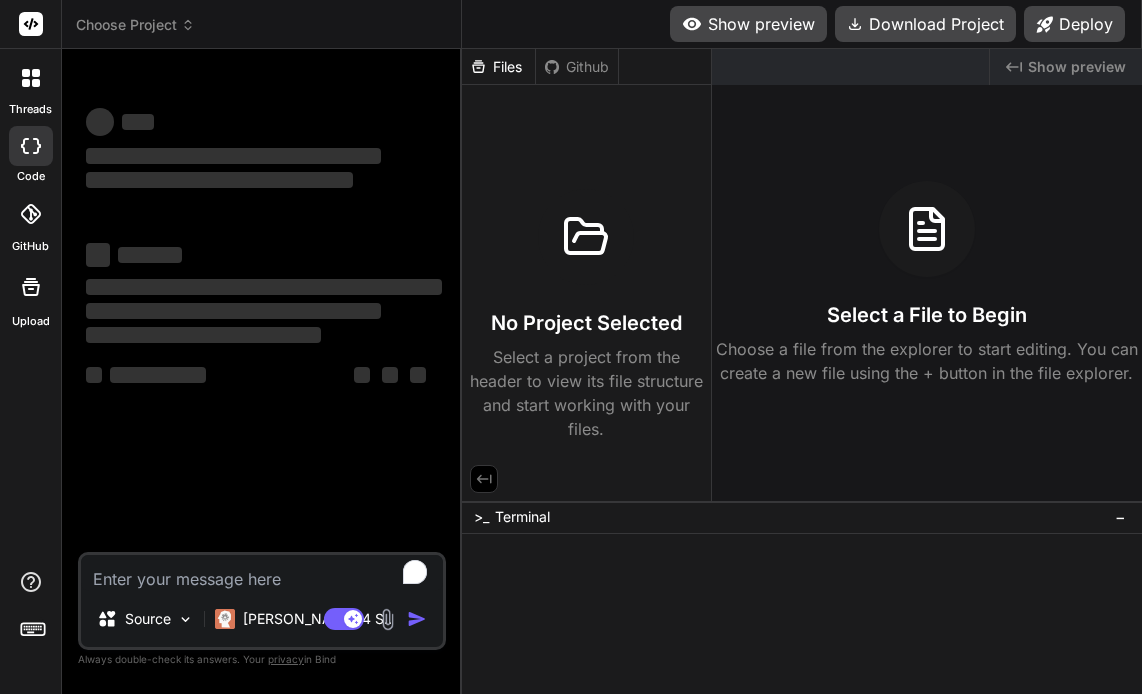 scroll, scrollTop: 0, scrollLeft: 0, axis: both 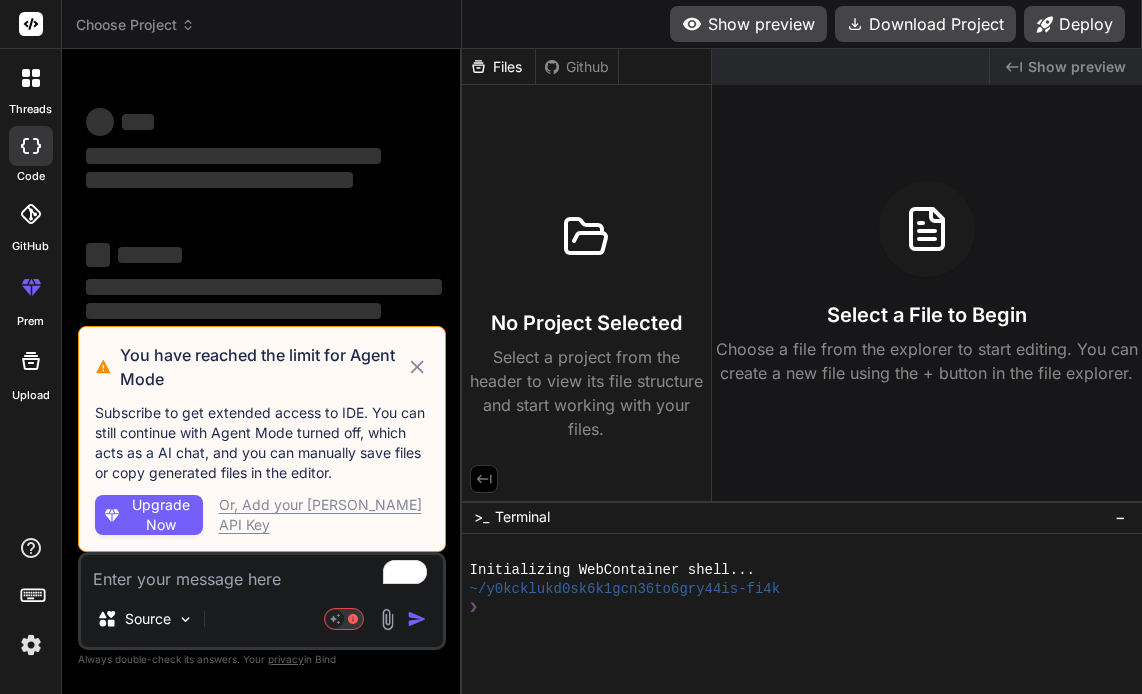 type on "x" 